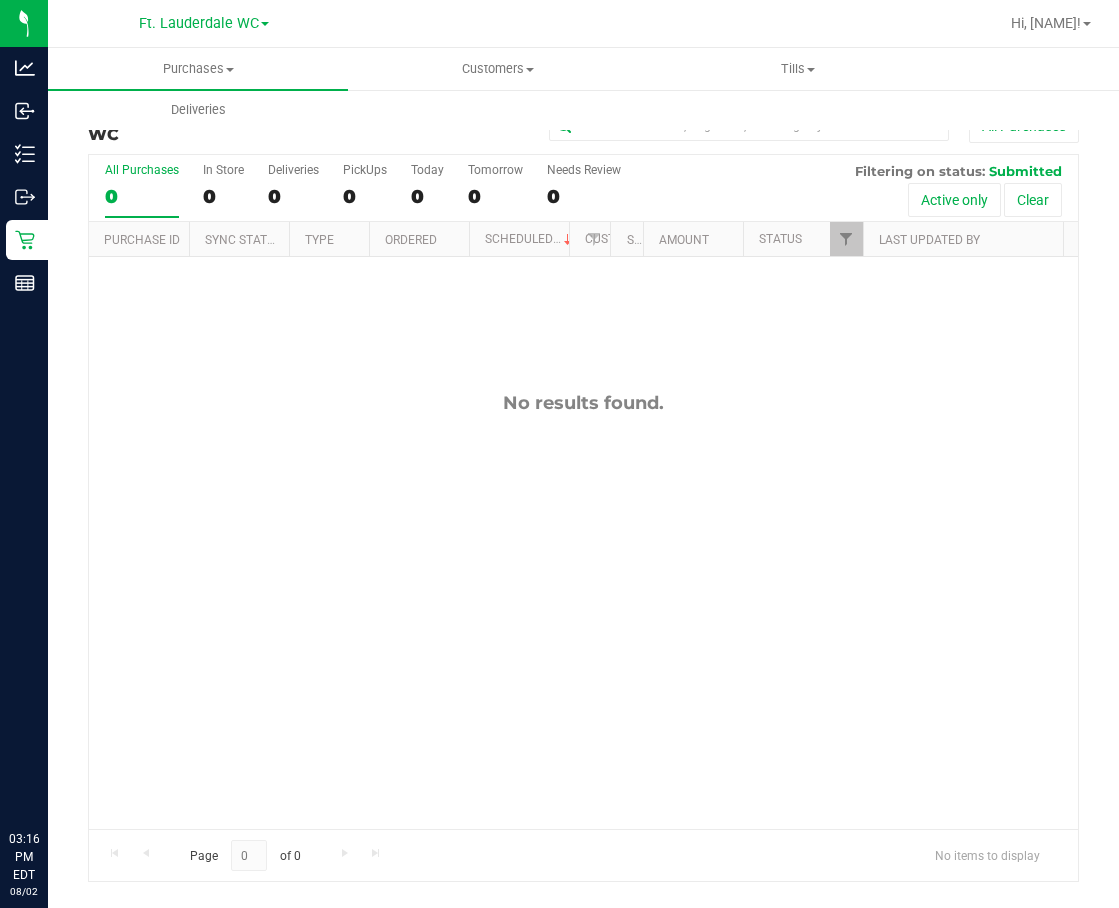 scroll, scrollTop: 0, scrollLeft: 0, axis: both 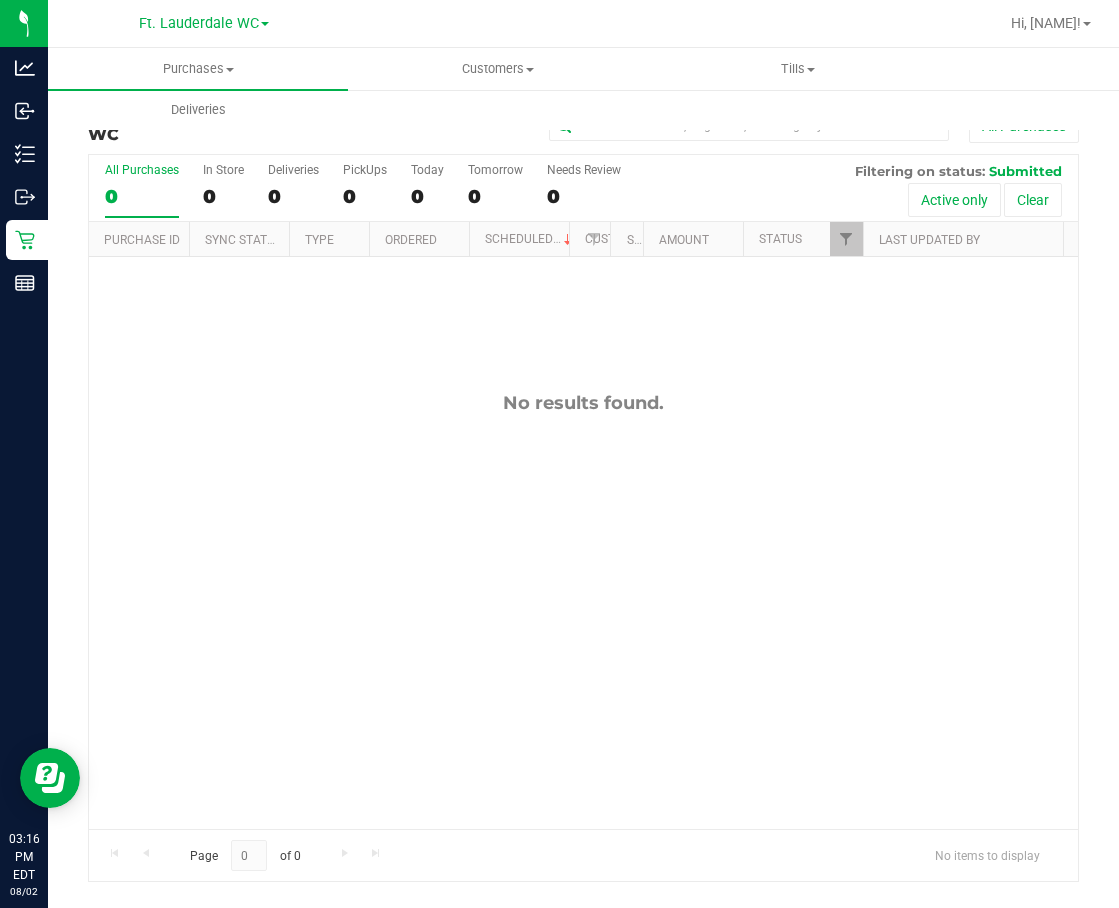 click on "0" at bounding box center [142, 196] 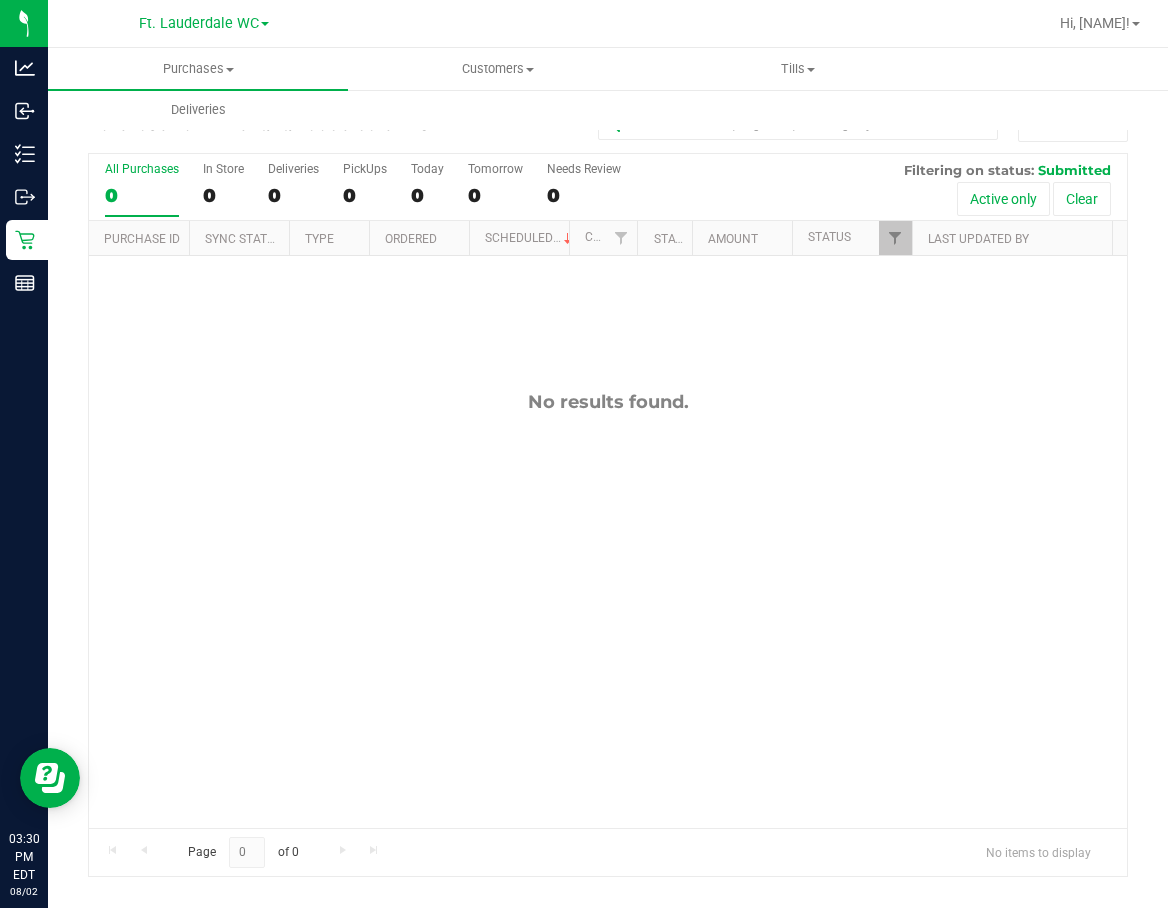 click on "0" at bounding box center (142, 195) 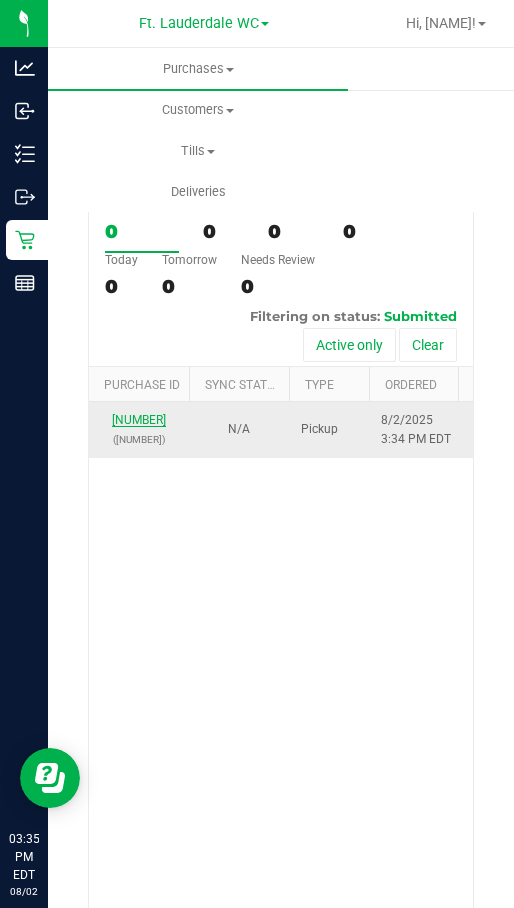 click on "11731193" at bounding box center [139, 420] 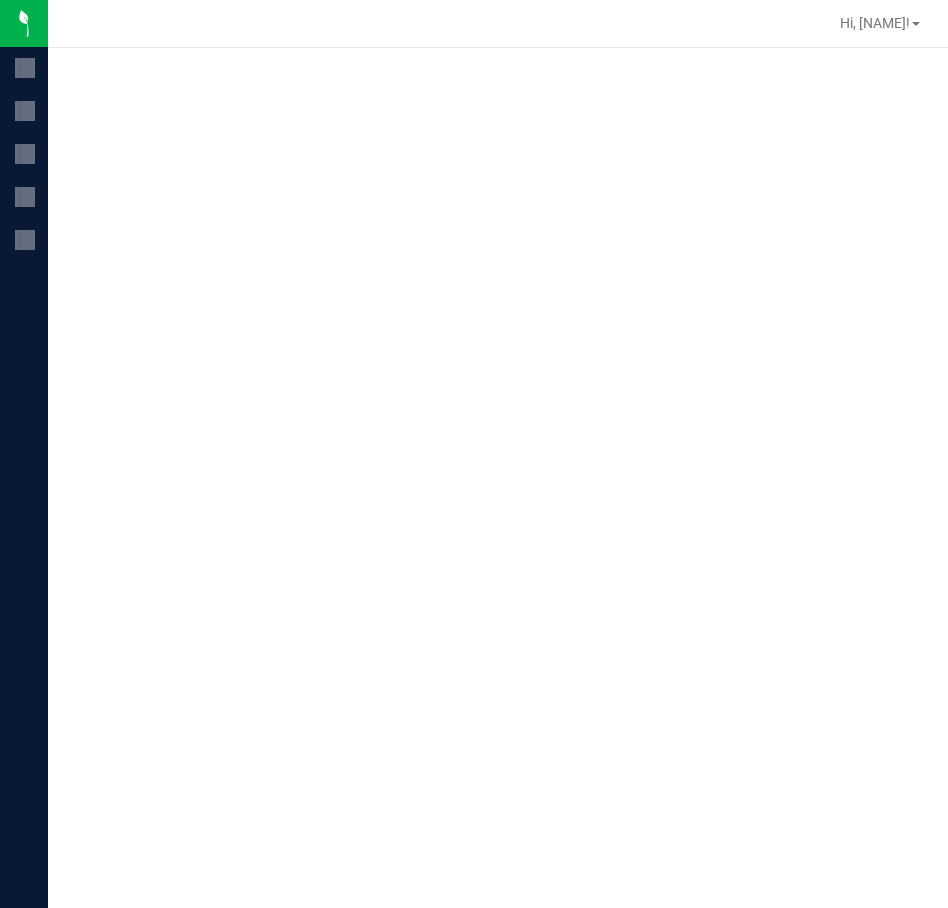 scroll, scrollTop: 0, scrollLeft: 0, axis: both 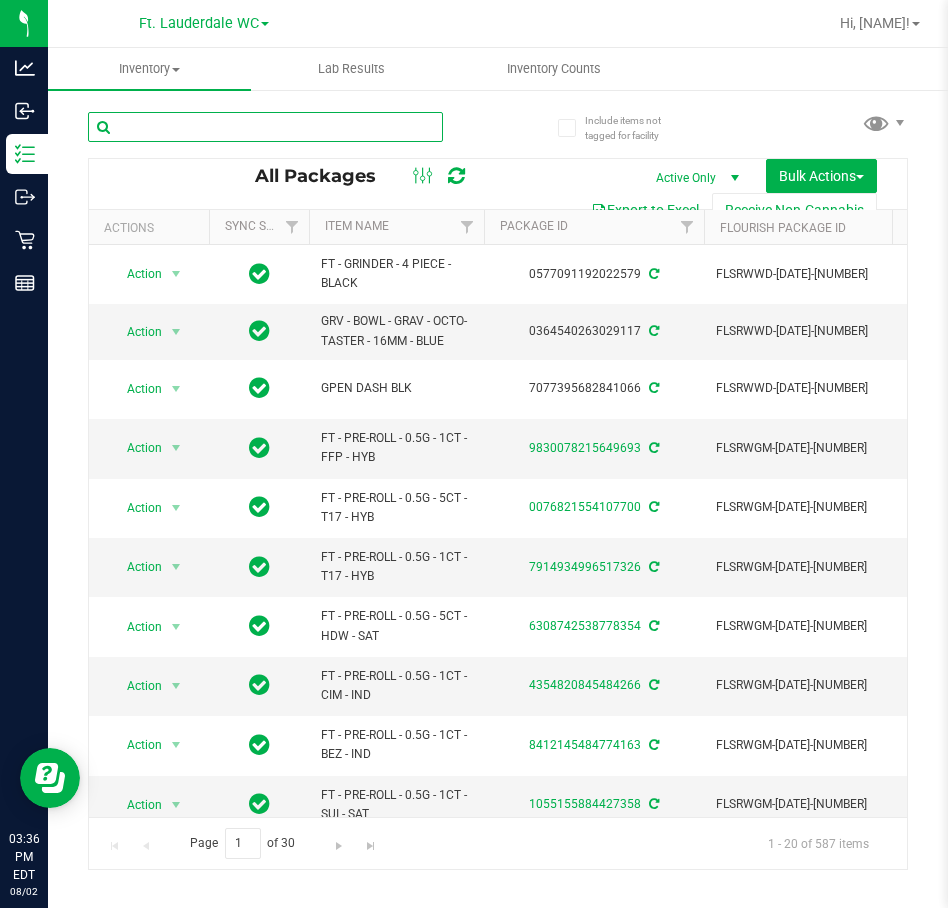 click at bounding box center [265, 127] 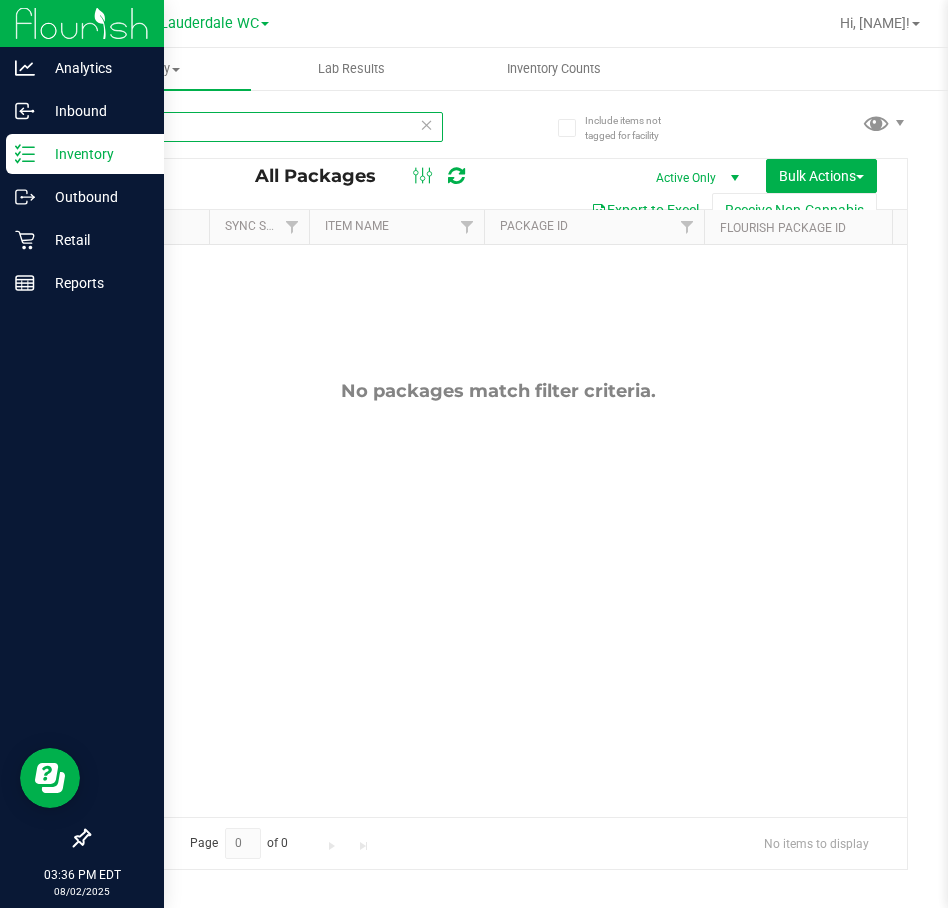 type on "1g - ts1" 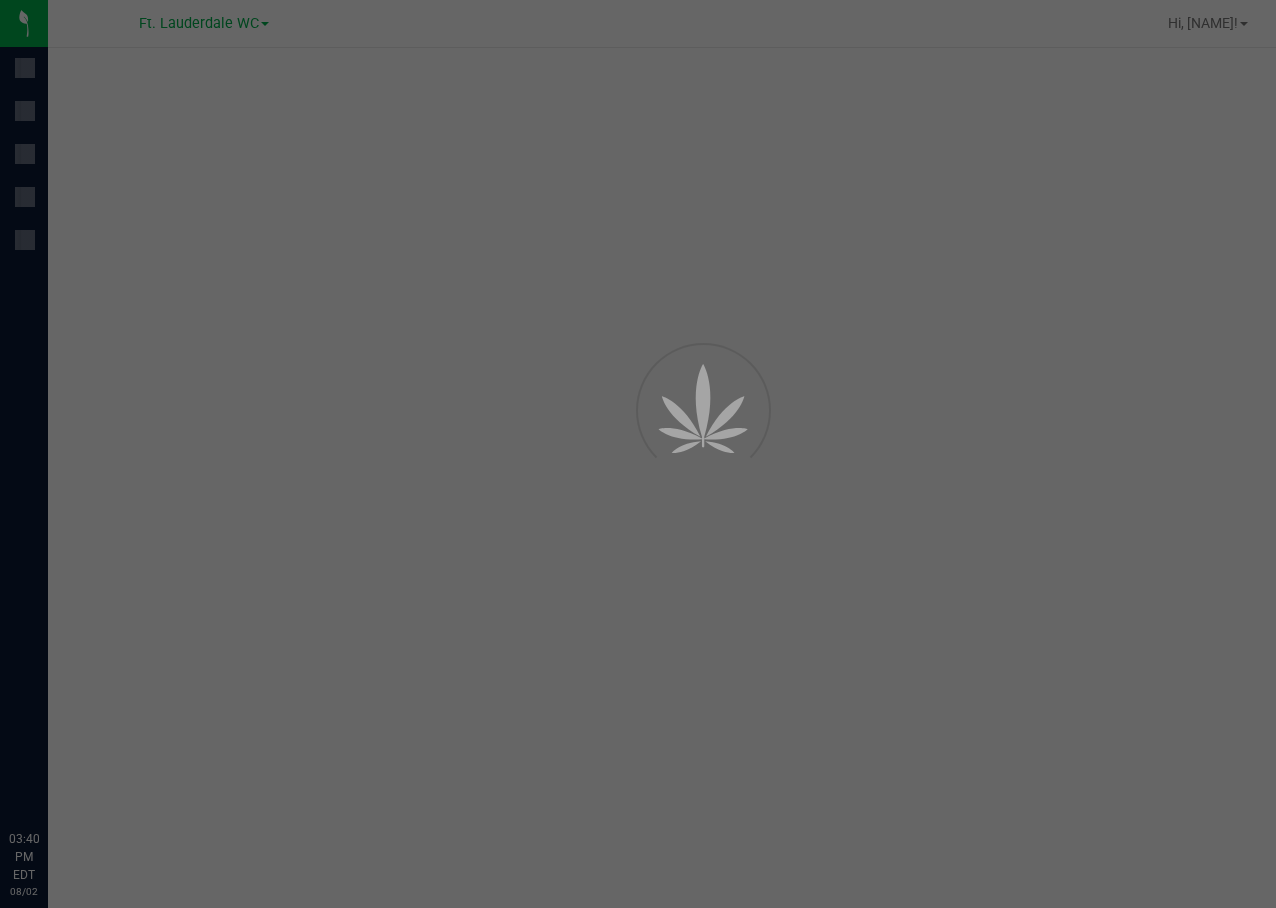 scroll, scrollTop: 0, scrollLeft: 0, axis: both 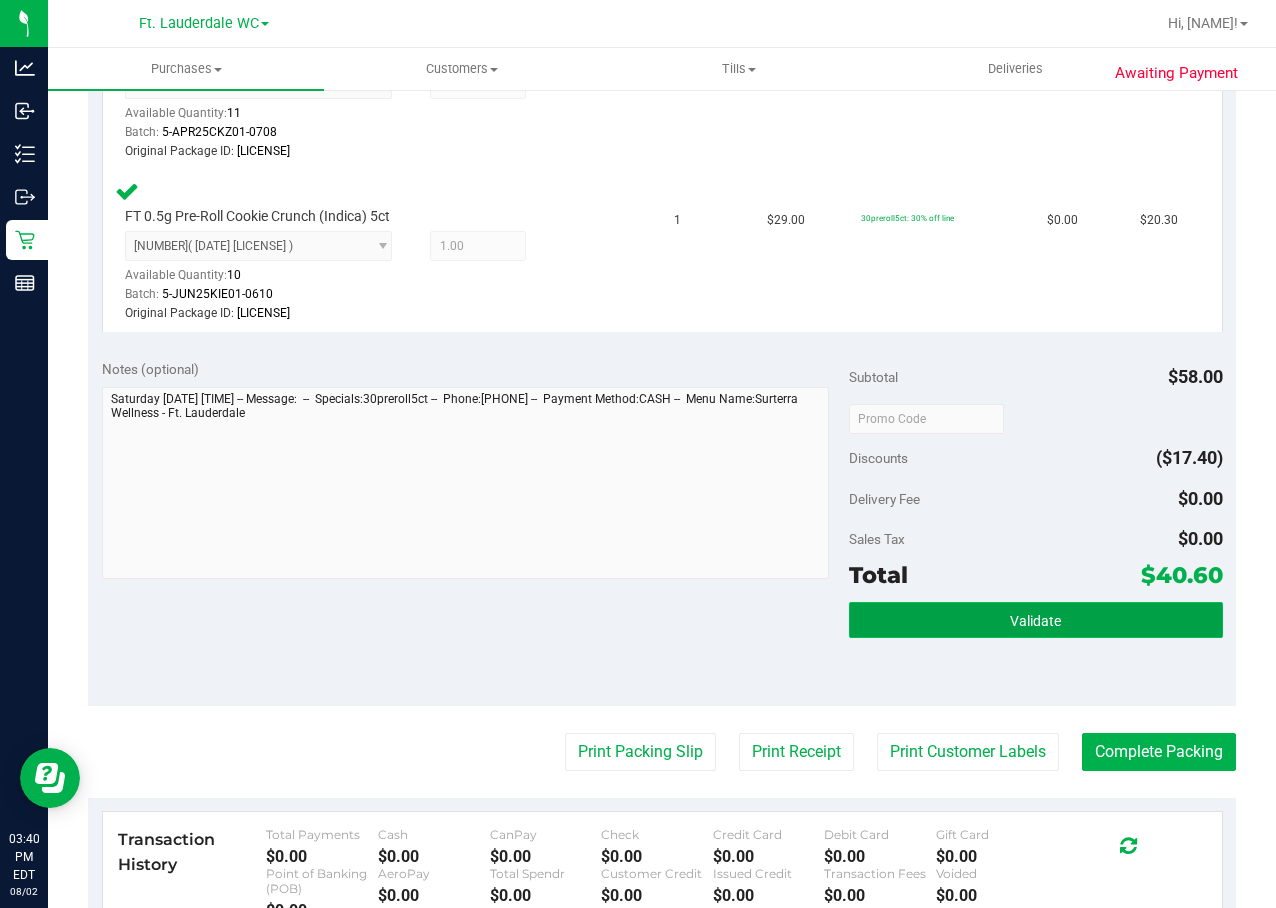 click on "Validate" at bounding box center [1036, 620] 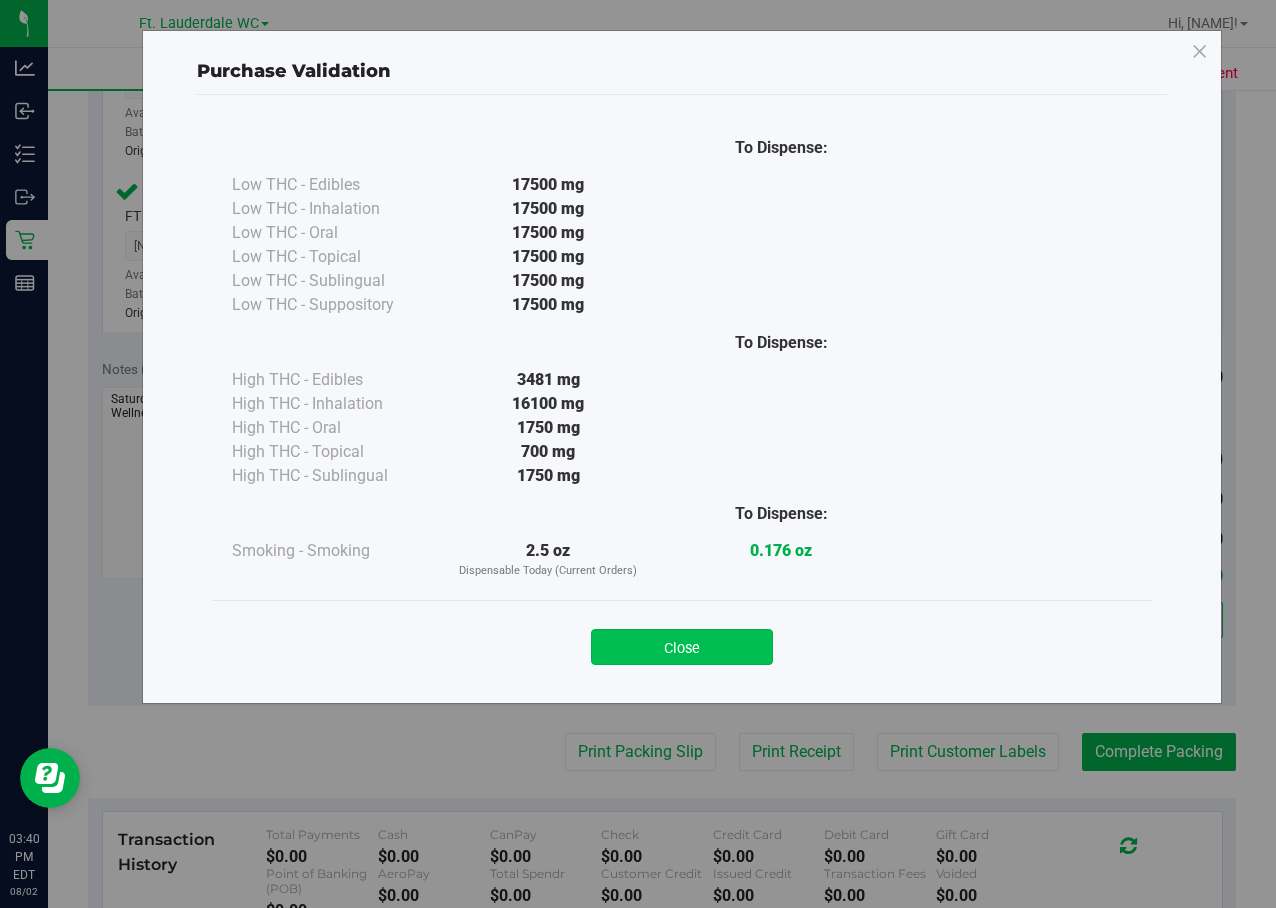 click on "Close" at bounding box center (682, 647) 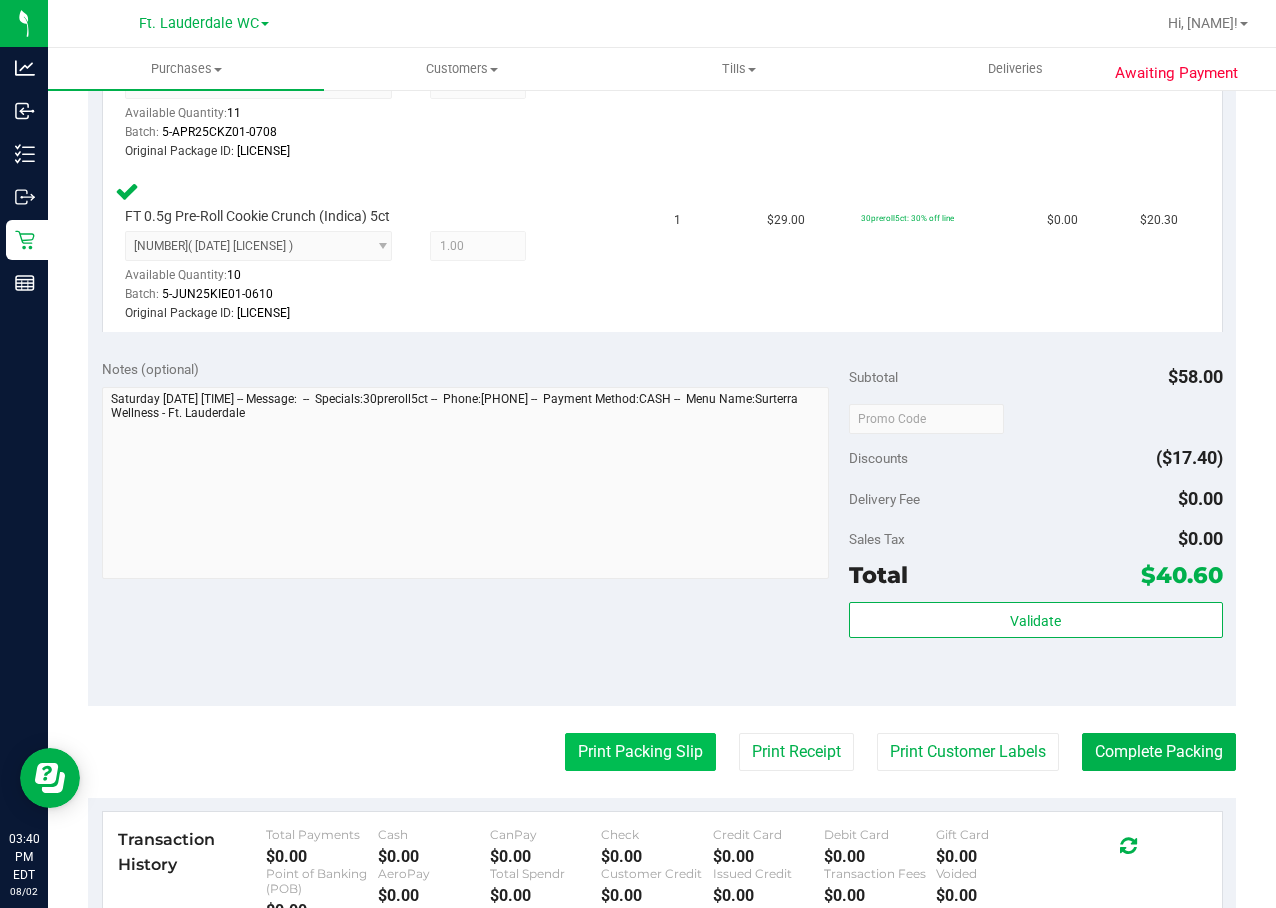 click on "Print Packing Slip" at bounding box center [640, 752] 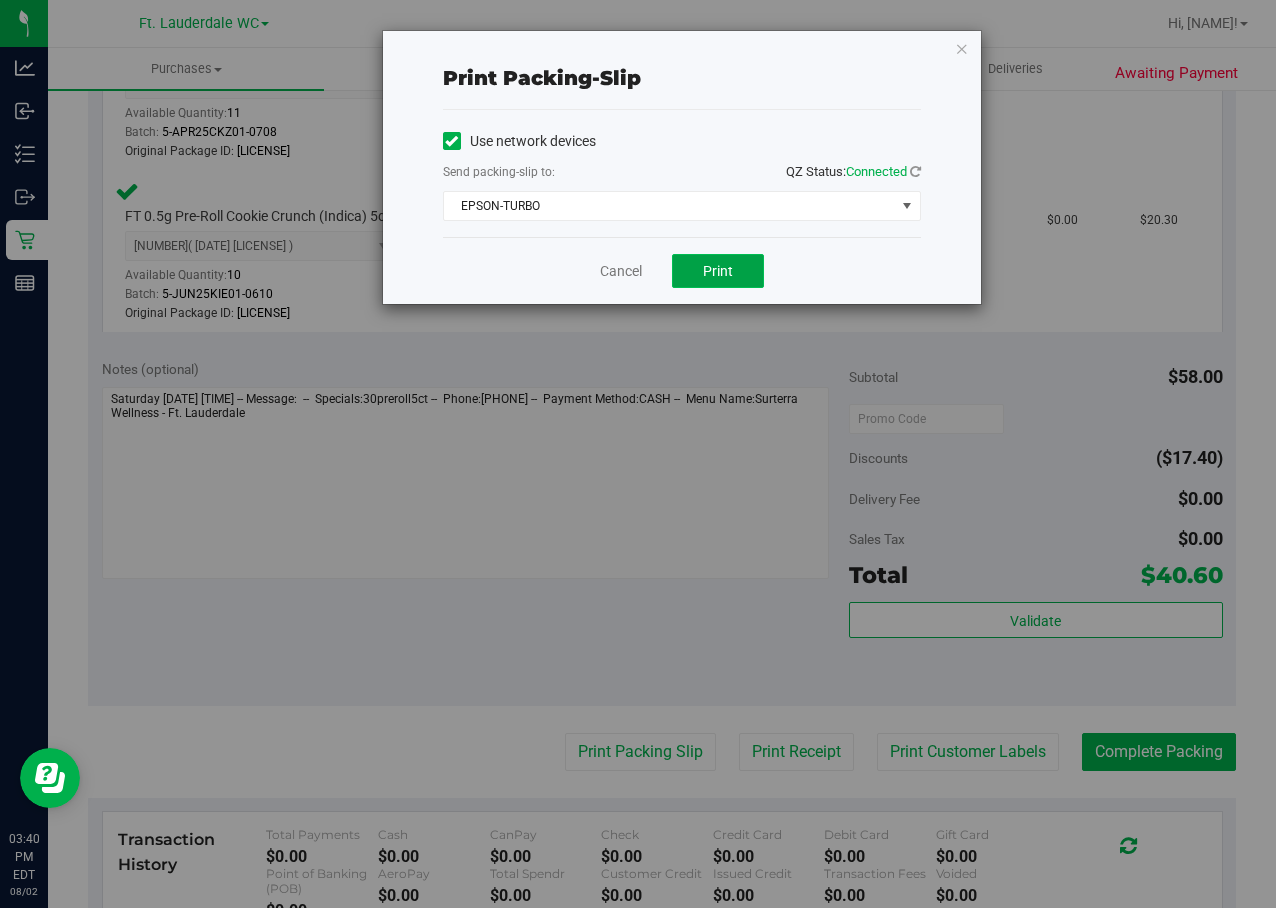 click on "Print" at bounding box center [718, 271] 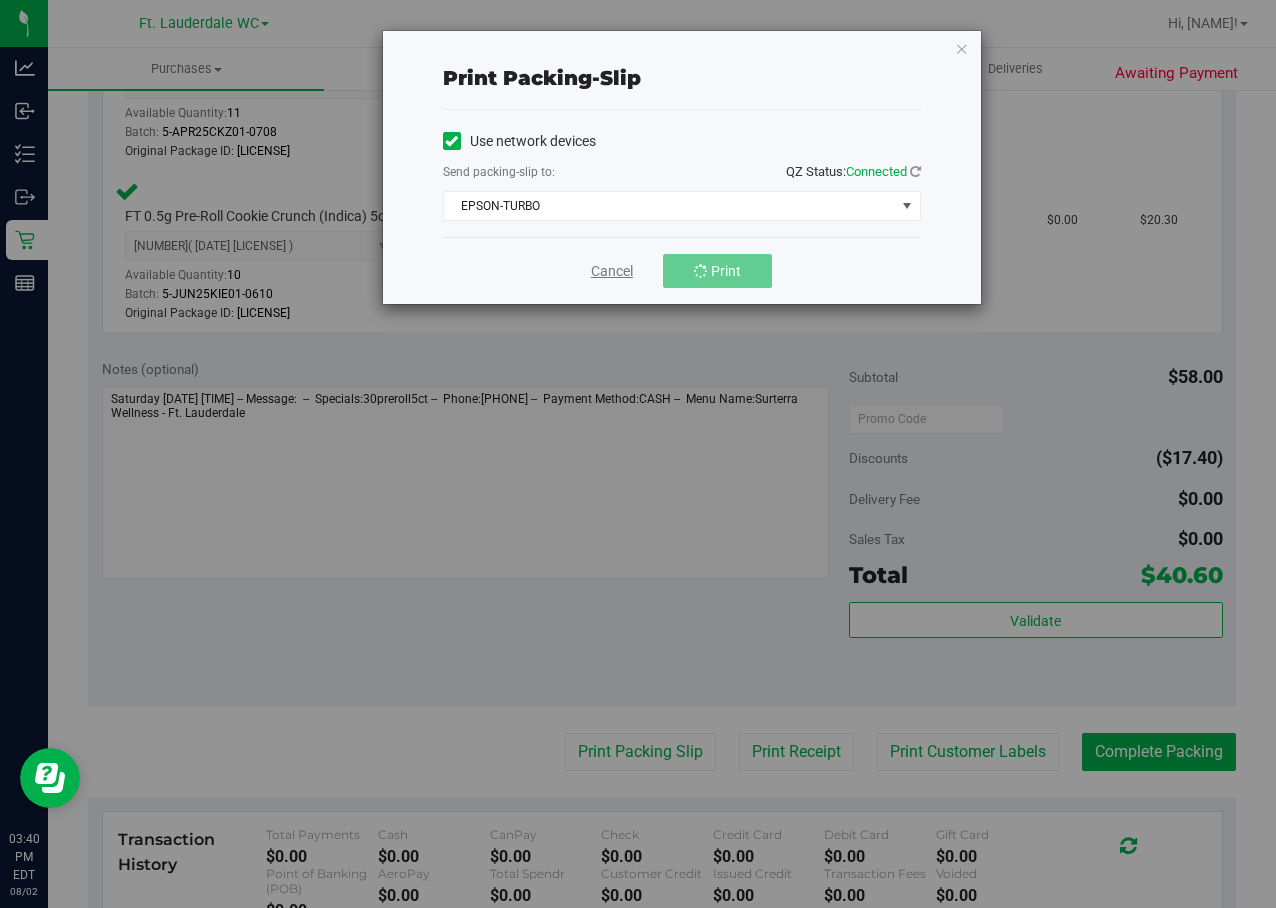 click on "Cancel" at bounding box center (612, 271) 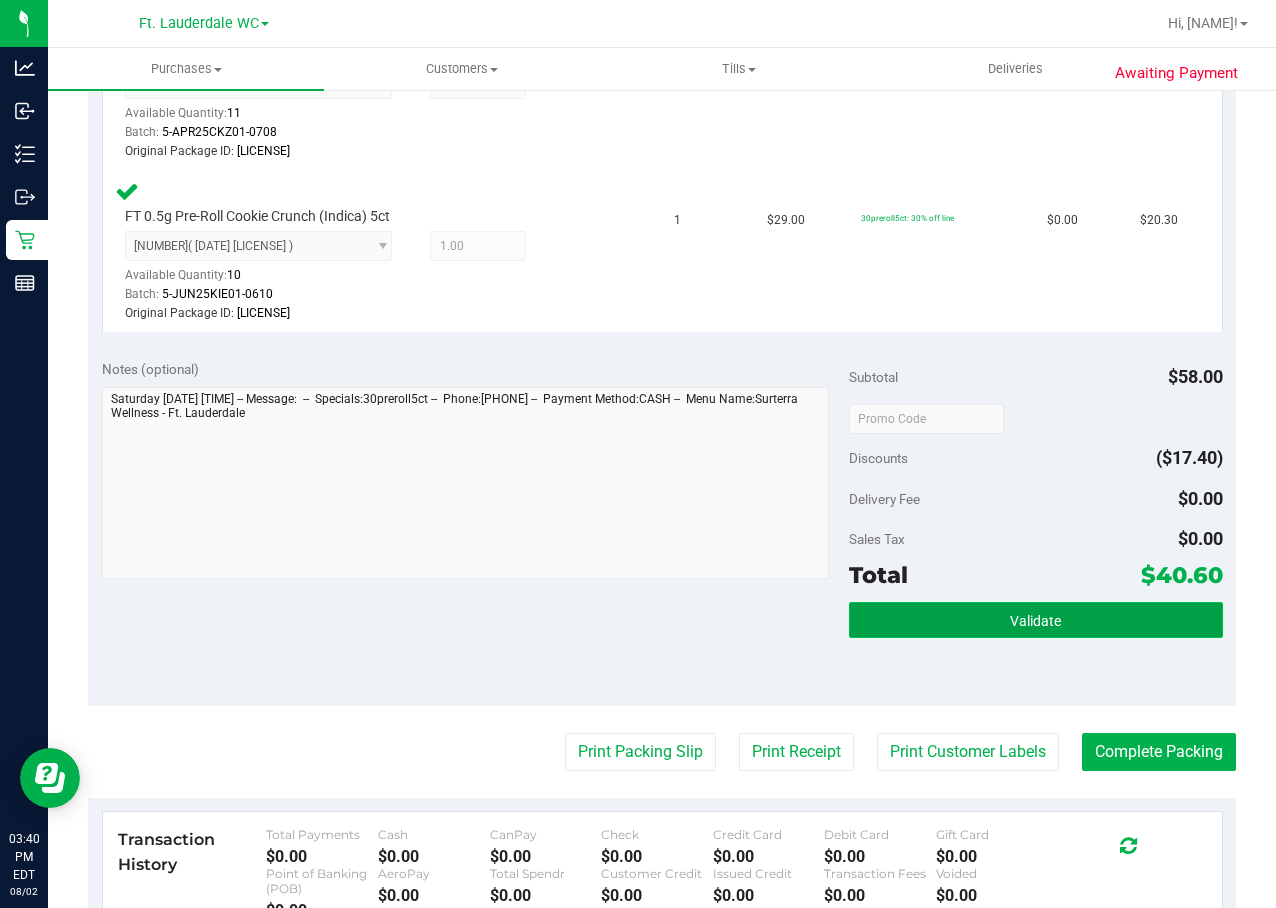 click on "Validate" at bounding box center (1036, 620) 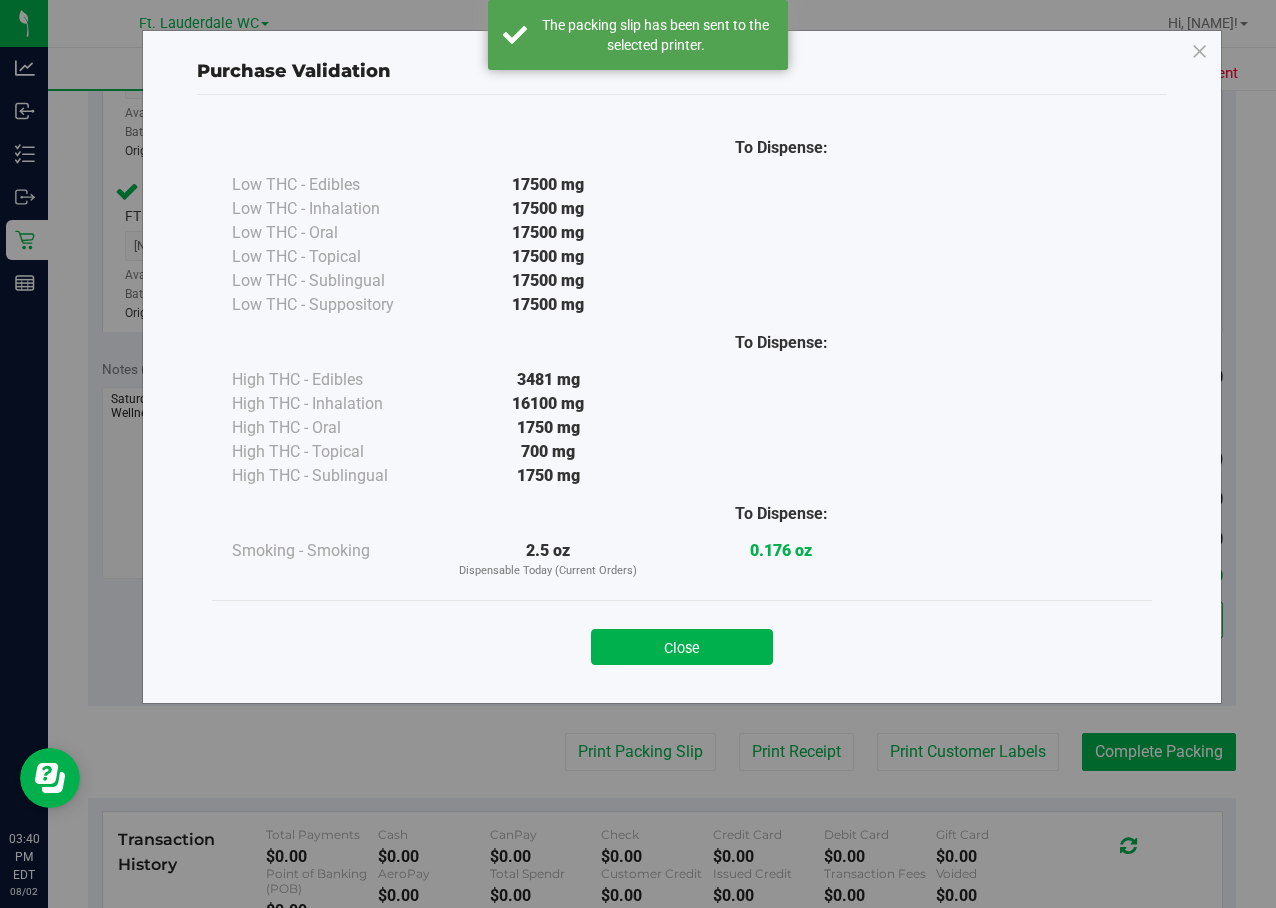 click on "Purchase Validation
To Dispense:
Low THC - Edibles
[QUANTITY]" at bounding box center (645, 454) 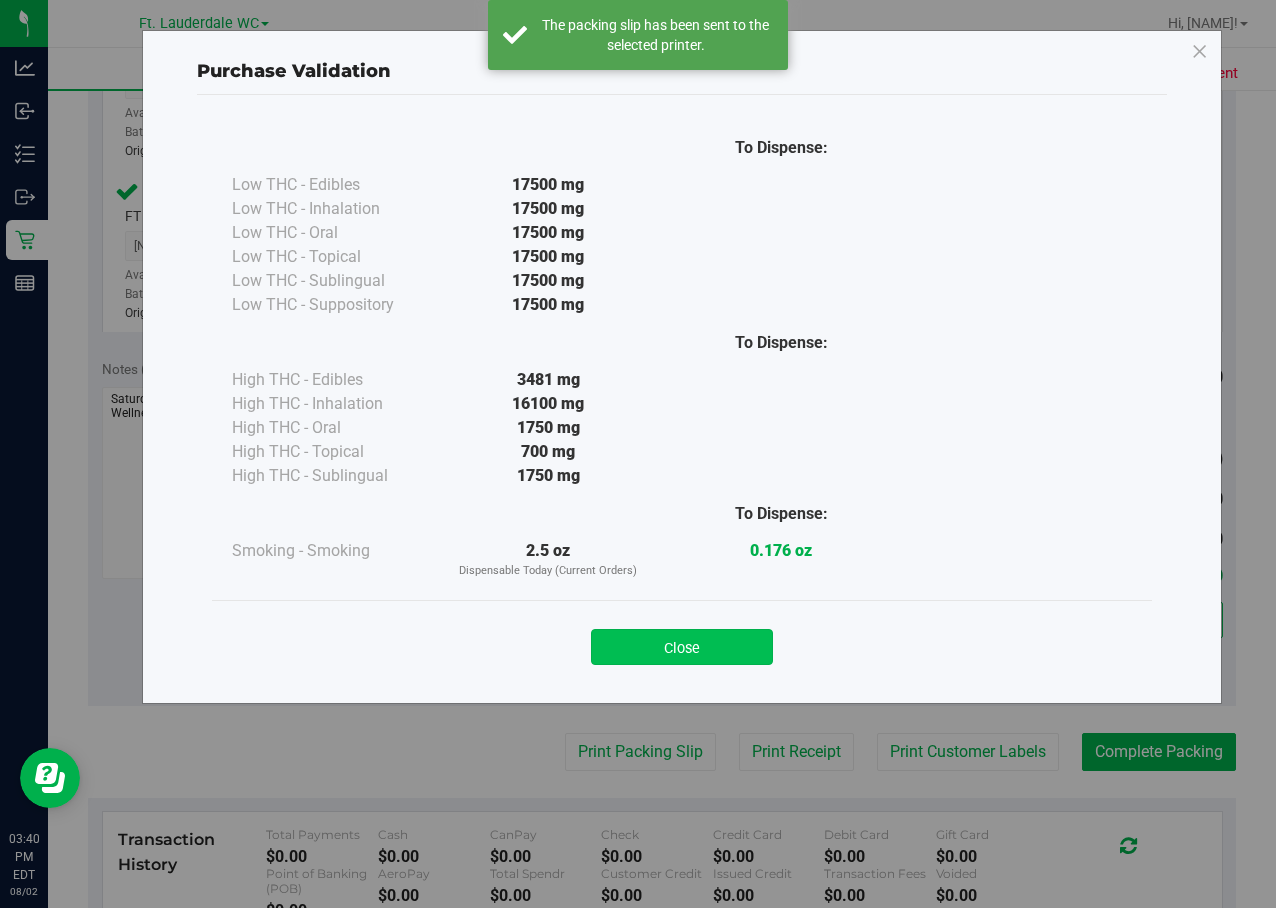 click on "Close" at bounding box center (682, 647) 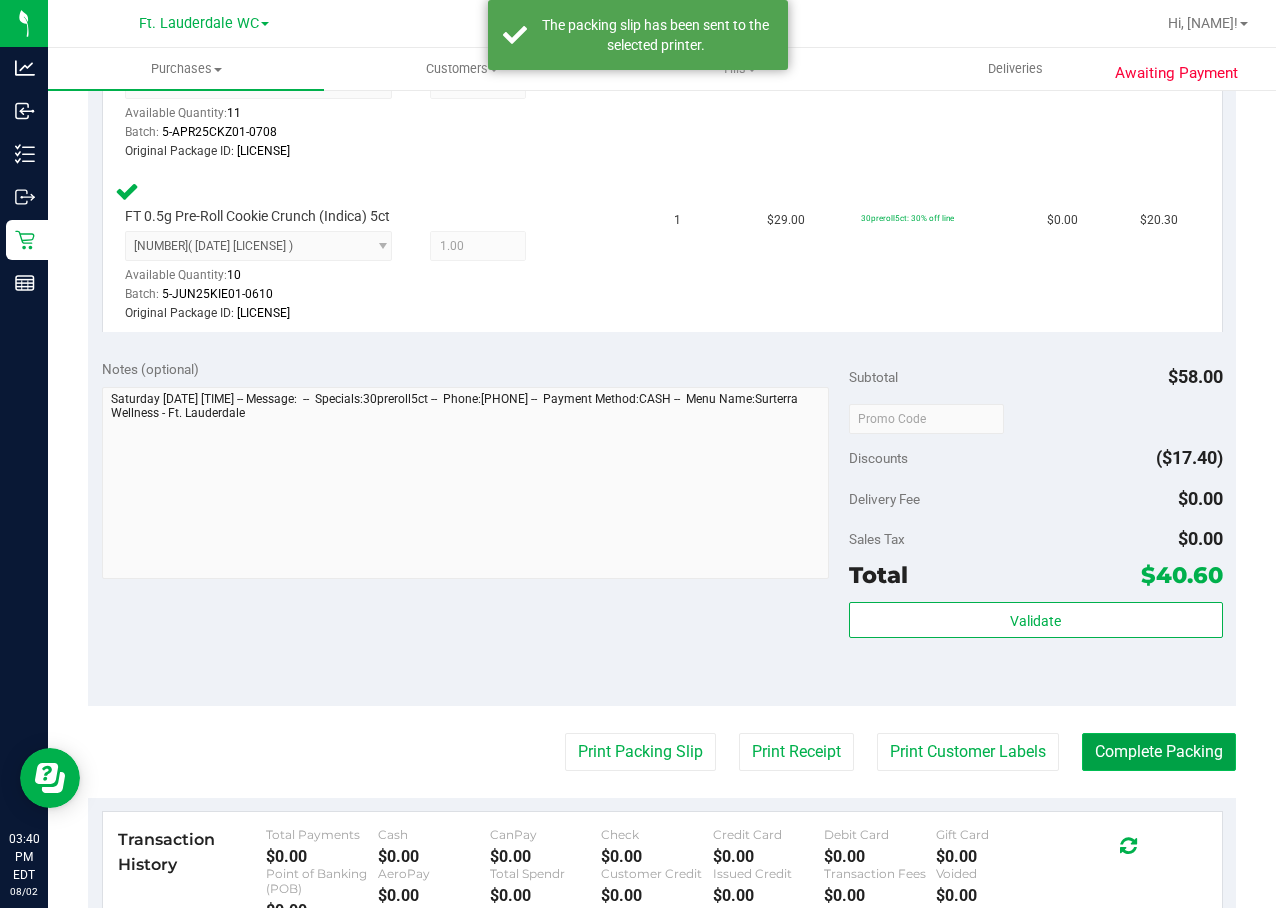 click on "Complete Packing" at bounding box center [1159, 752] 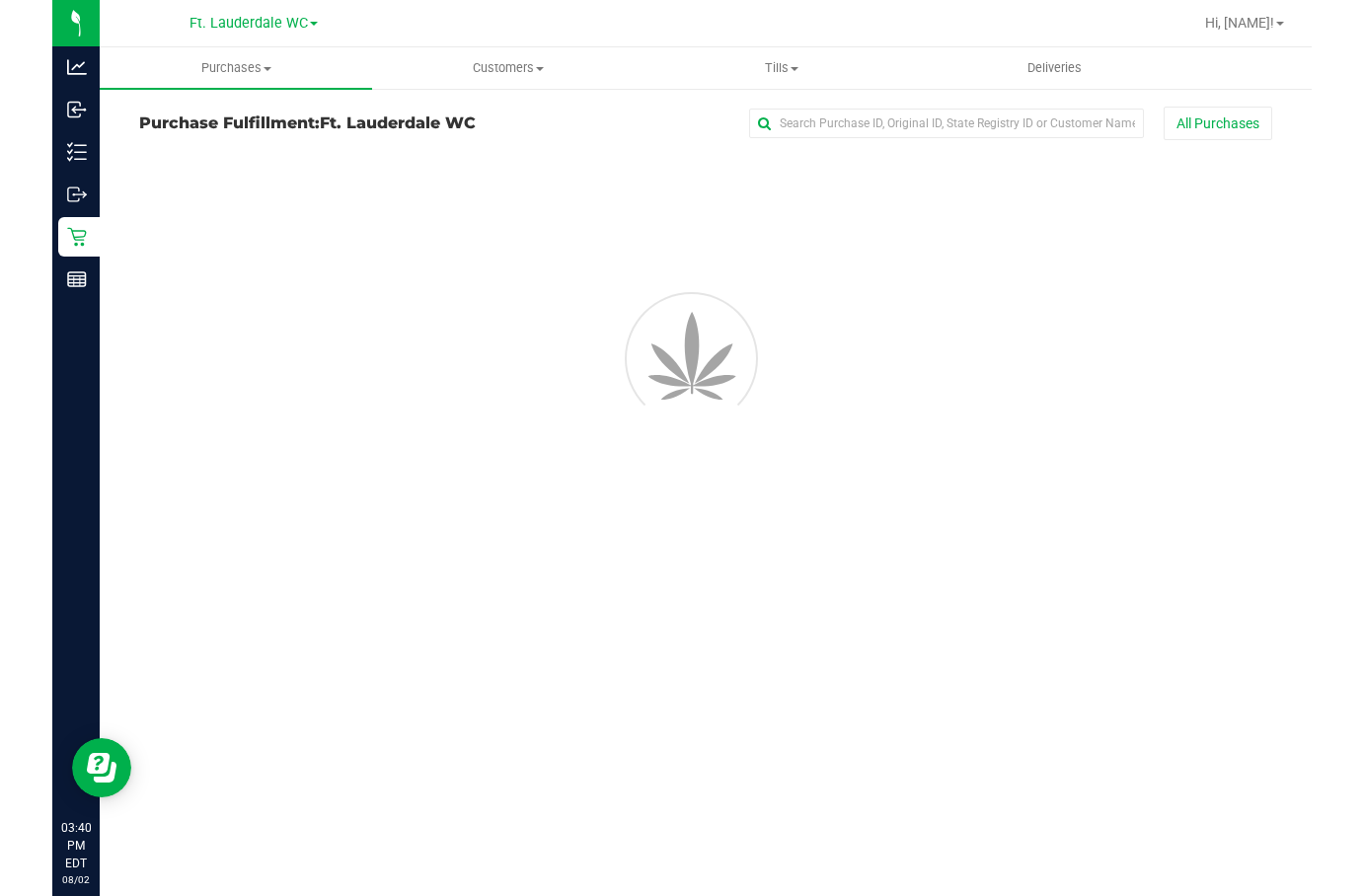 scroll, scrollTop: 0, scrollLeft: 0, axis: both 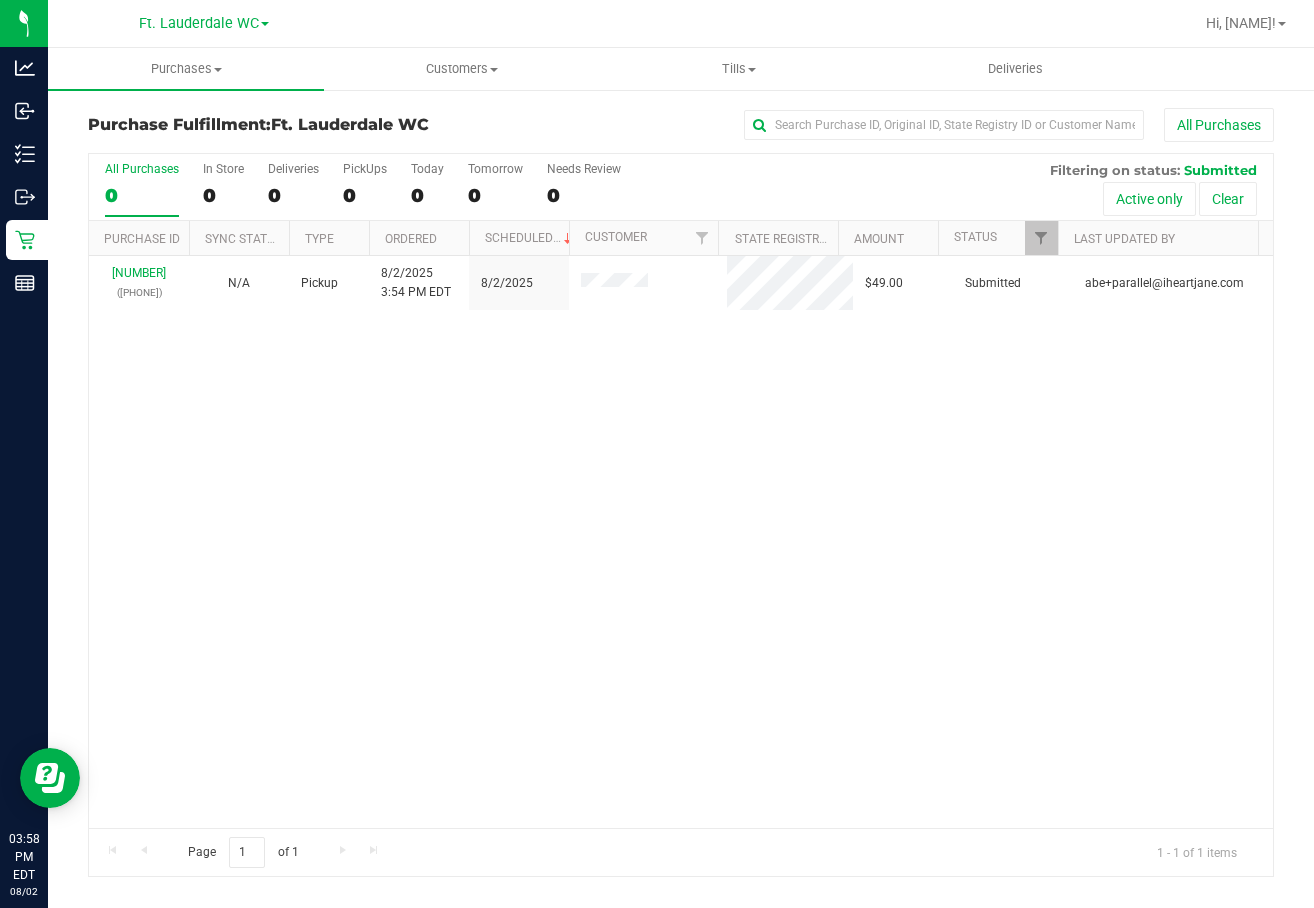 click on "0" at bounding box center (142, 195) 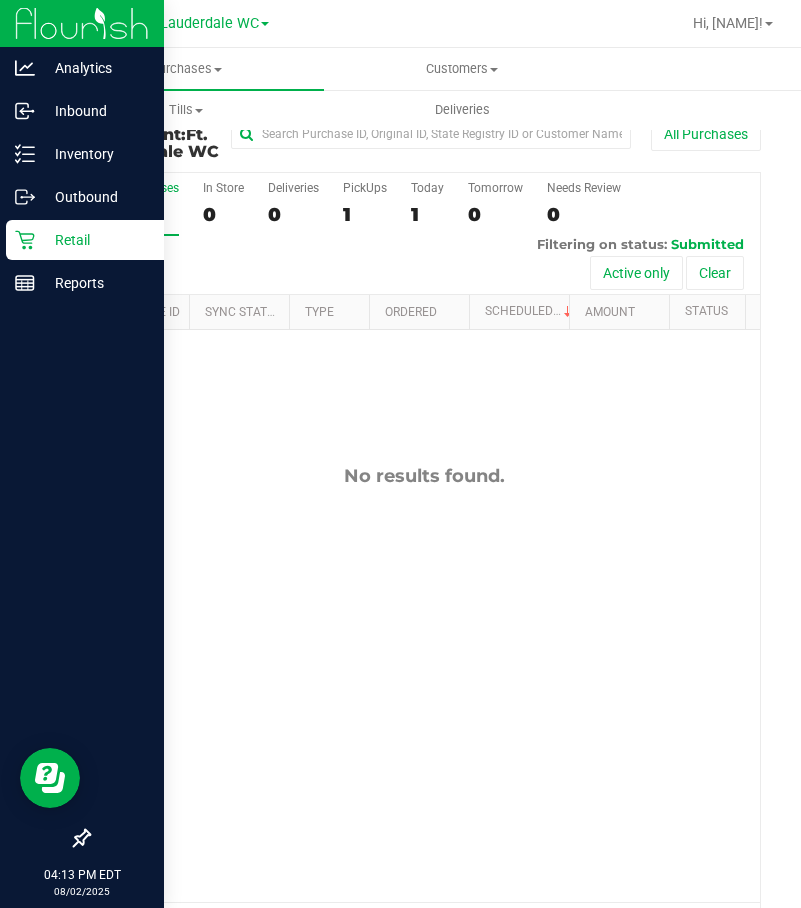 click 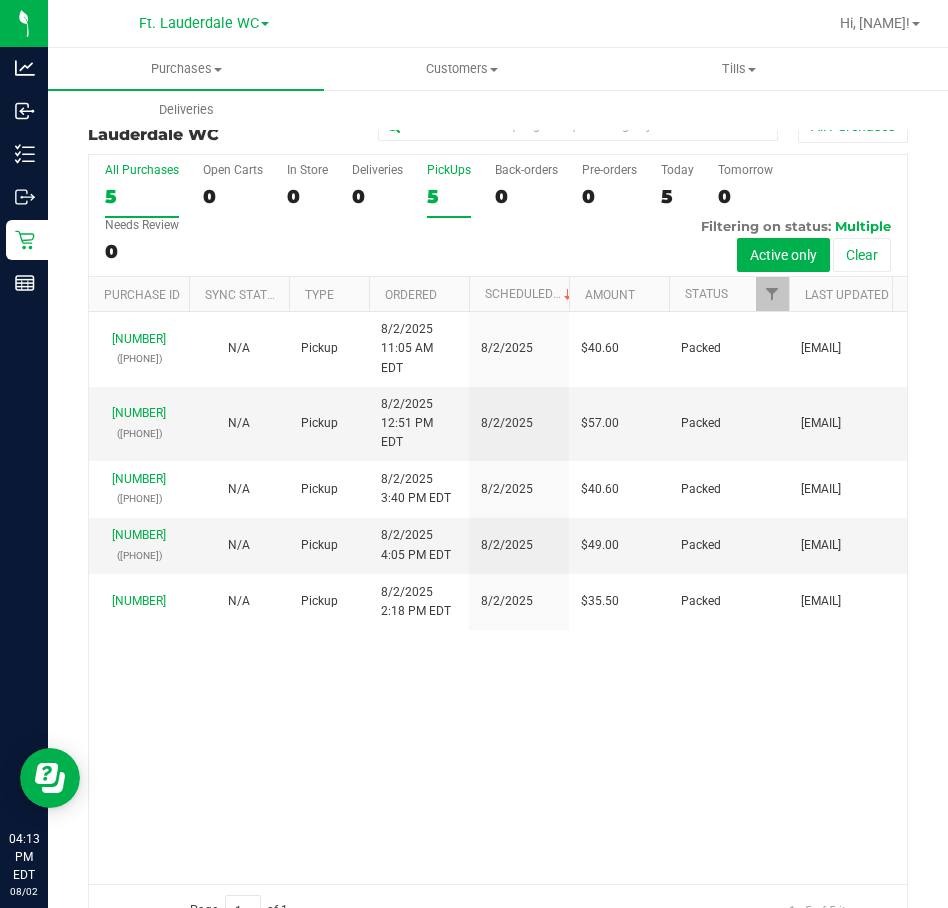 click on "5" at bounding box center (449, 196) 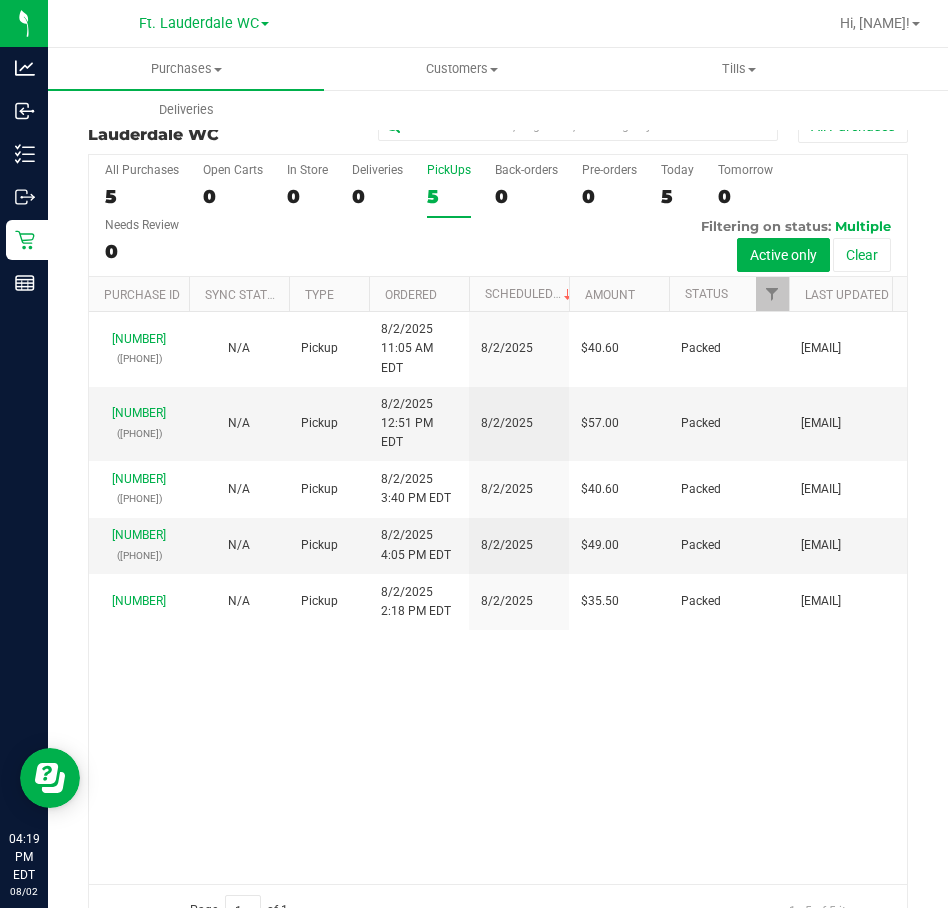 click on "PickUps
5" at bounding box center [449, 190] 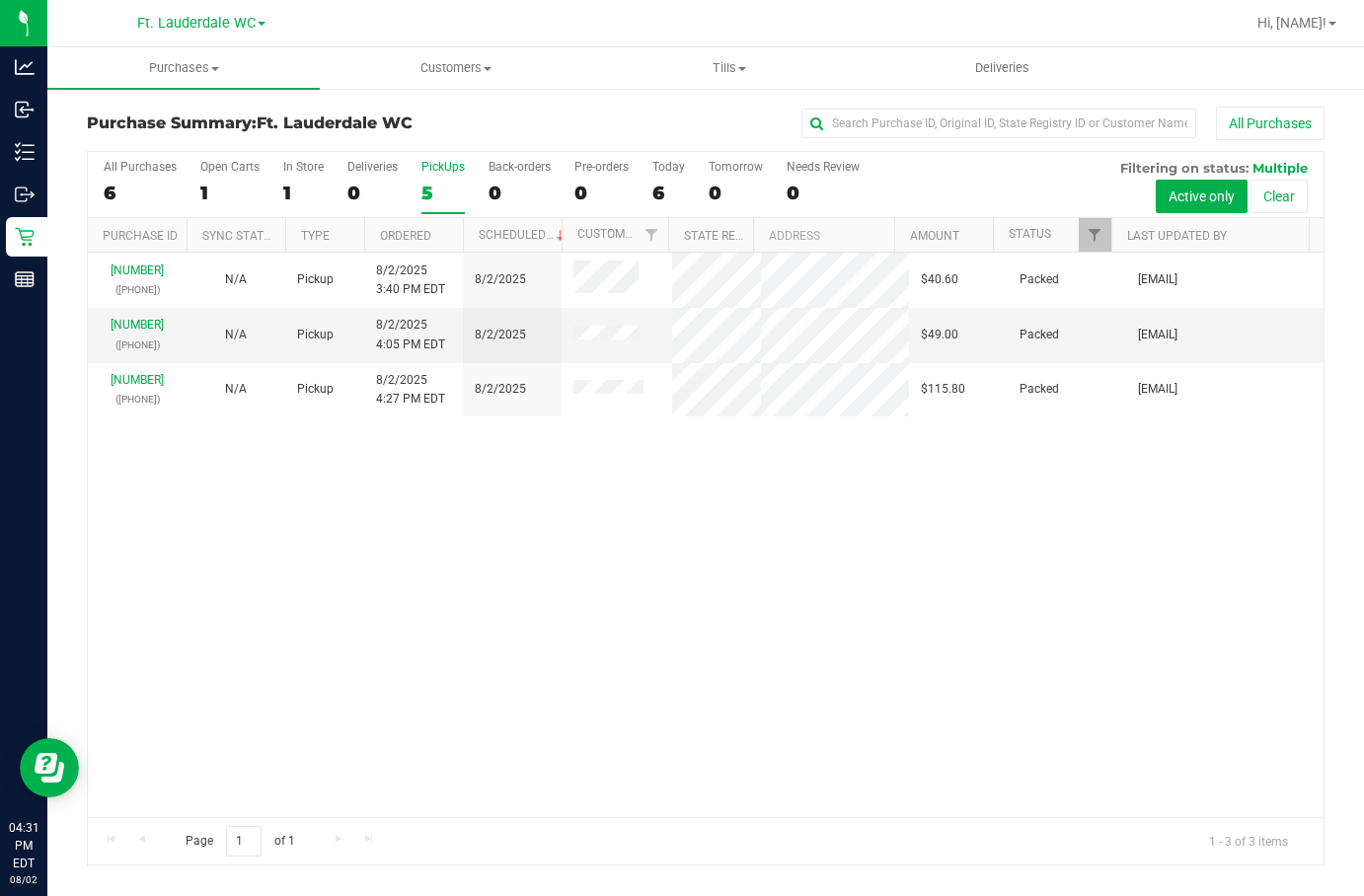 click on "[NUMBER]
([PHONE])
N/A
Pickup [DATE] [TIME] EDT [DATE]
$40.60
Packed [EMAIL]
[NUMBER]
([PHONE])
N/A
Pickup [DATE] [TIME] EDT [DATE]
$49.00
Packed [EMAIL]
[NUMBER]
([PHONE])
N/A
Pickup [DATE] [TIME] EDT [DATE]
$115.80
Packed [EMAIL]" at bounding box center [706, 535] 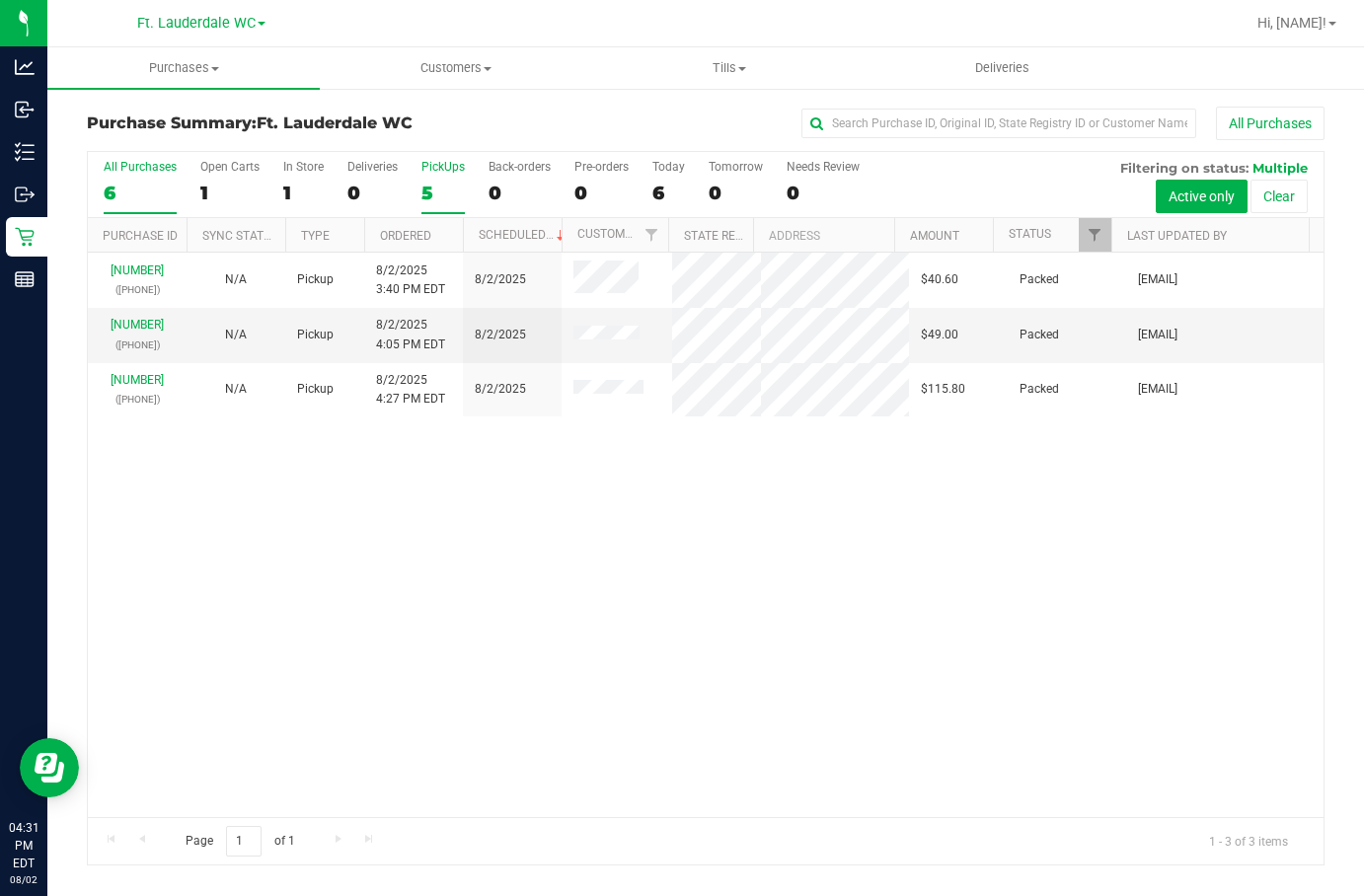 click on "All Purchases
6" at bounding box center [140, 187] 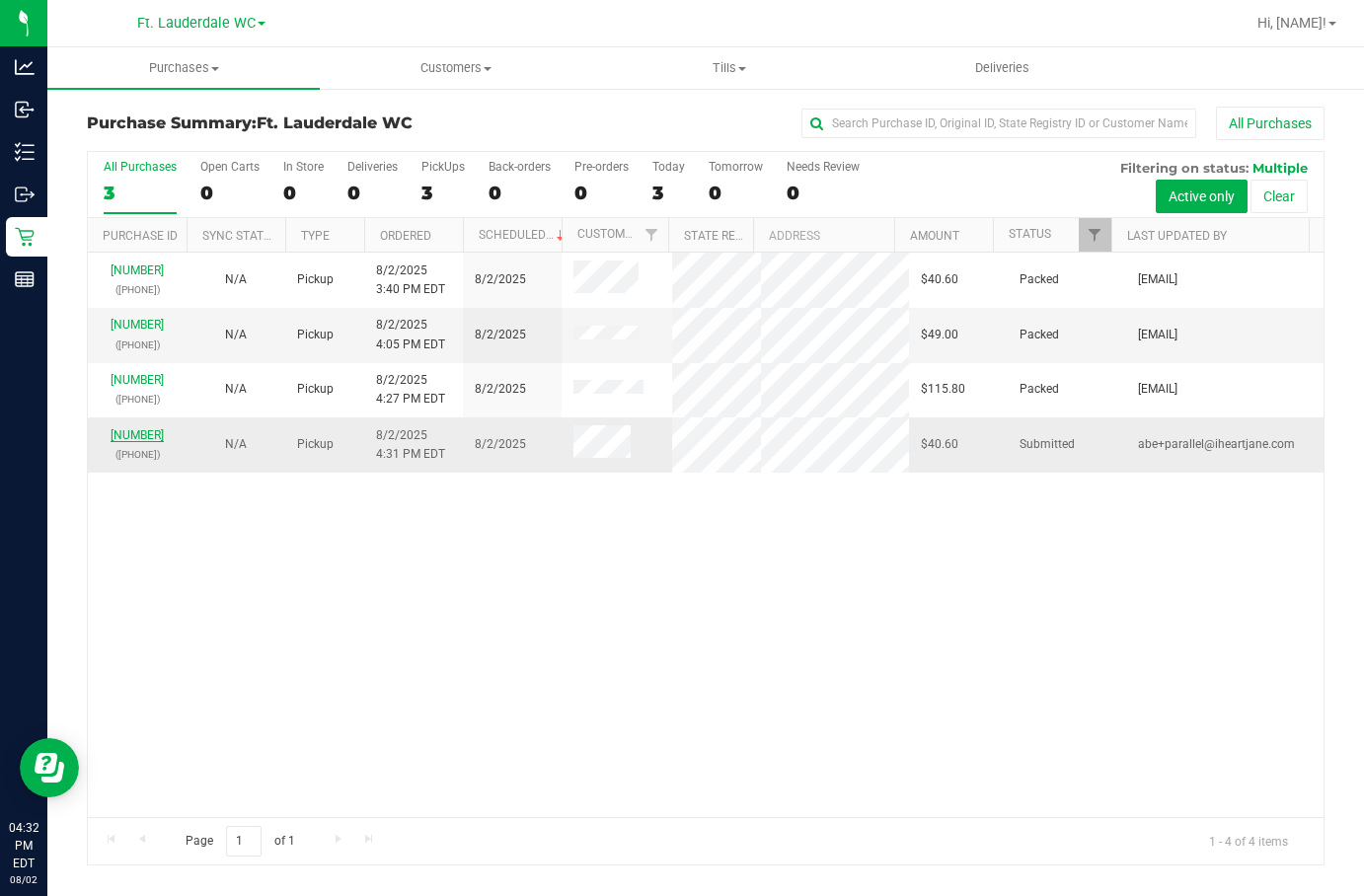 click on "[NUMBER]" at bounding box center [137, 435] 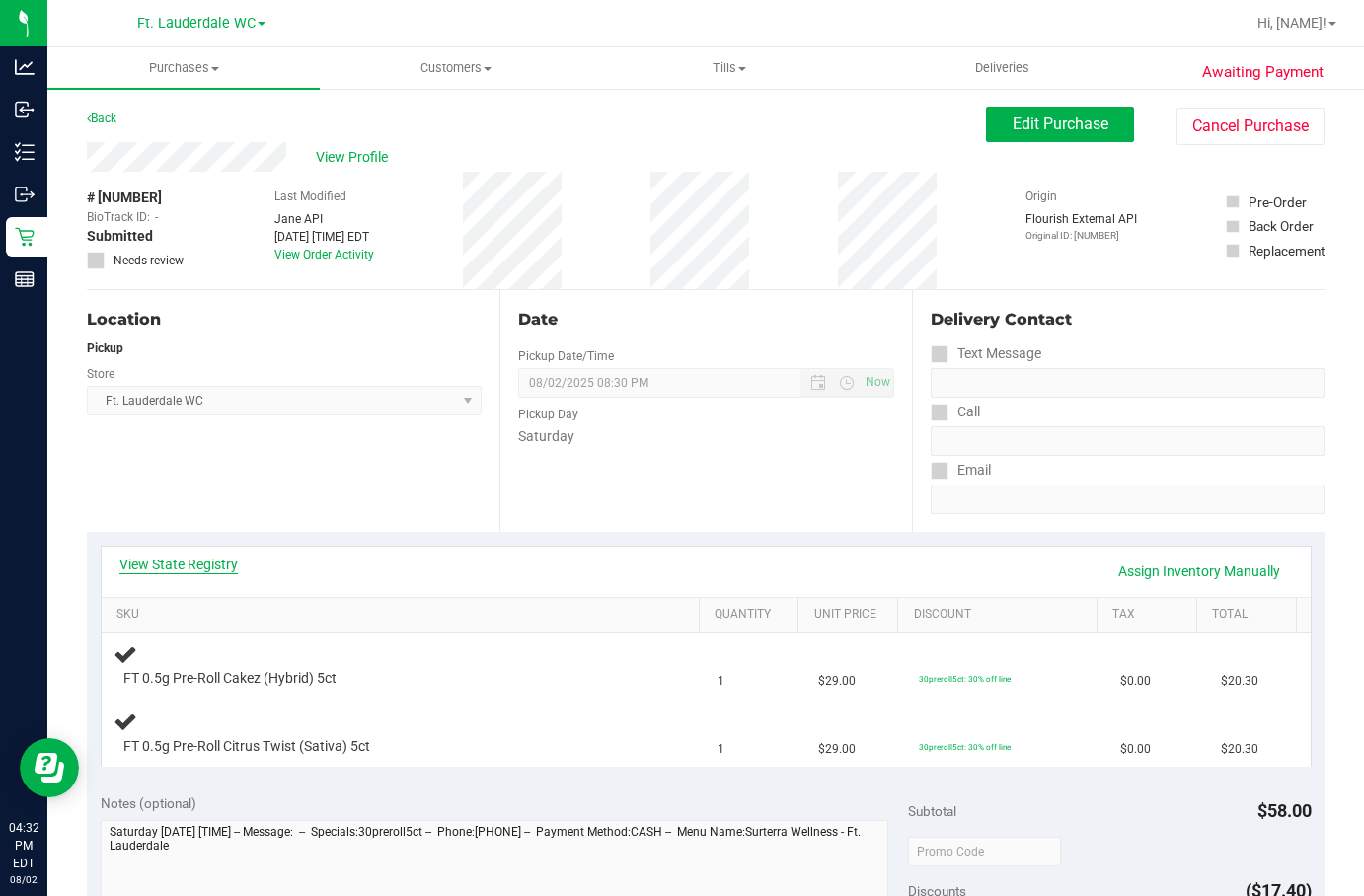 click on "View State Registry" at bounding box center [179, 564] 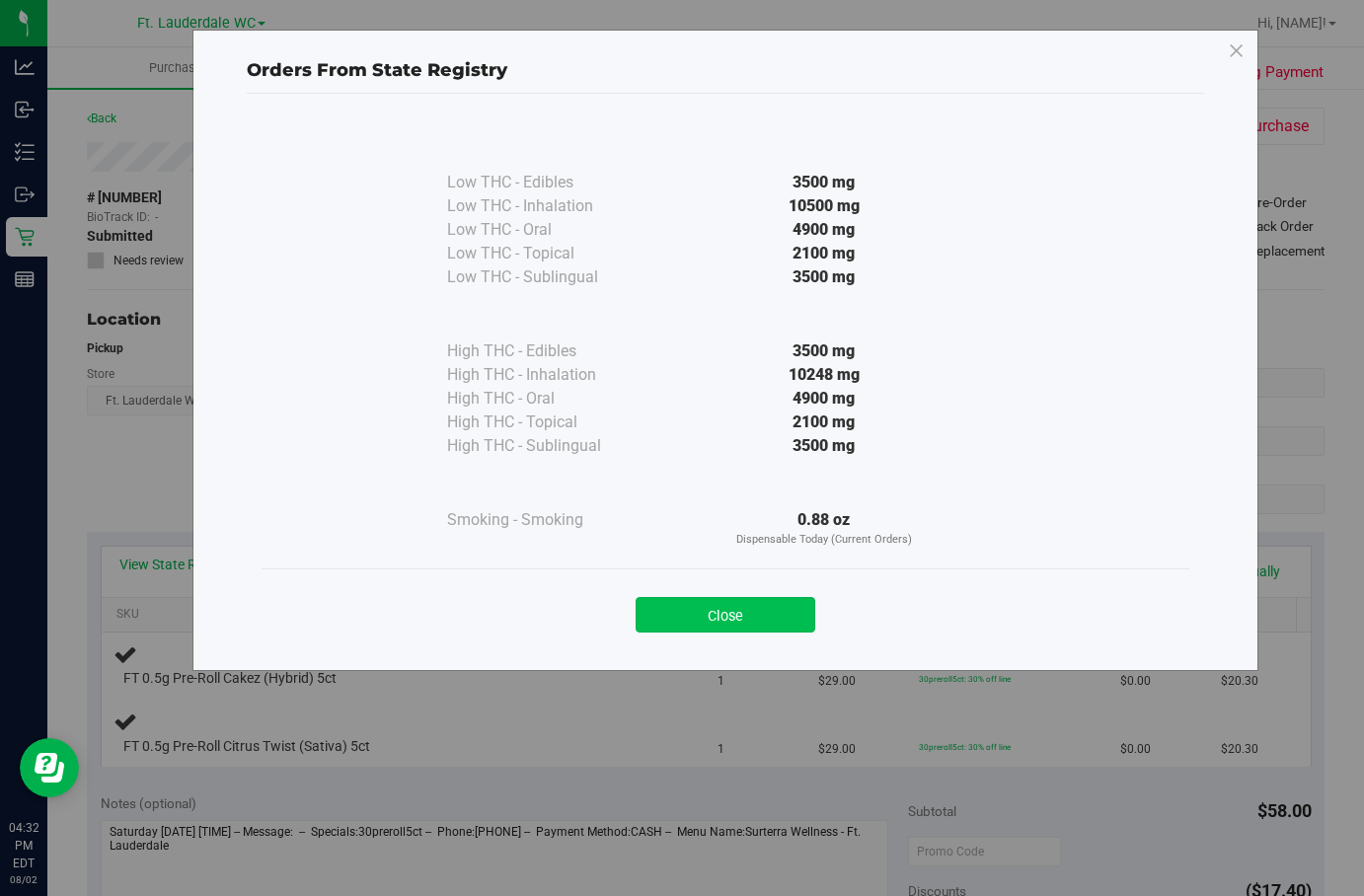 click on "Close" at bounding box center (725, 615) 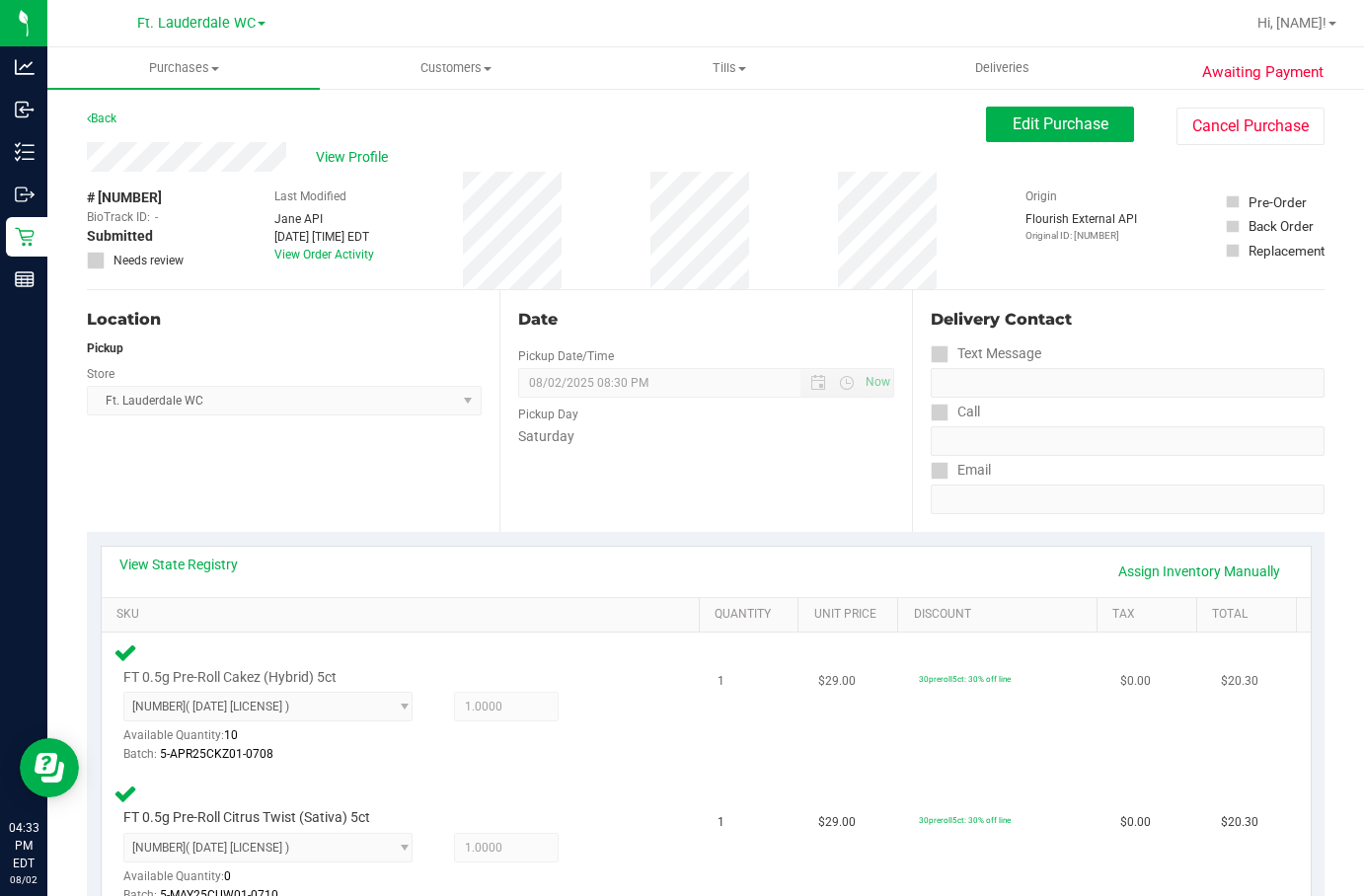 click on "30preroll5ct:
30%
off
line" at bounding box center [1008, 703] 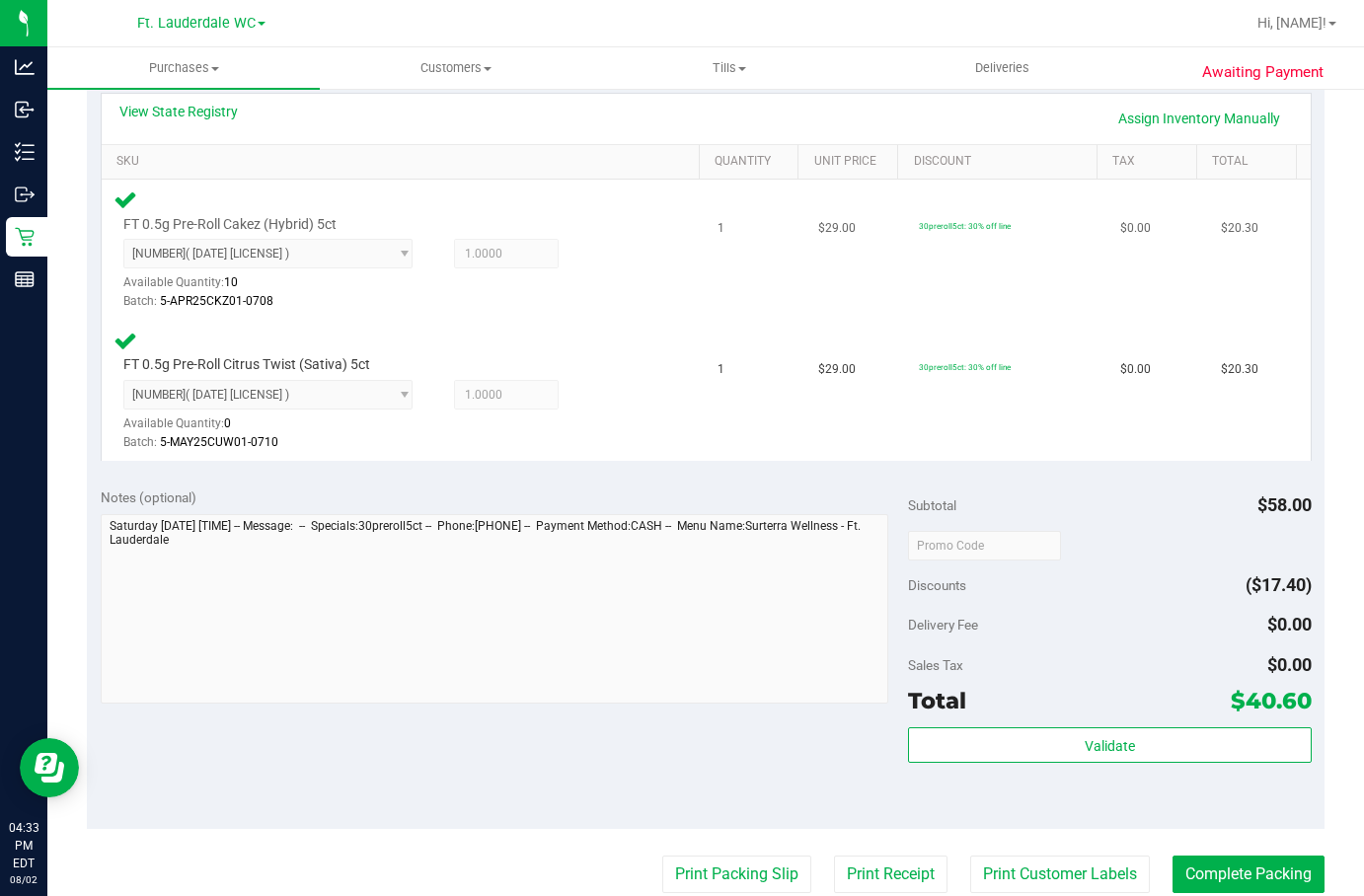 scroll, scrollTop: 498, scrollLeft: 0, axis: vertical 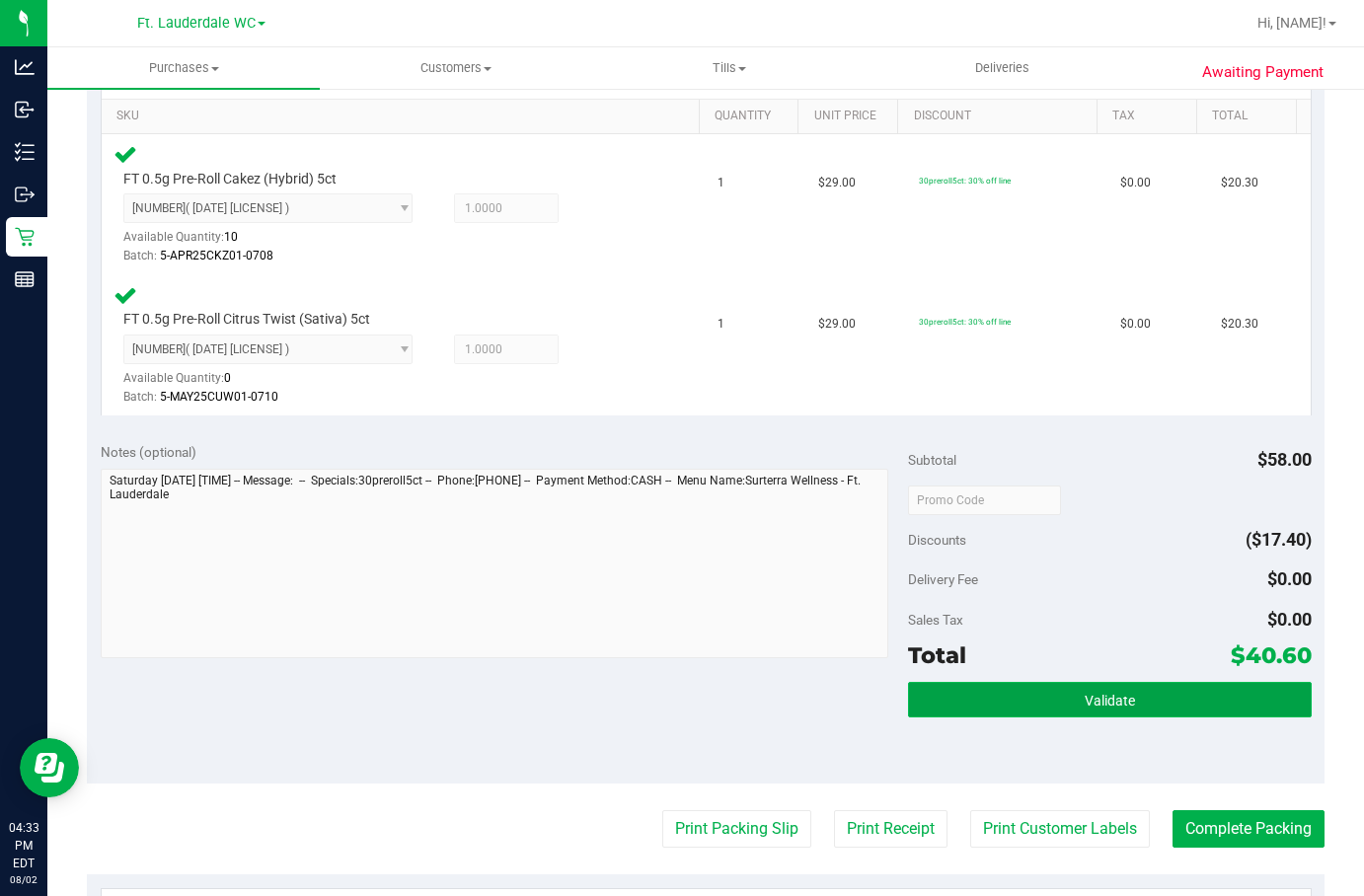 click on "Validate" at bounding box center [1109, 700] 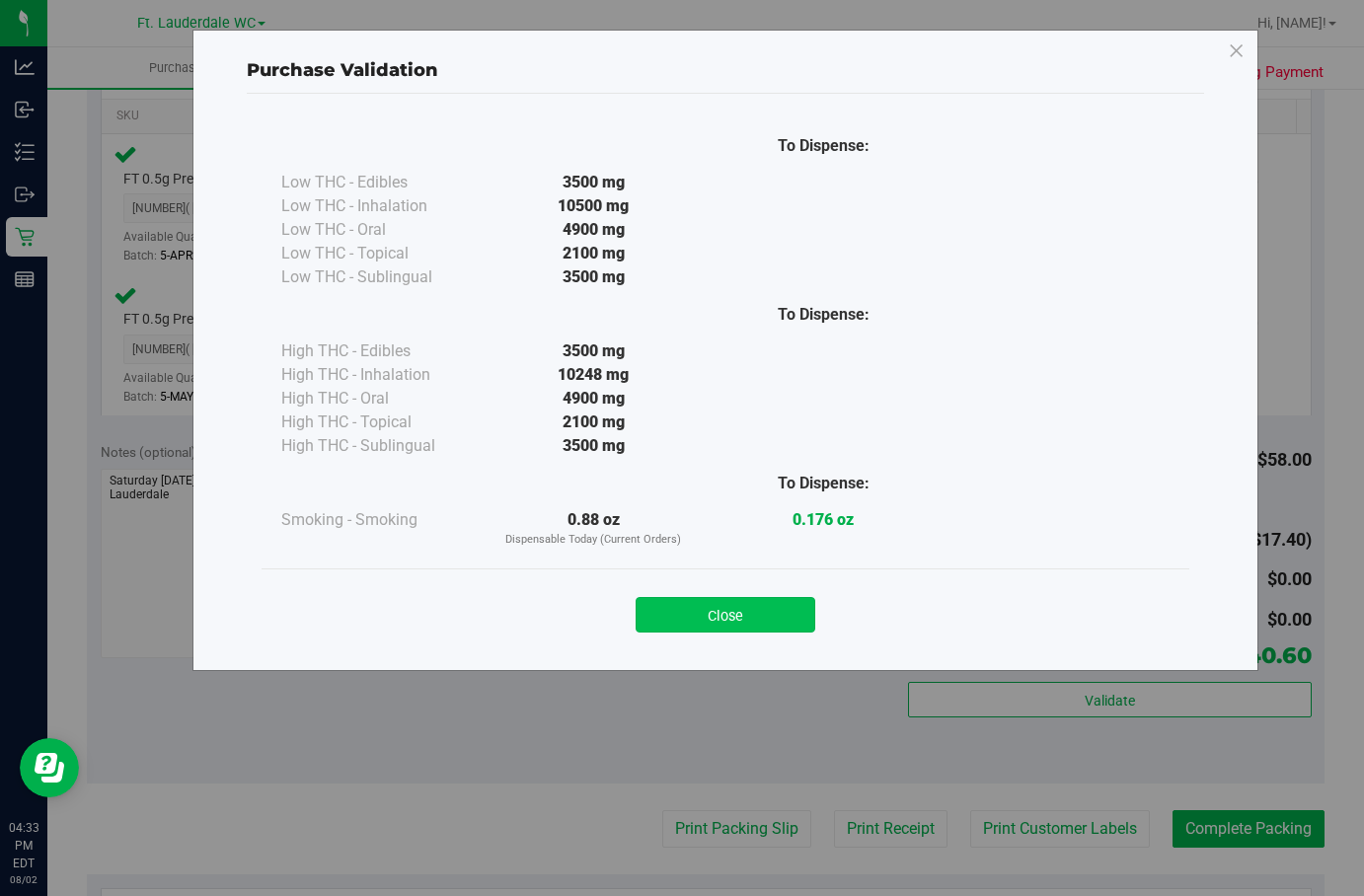 click on "Close" at bounding box center [725, 615] 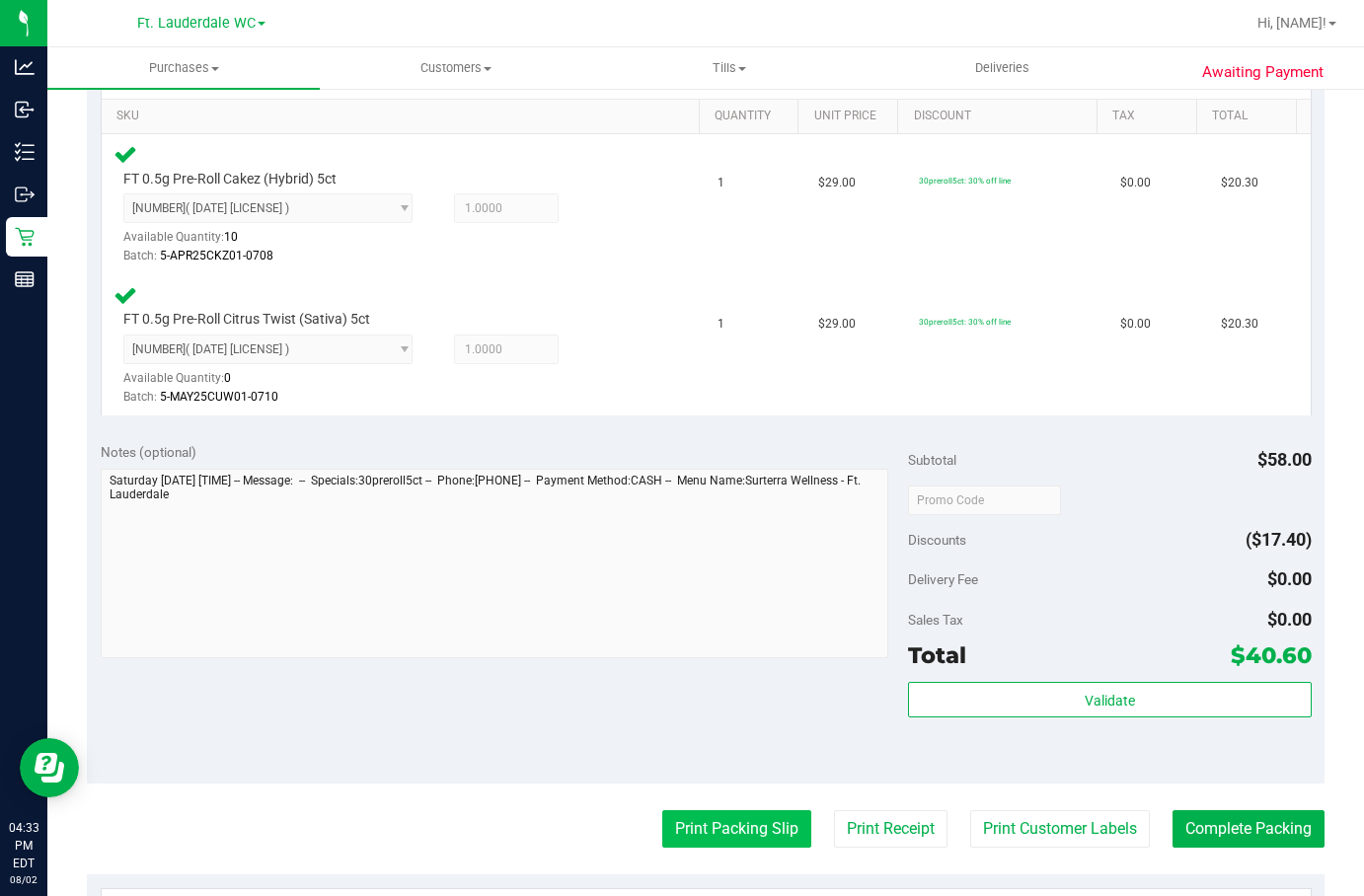 click on "Print Packing Slip" at bounding box center (736, 829) 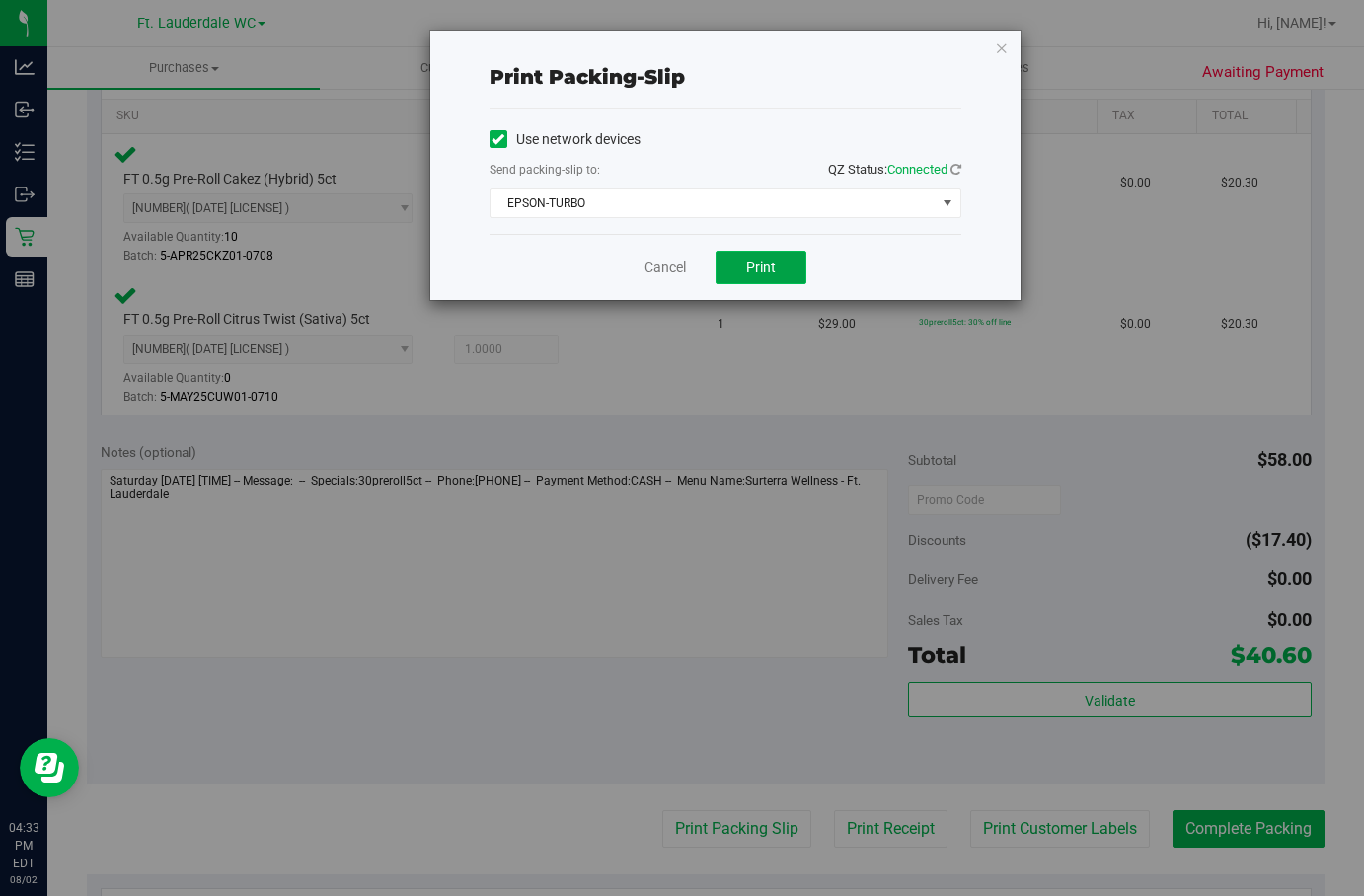 click on "Print" at bounding box center [761, 267] 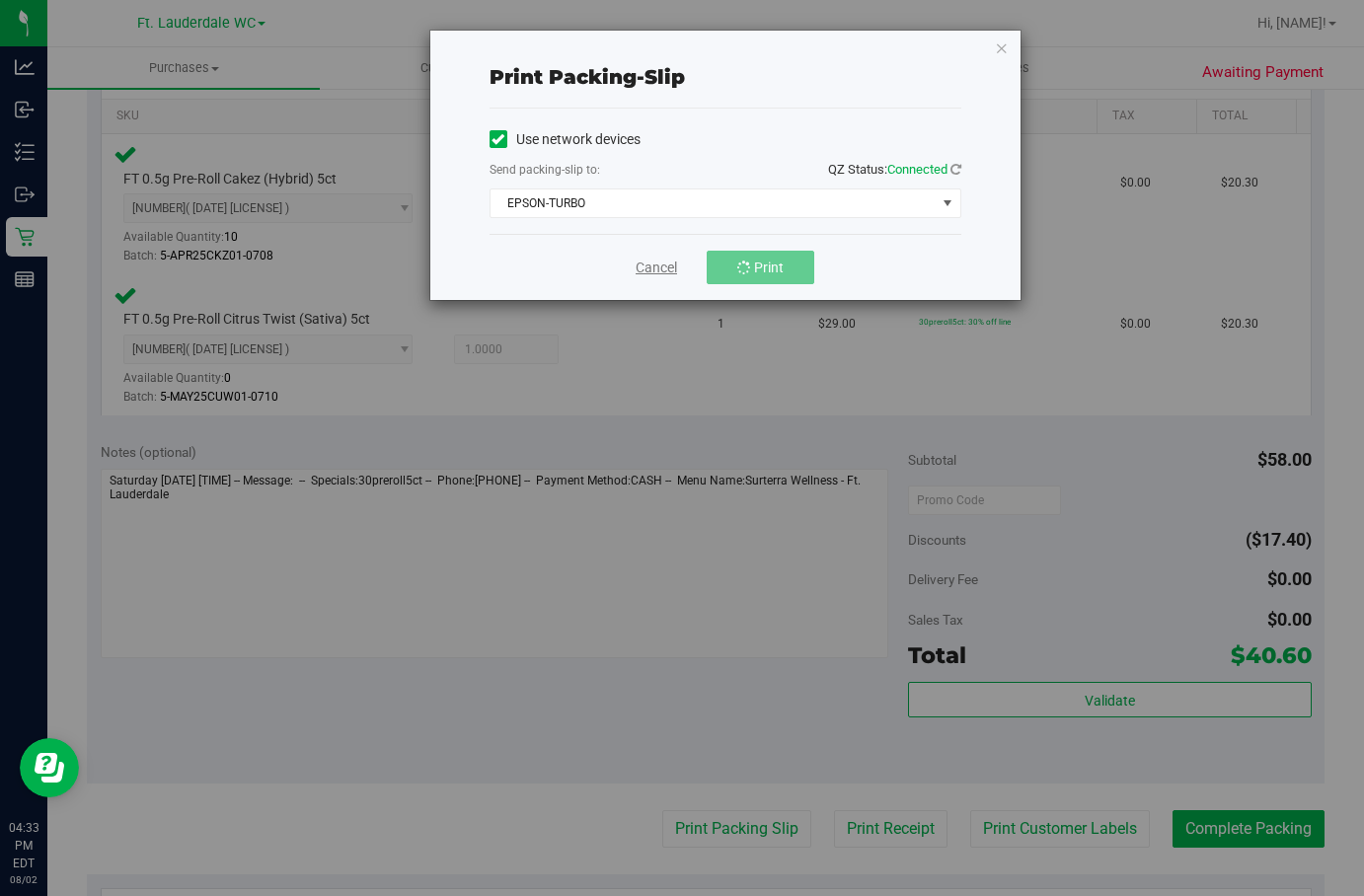 click on "Cancel" at bounding box center [656, 267] 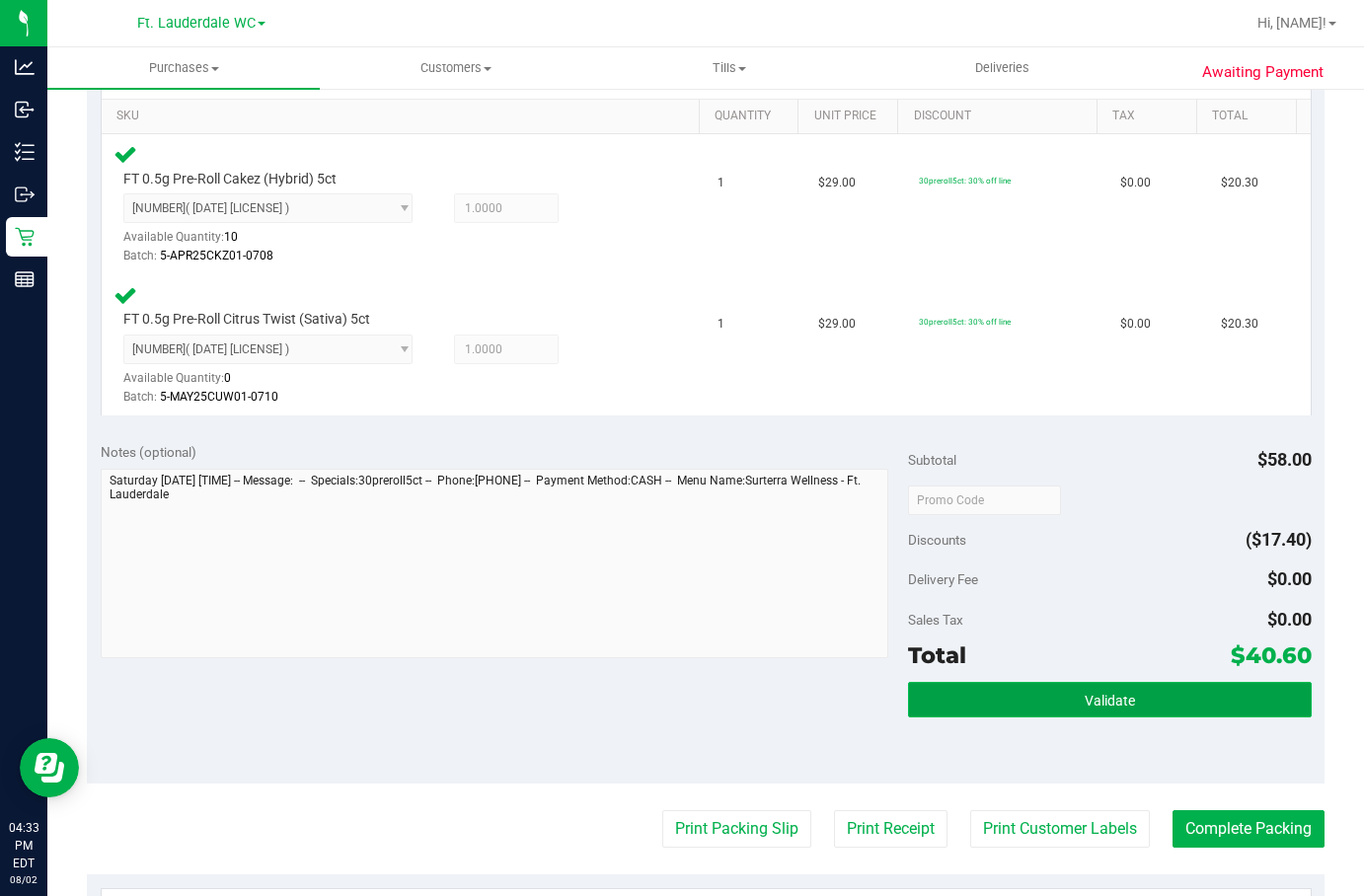 click on "Validate" at bounding box center [1109, 700] 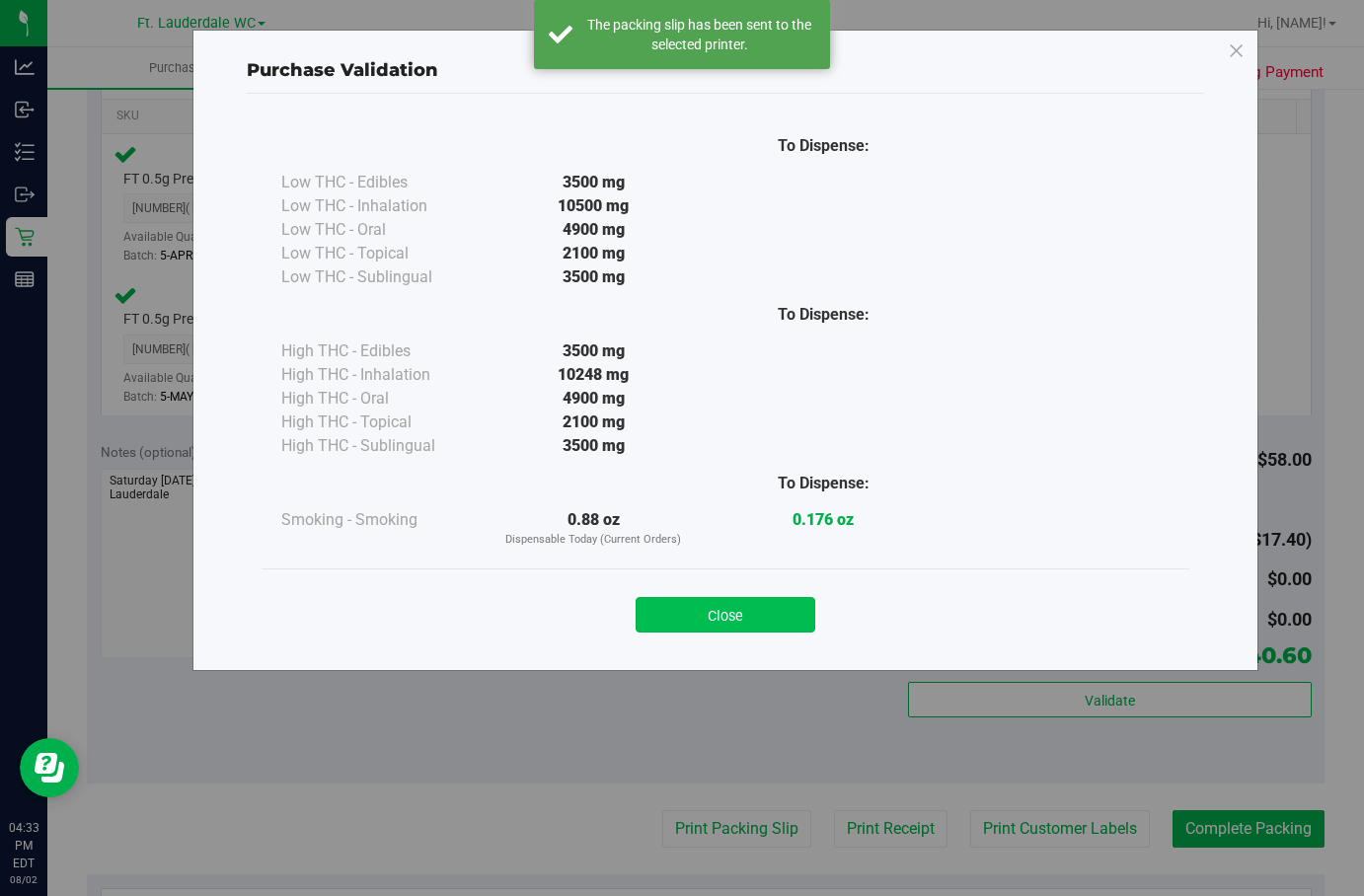 click on "Close" at bounding box center (725, 615) 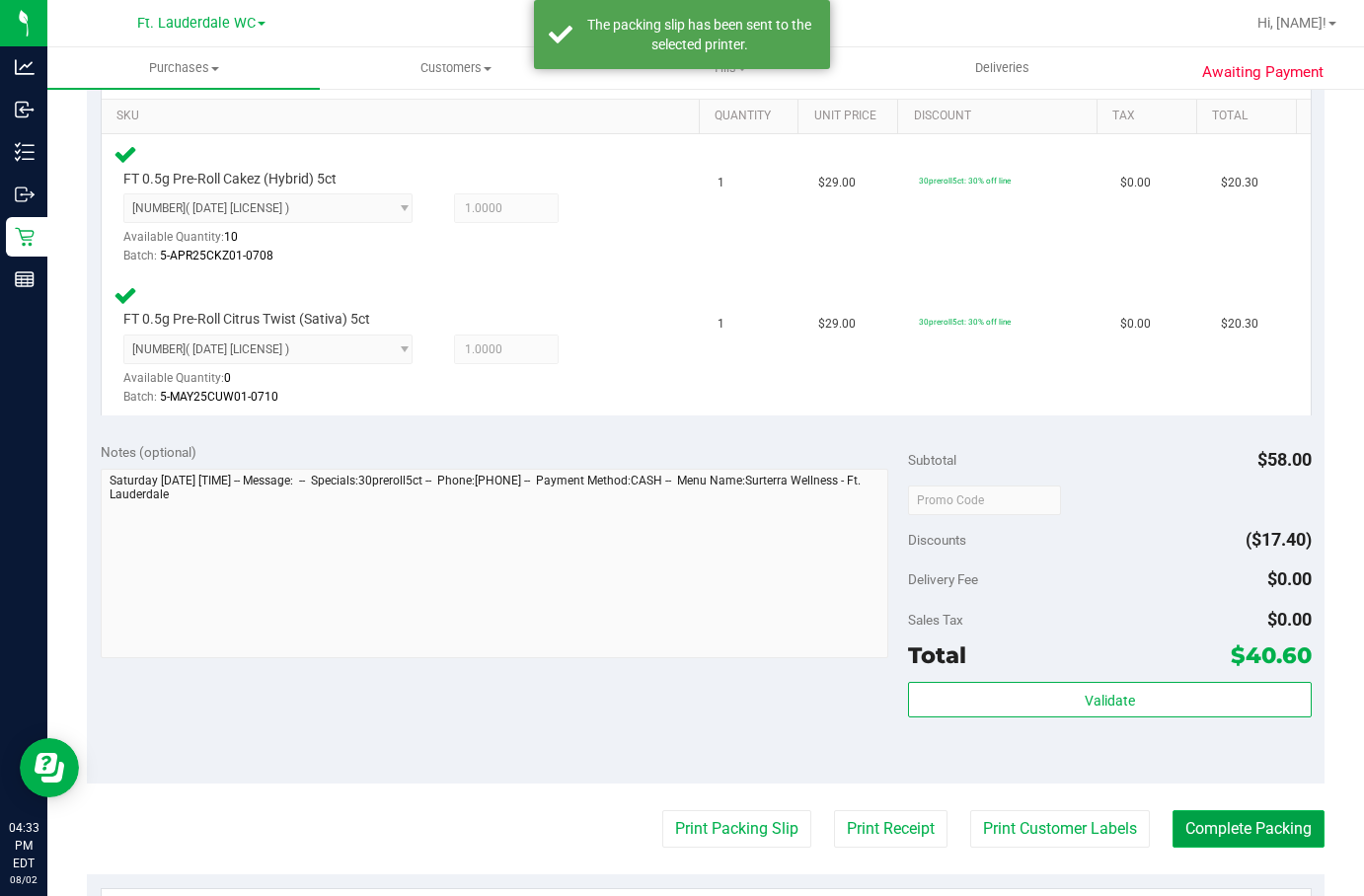 click on "Complete Packing" at bounding box center (1249, 829) 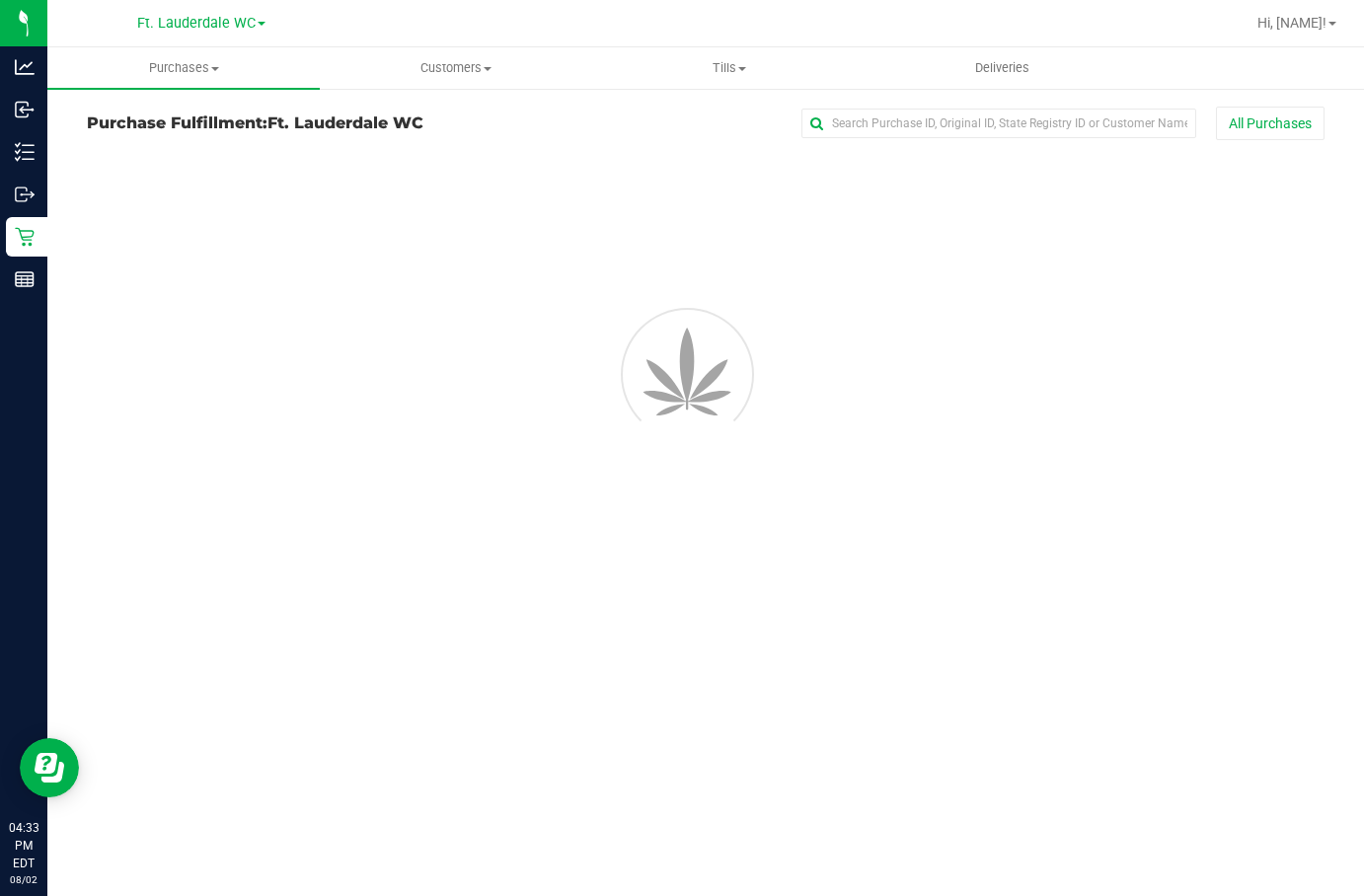 scroll, scrollTop: 0, scrollLeft: 0, axis: both 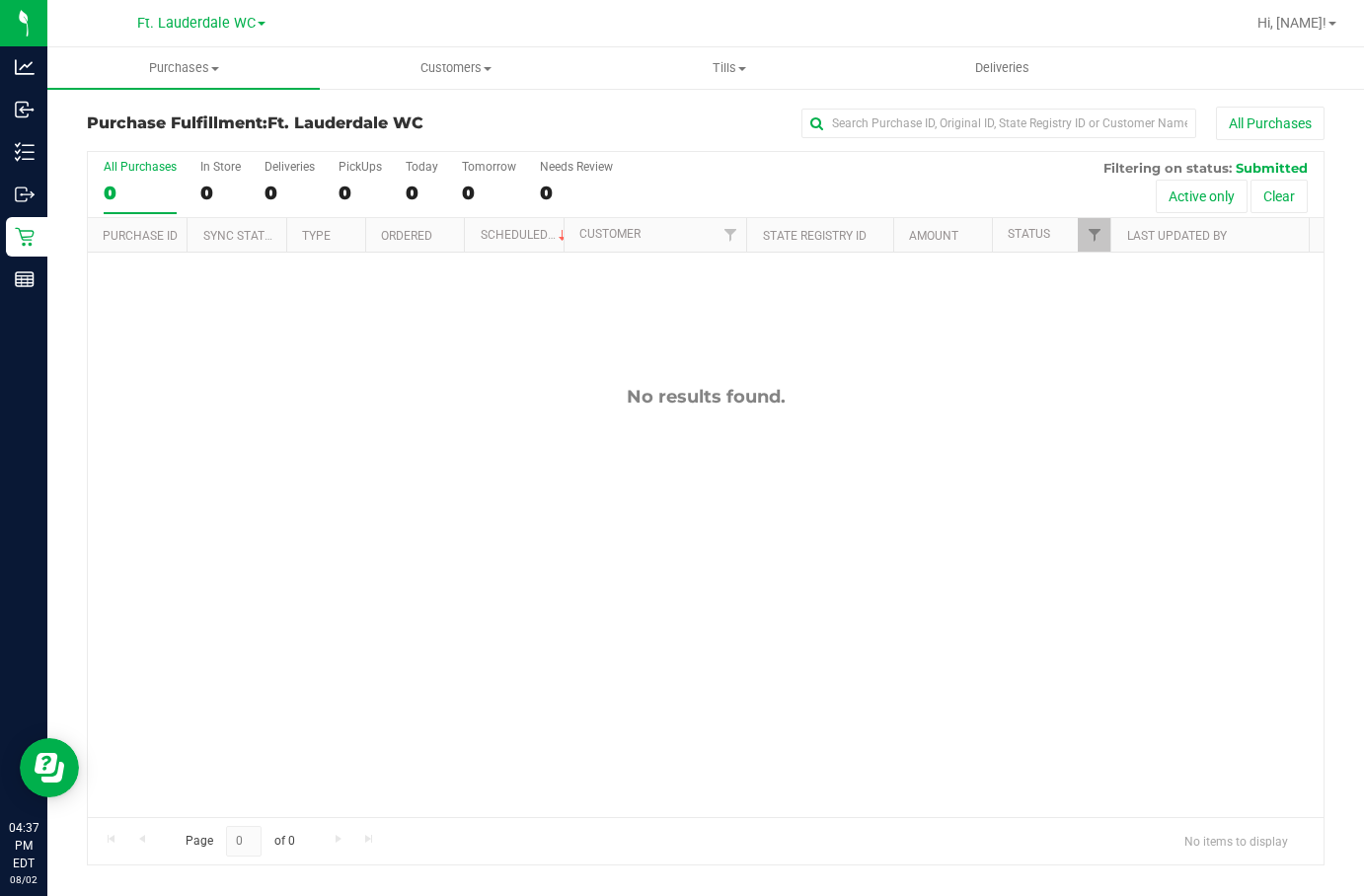click on "0" at bounding box center [140, 192] 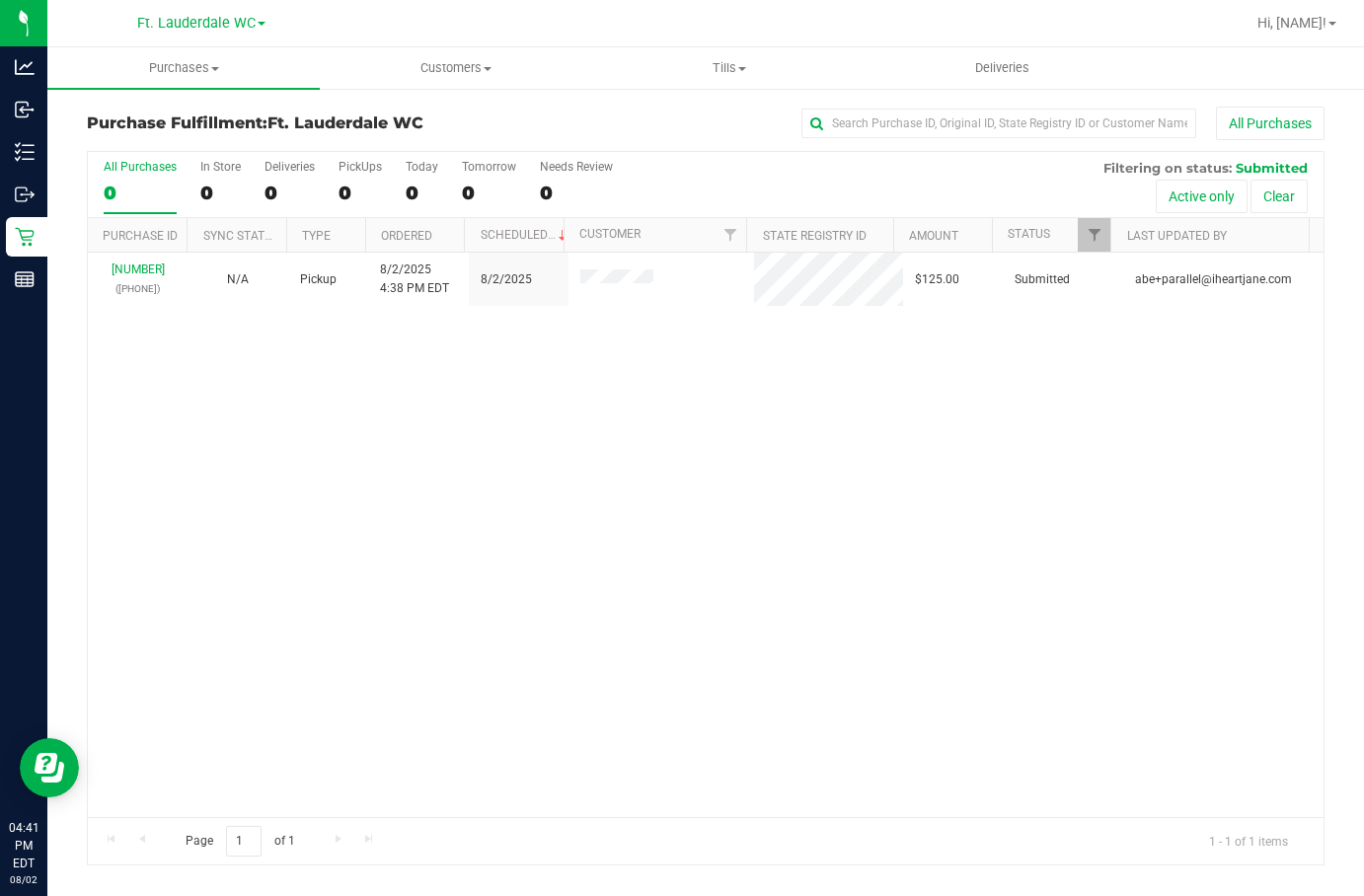 click on "All Purchases" at bounding box center [140, 167] 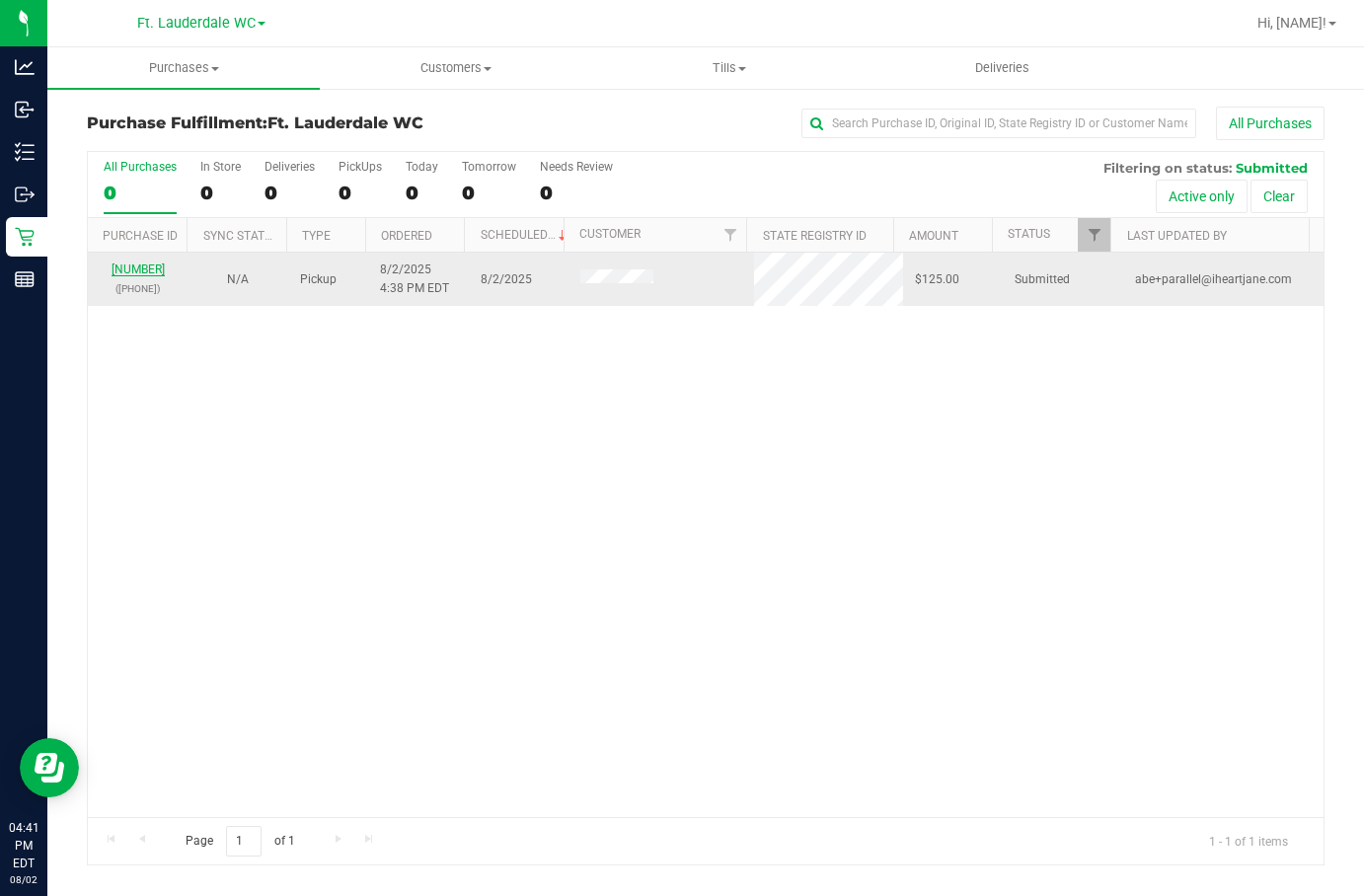 click on "[NUMBER]" at bounding box center (138, 269) 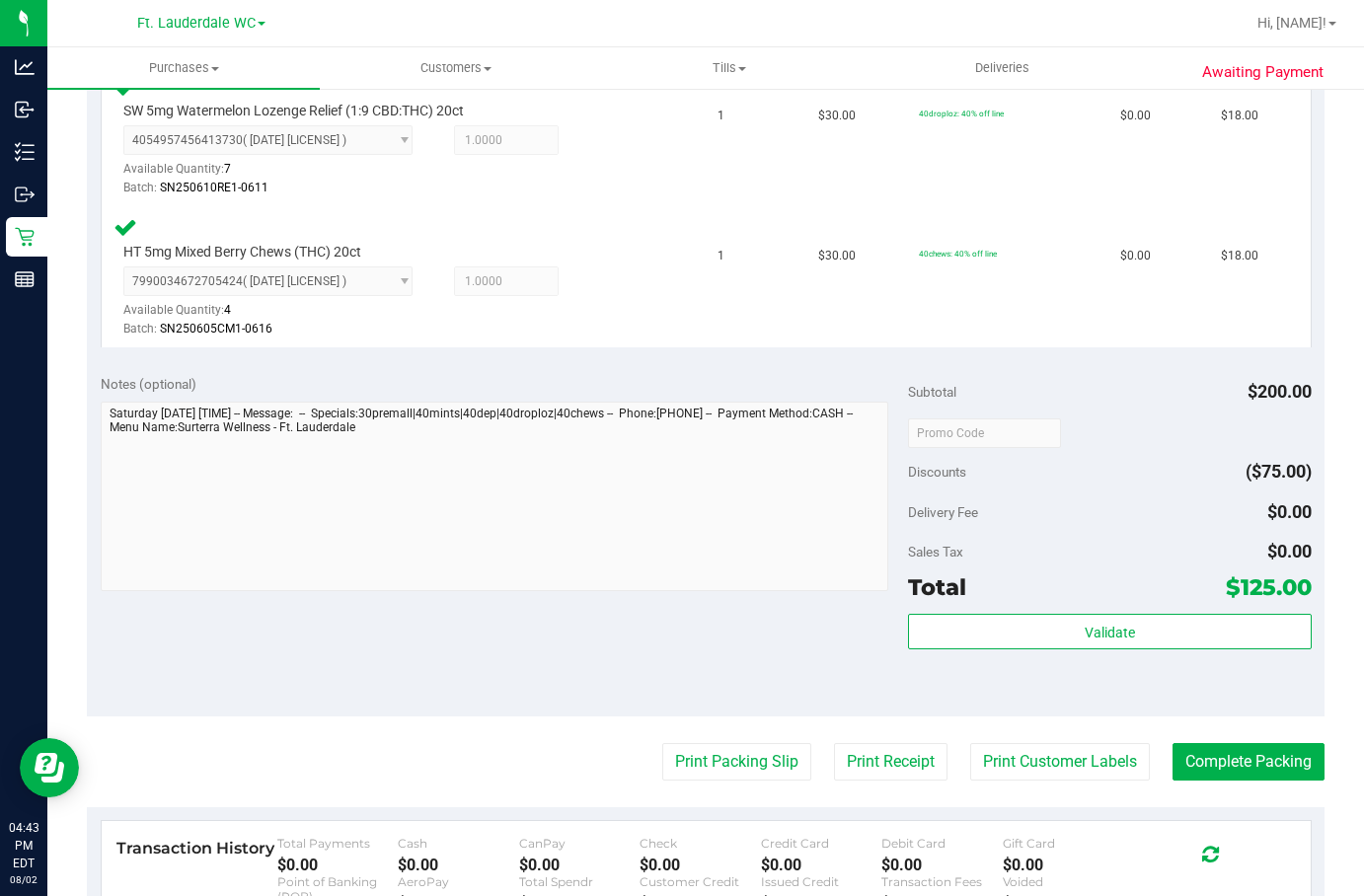 scroll, scrollTop: 1169, scrollLeft: 0, axis: vertical 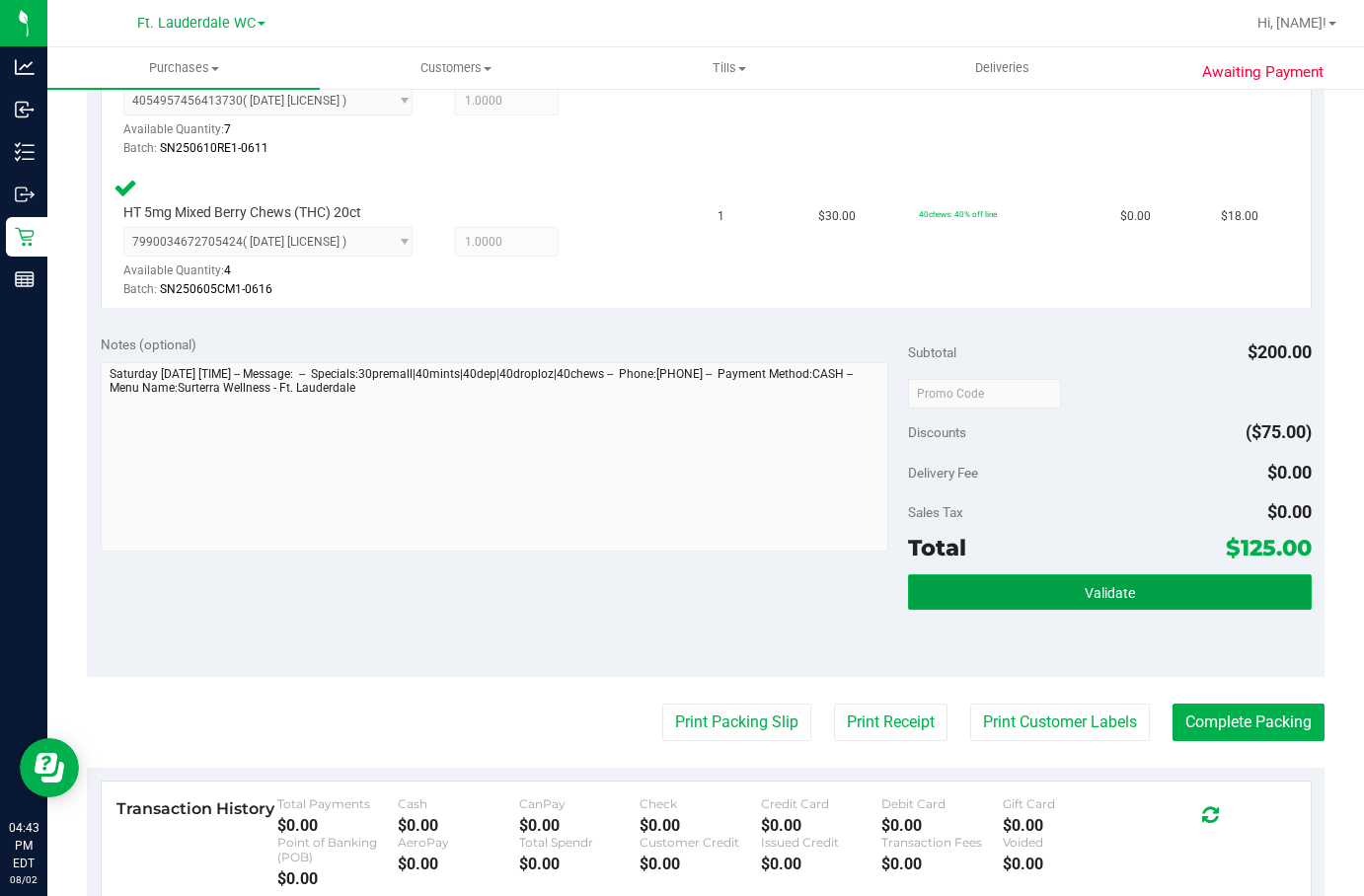 click on "Validate" at bounding box center [1109, 592] 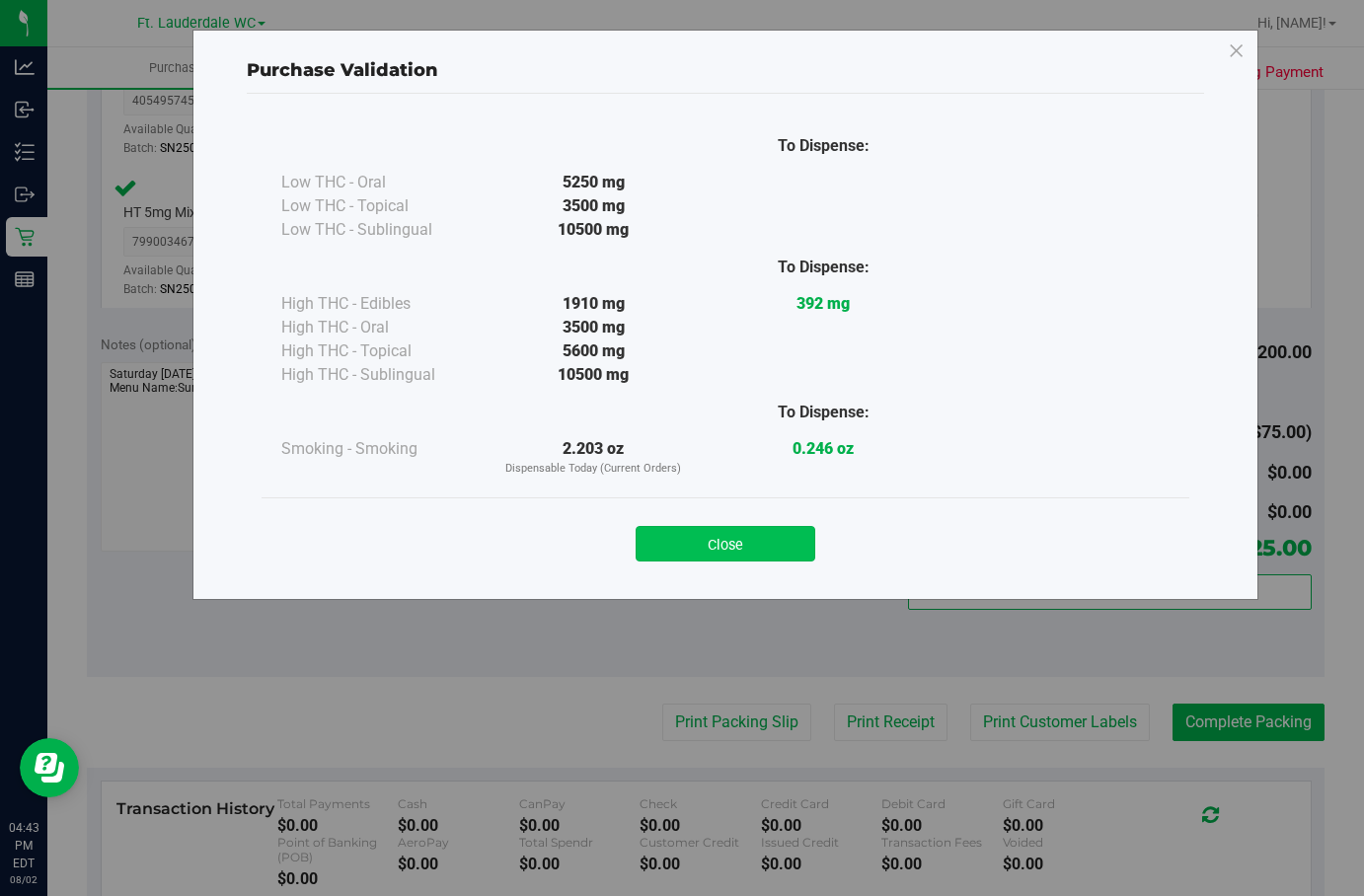 click on "Close" at bounding box center [725, 544] 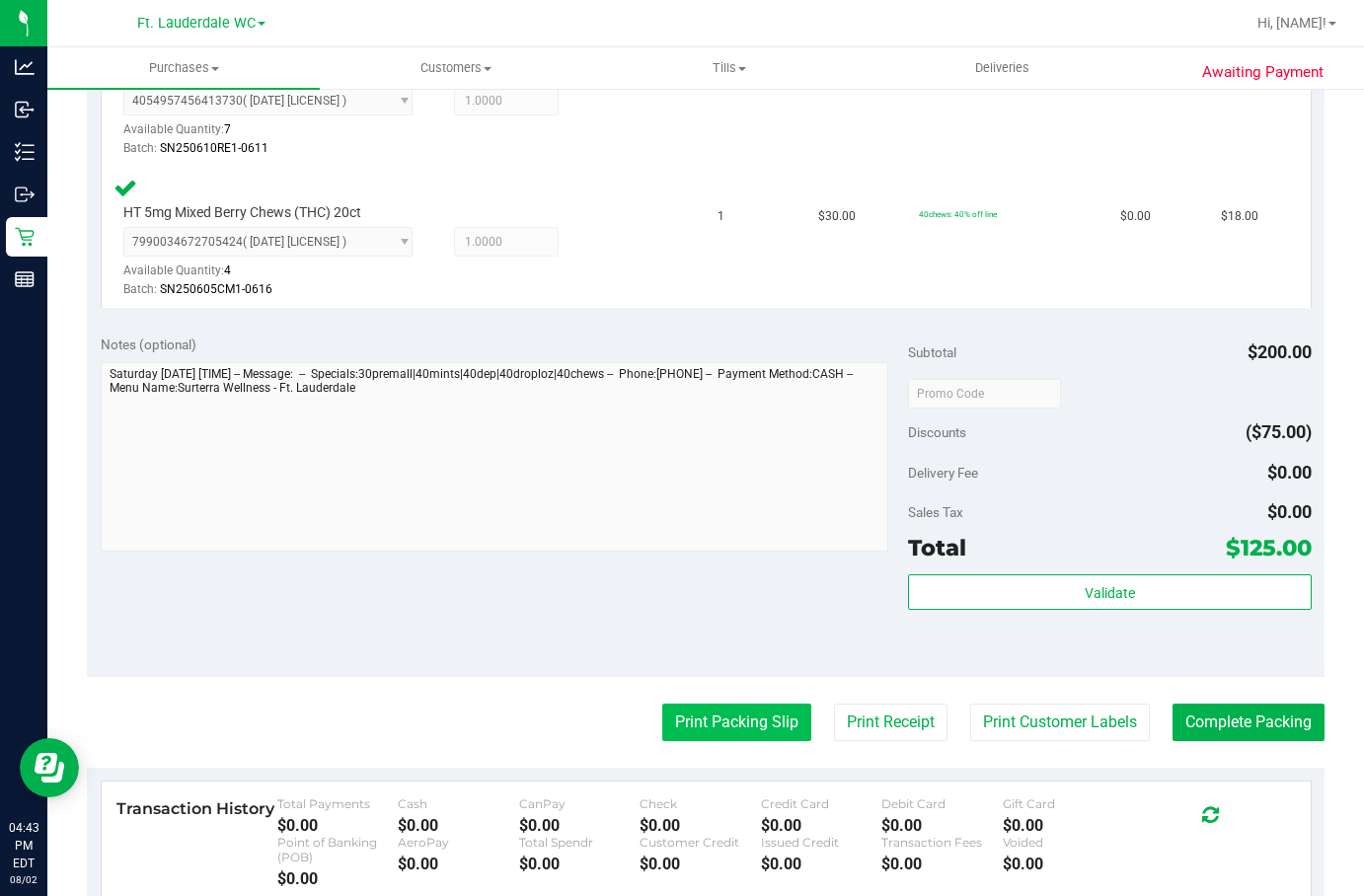click on "Print Packing Slip" at bounding box center [736, 722] 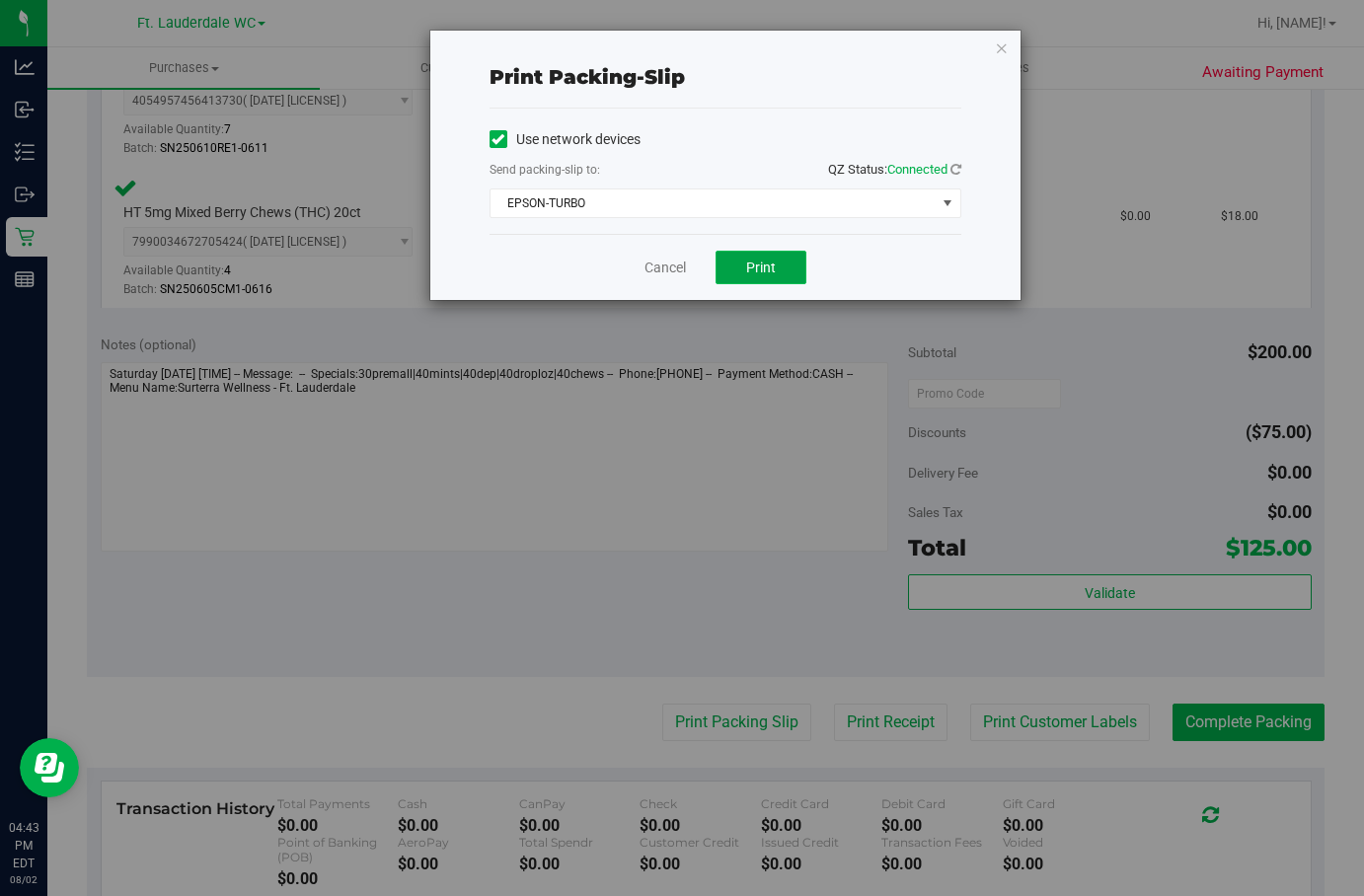 click on "Print" at bounding box center [761, 267] 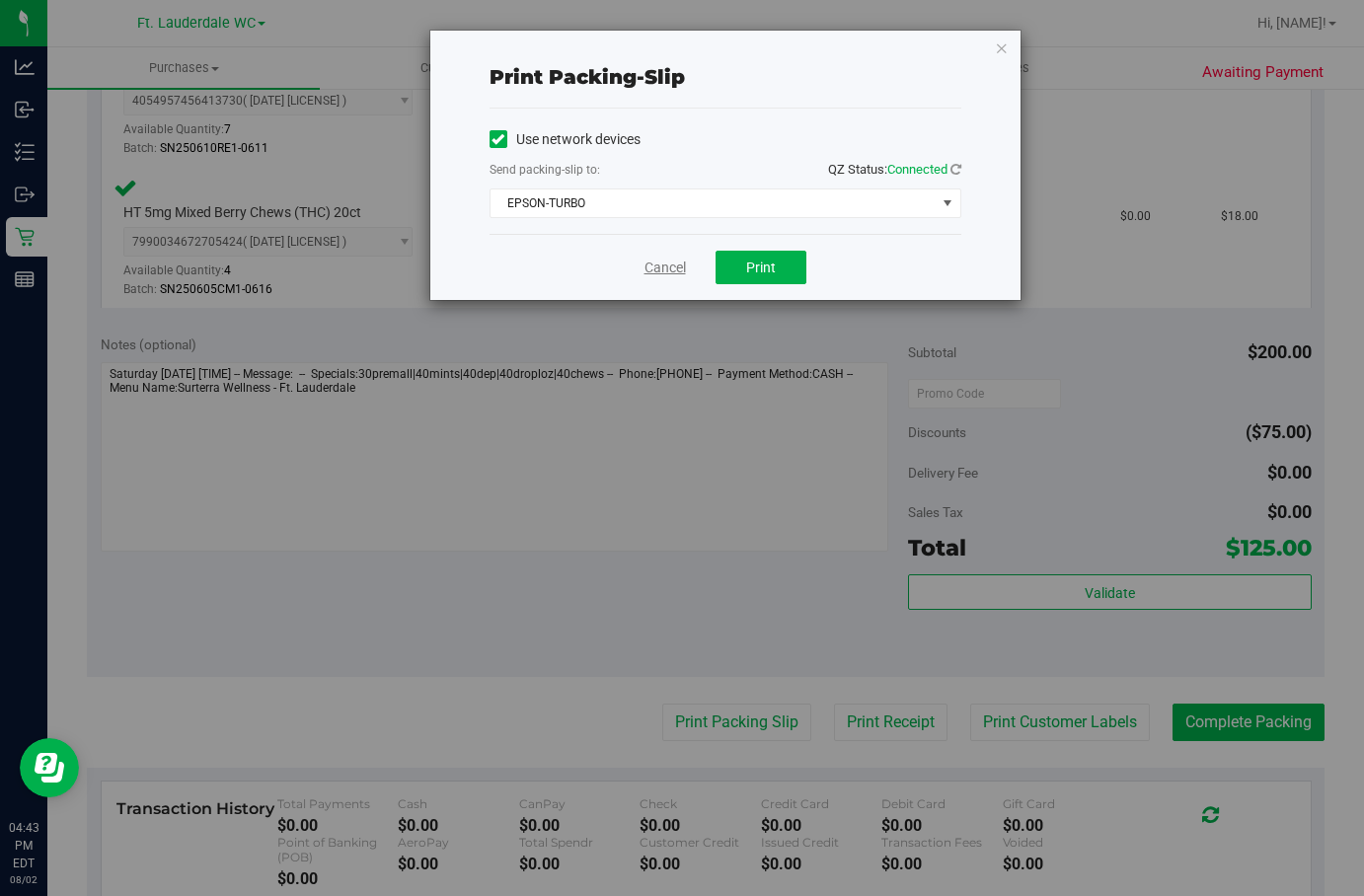 click on "Cancel" at bounding box center (665, 267) 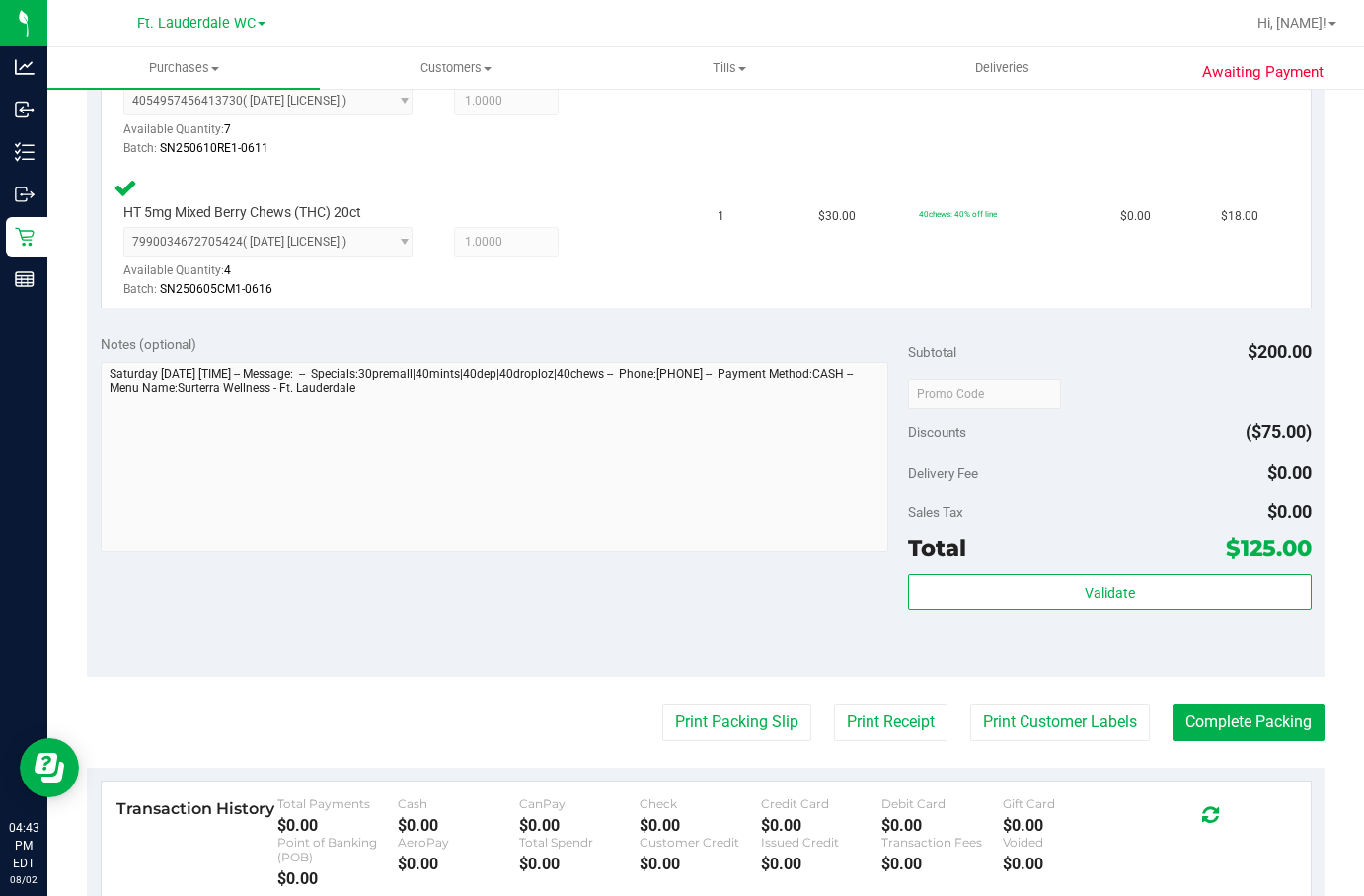 click on "Validate" at bounding box center [1109, 619] 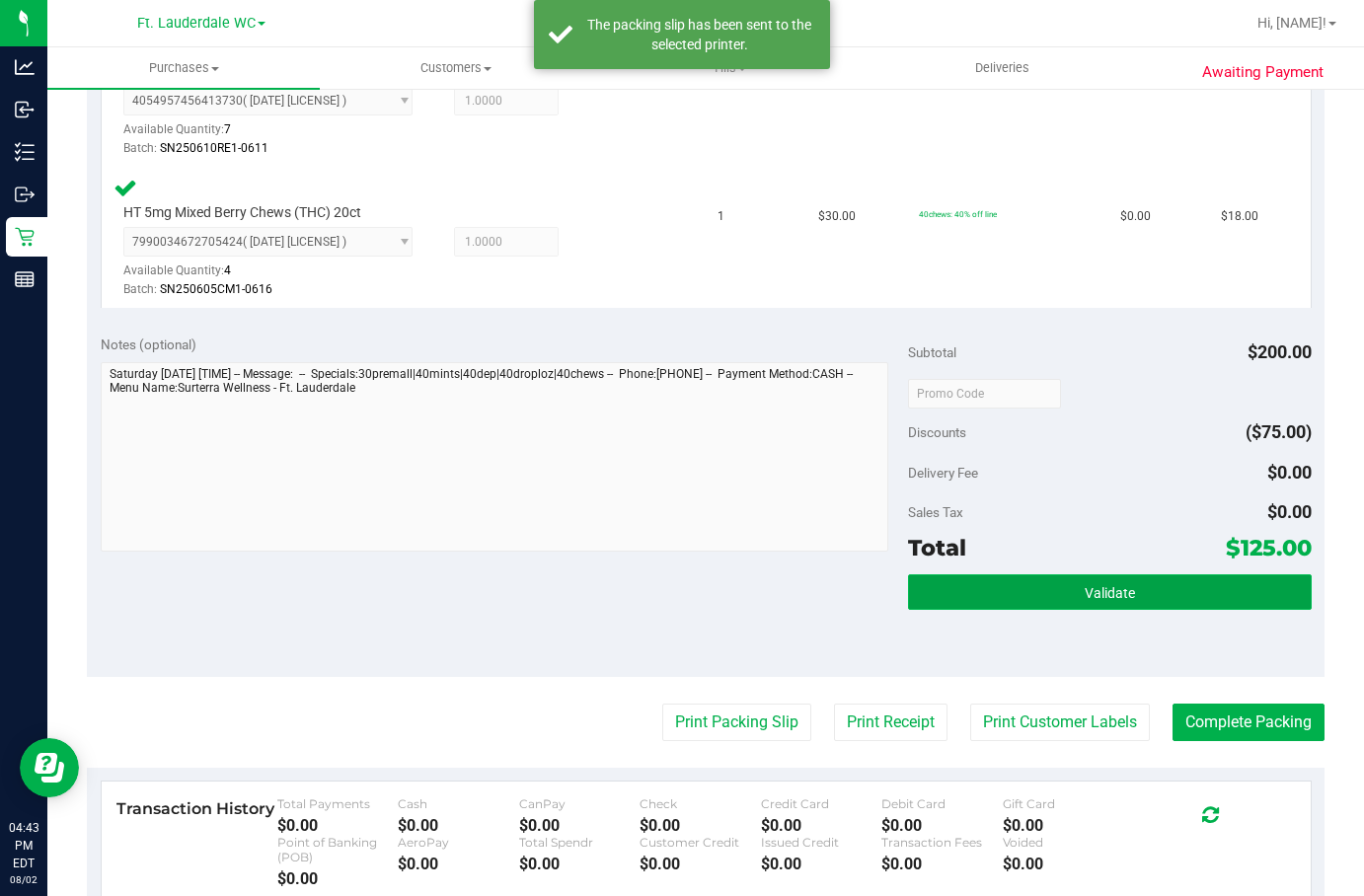 click on "Validate" at bounding box center [1109, 592] 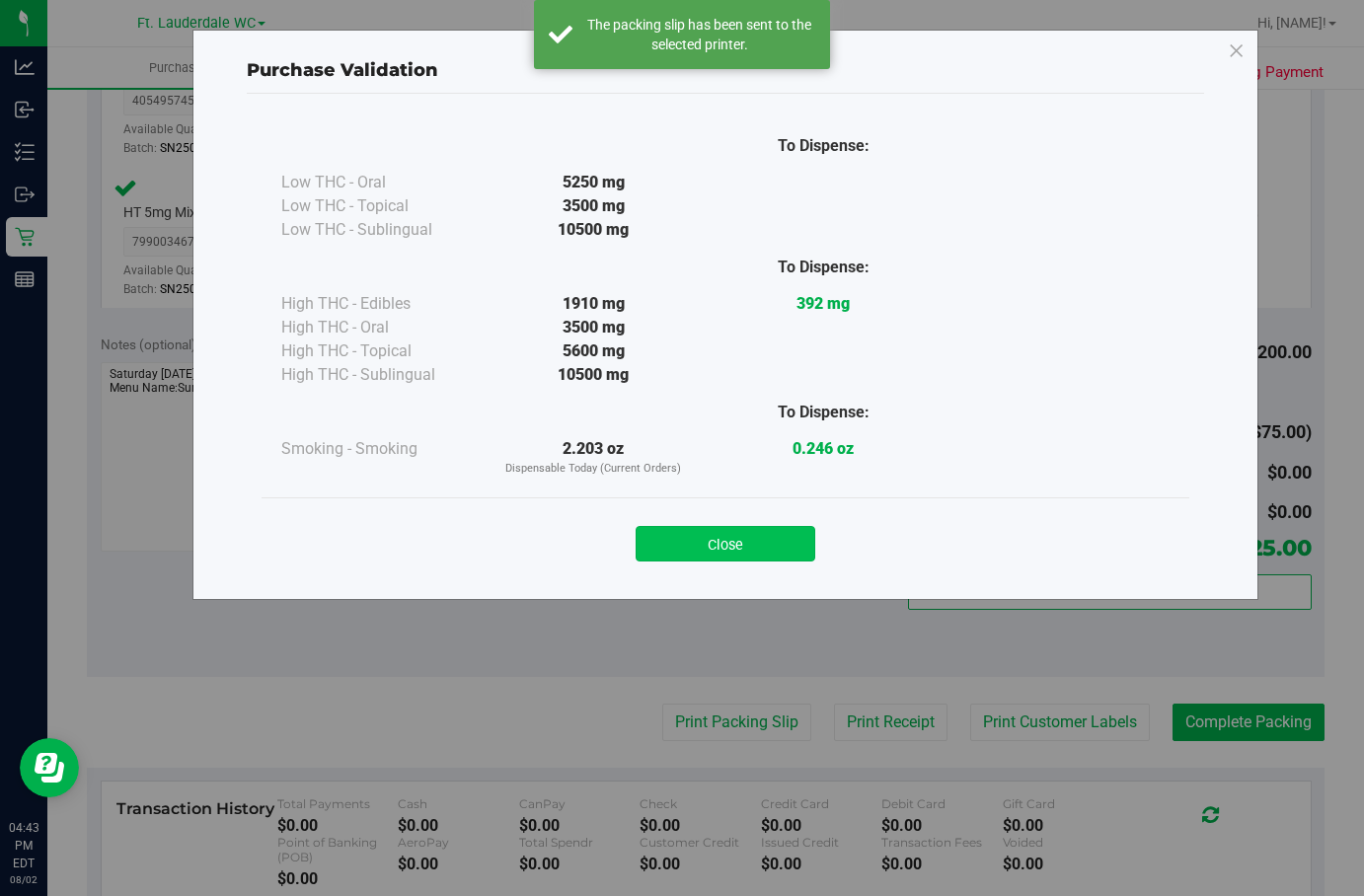 click on "Close" at bounding box center (725, 544) 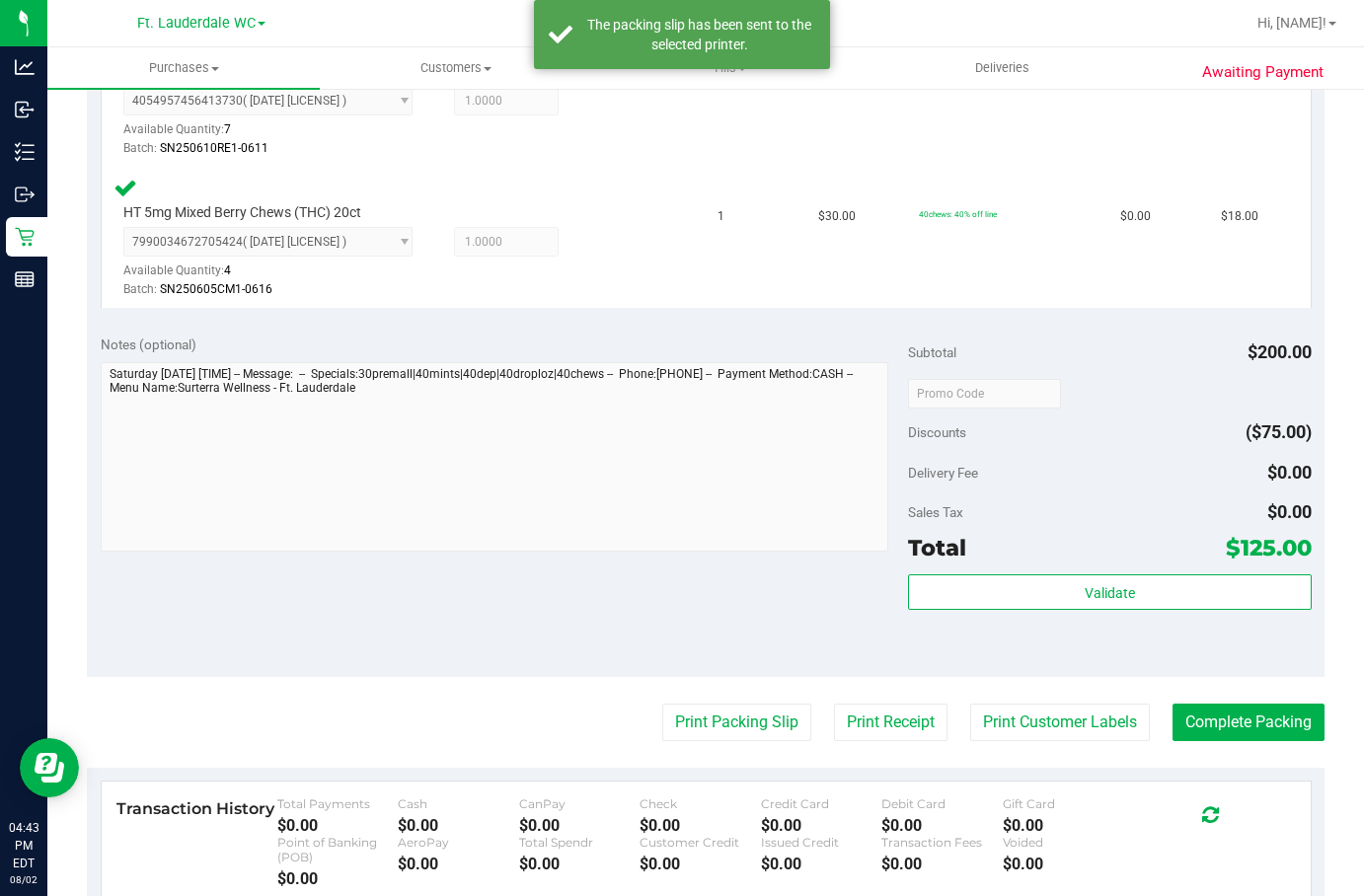click on "Last Modified
[NAME]
[DATE] [TIME] EDT" at bounding box center [706, 44] 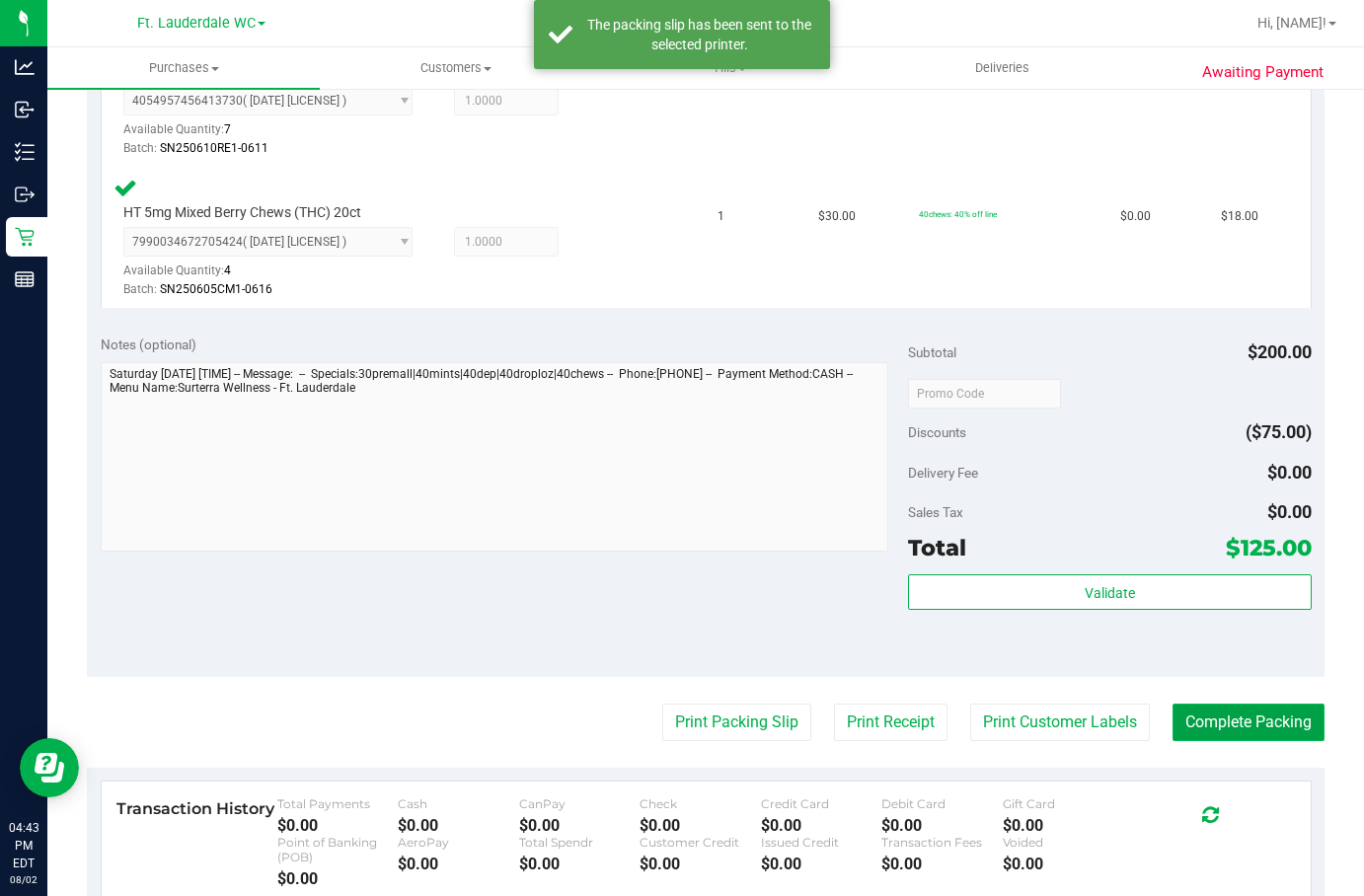 click on "Complete Packing" at bounding box center (1249, 722) 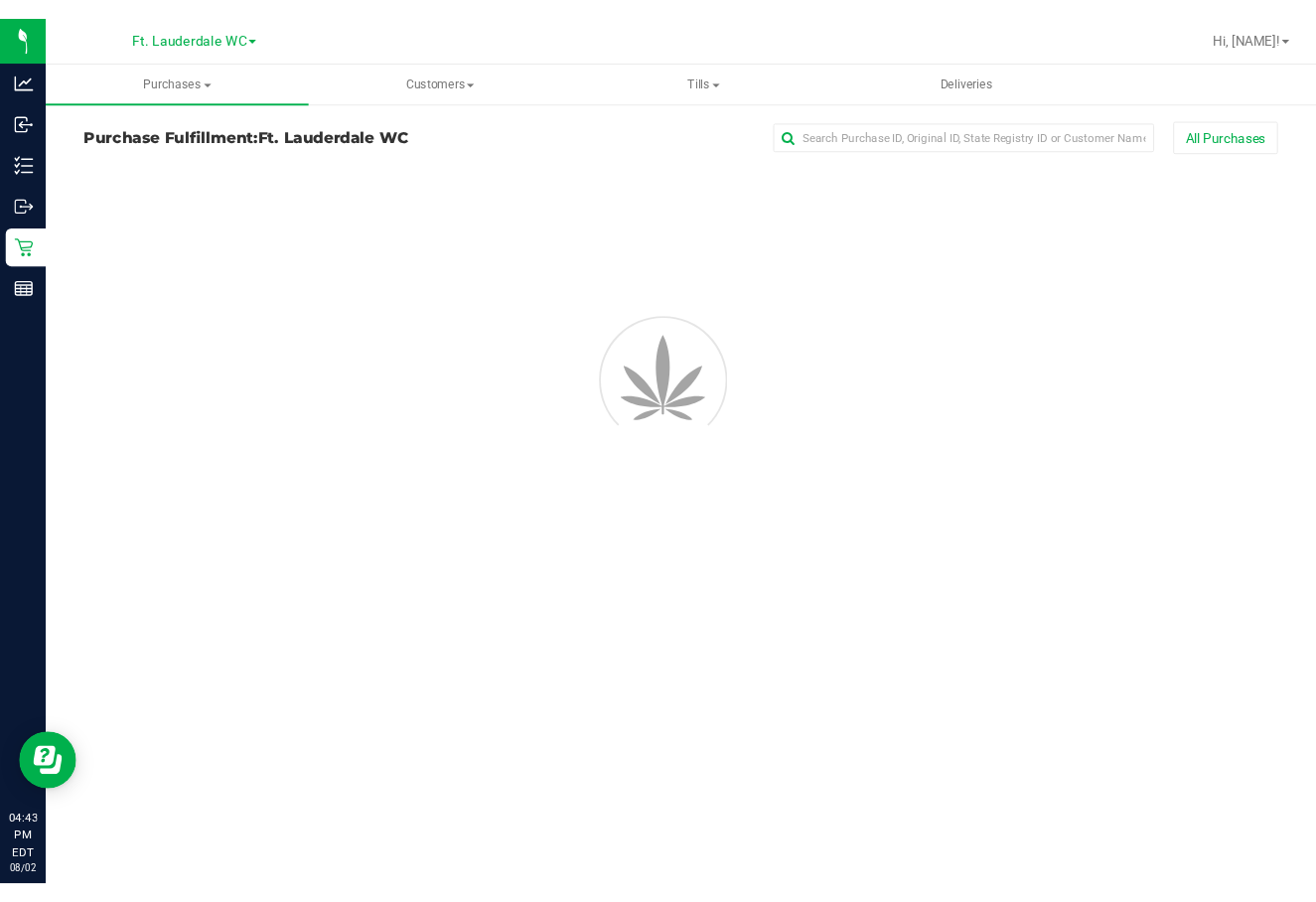scroll, scrollTop: 0, scrollLeft: 0, axis: both 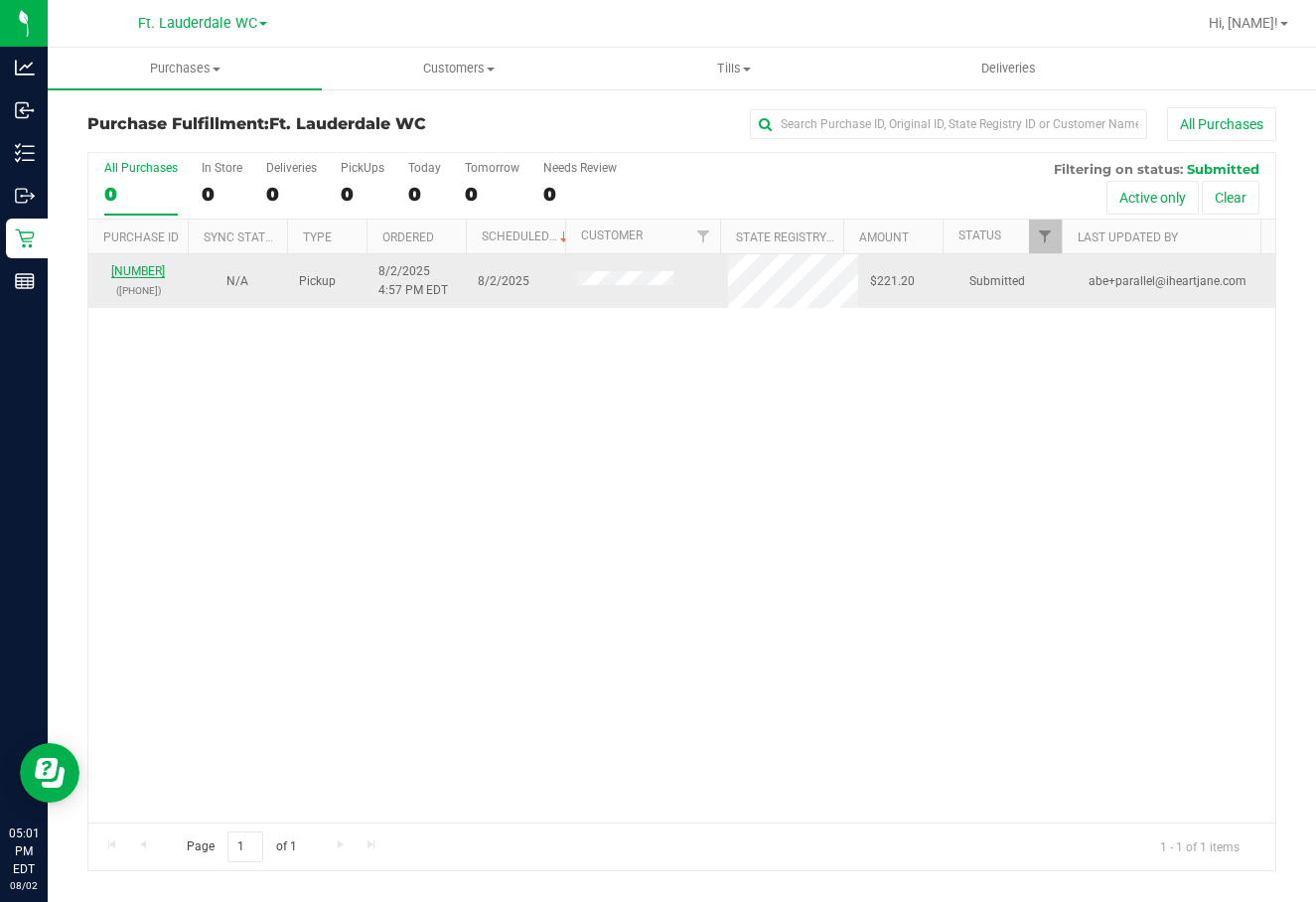 click on "[NUMBER]" at bounding box center (138, 271) 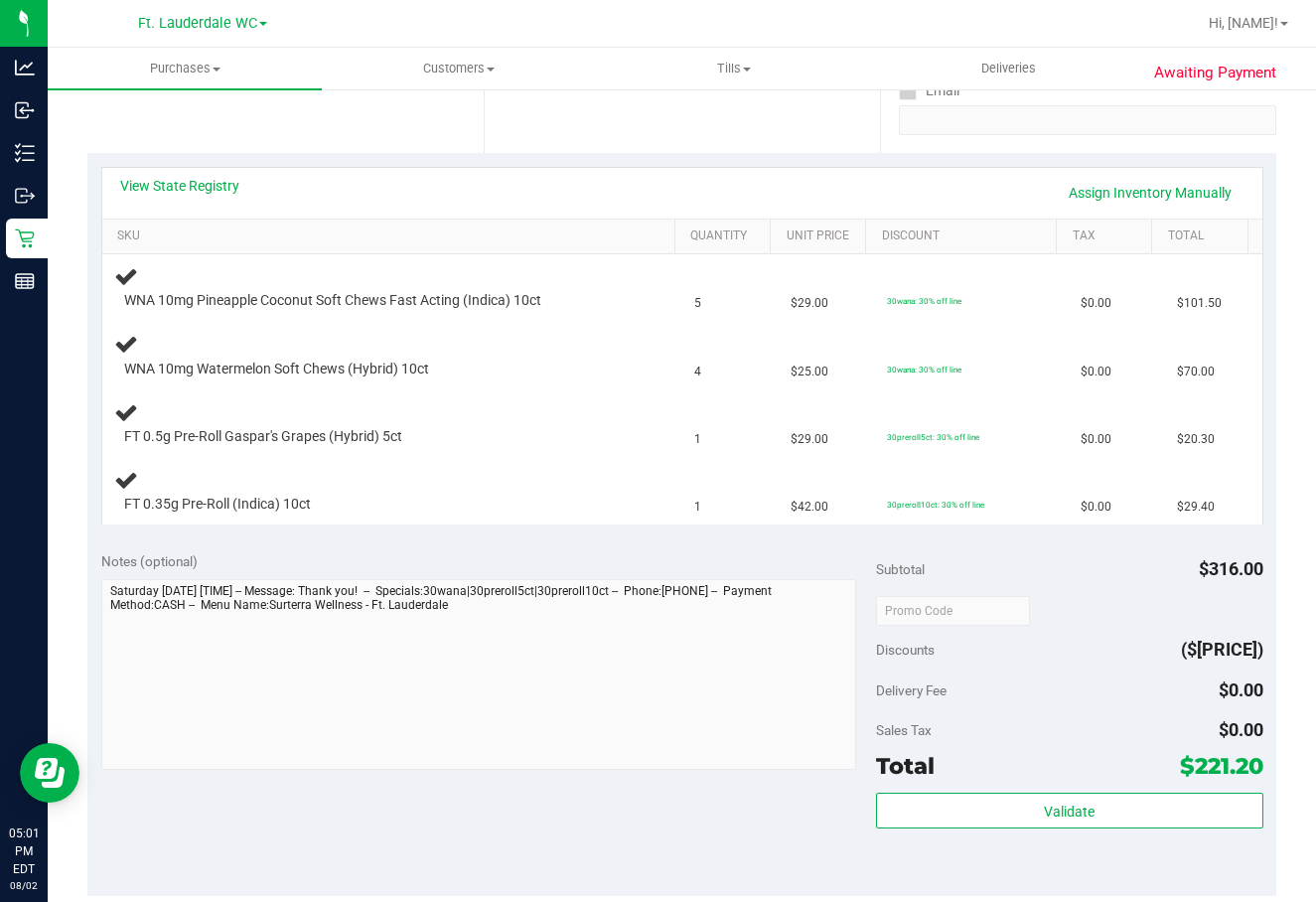 scroll, scrollTop: 380, scrollLeft: 0, axis: vertical 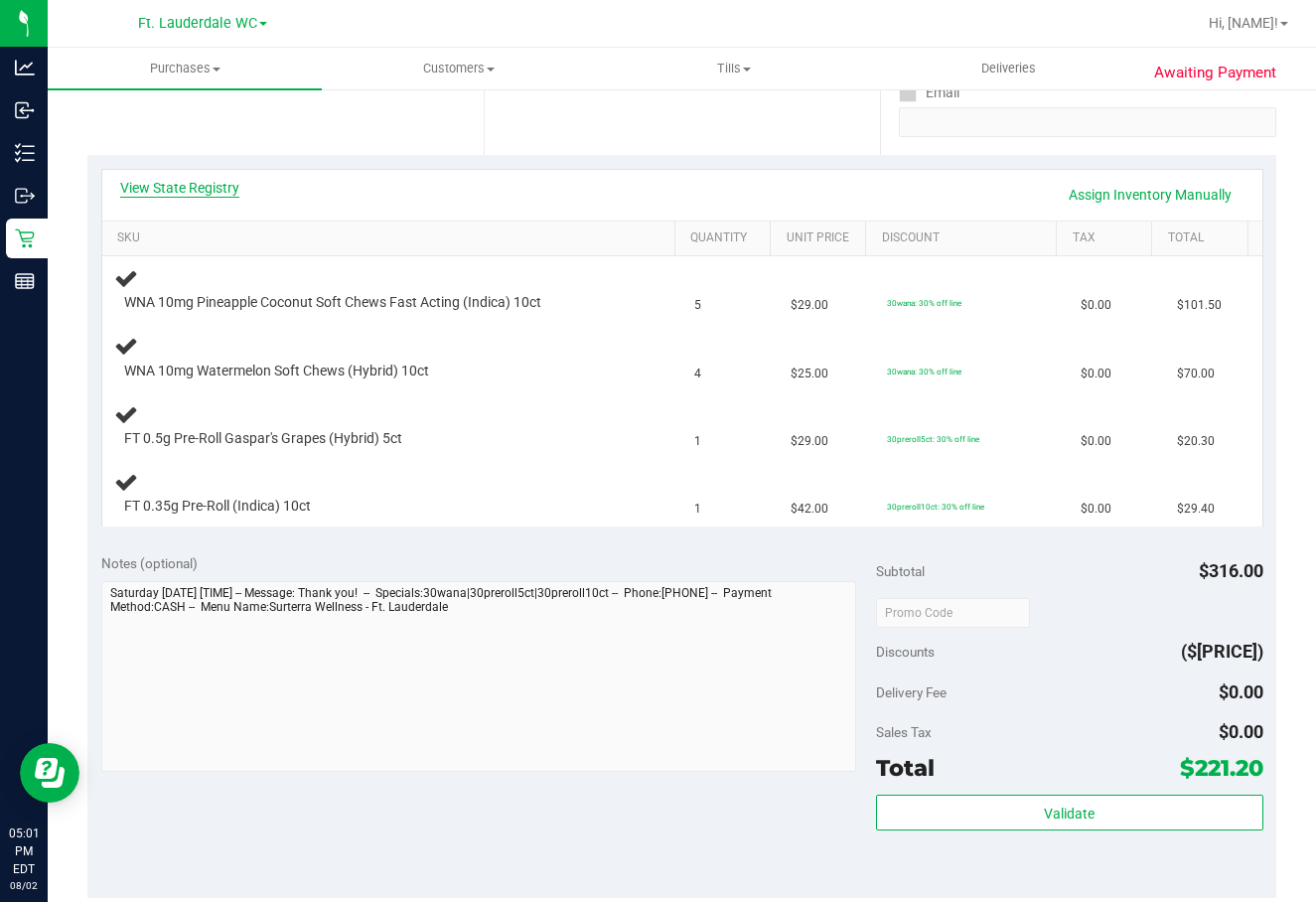 click on "View State Registry" at bounding box center (180, 188) 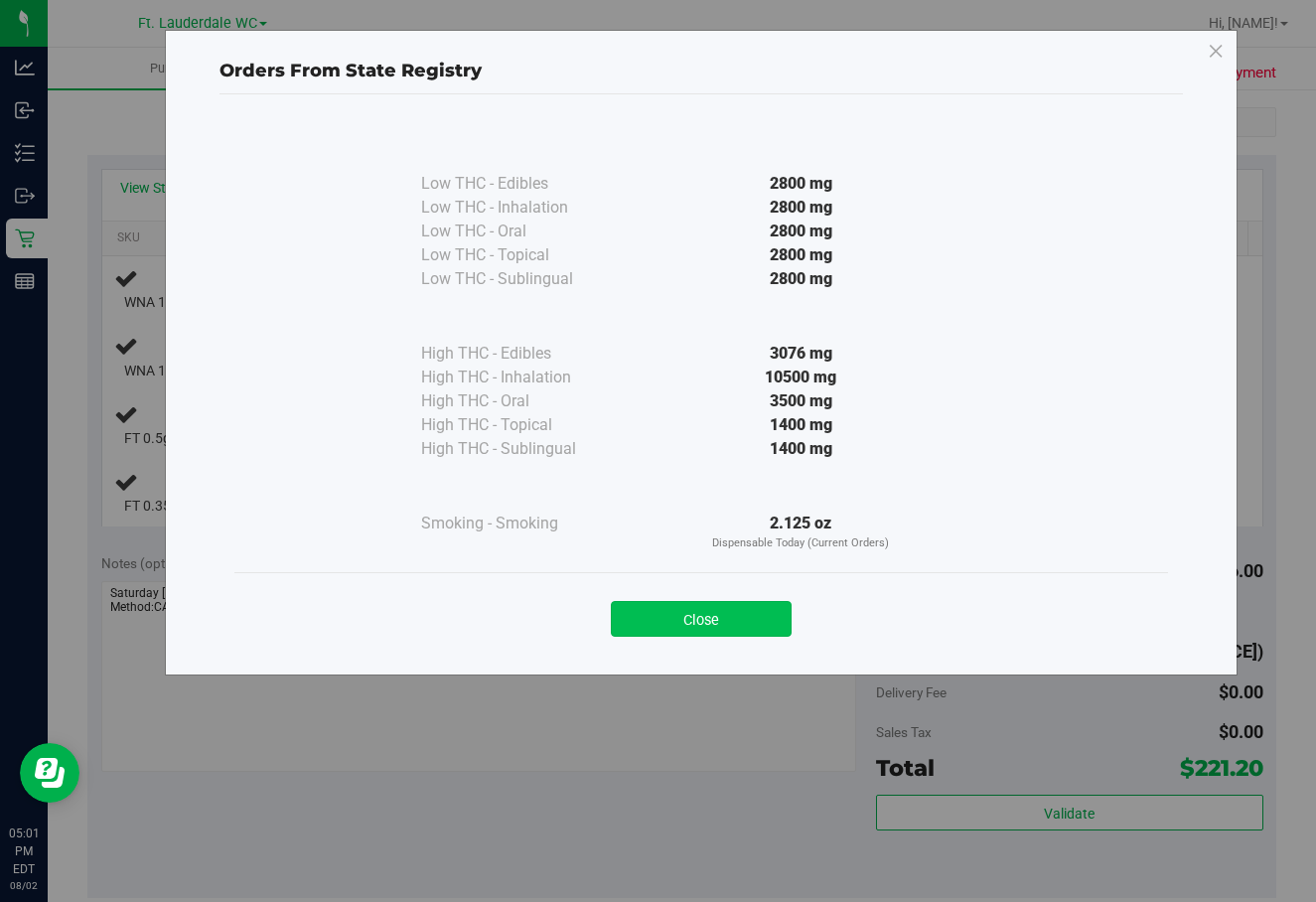 click on "Close" at bounding box center [701, 619] 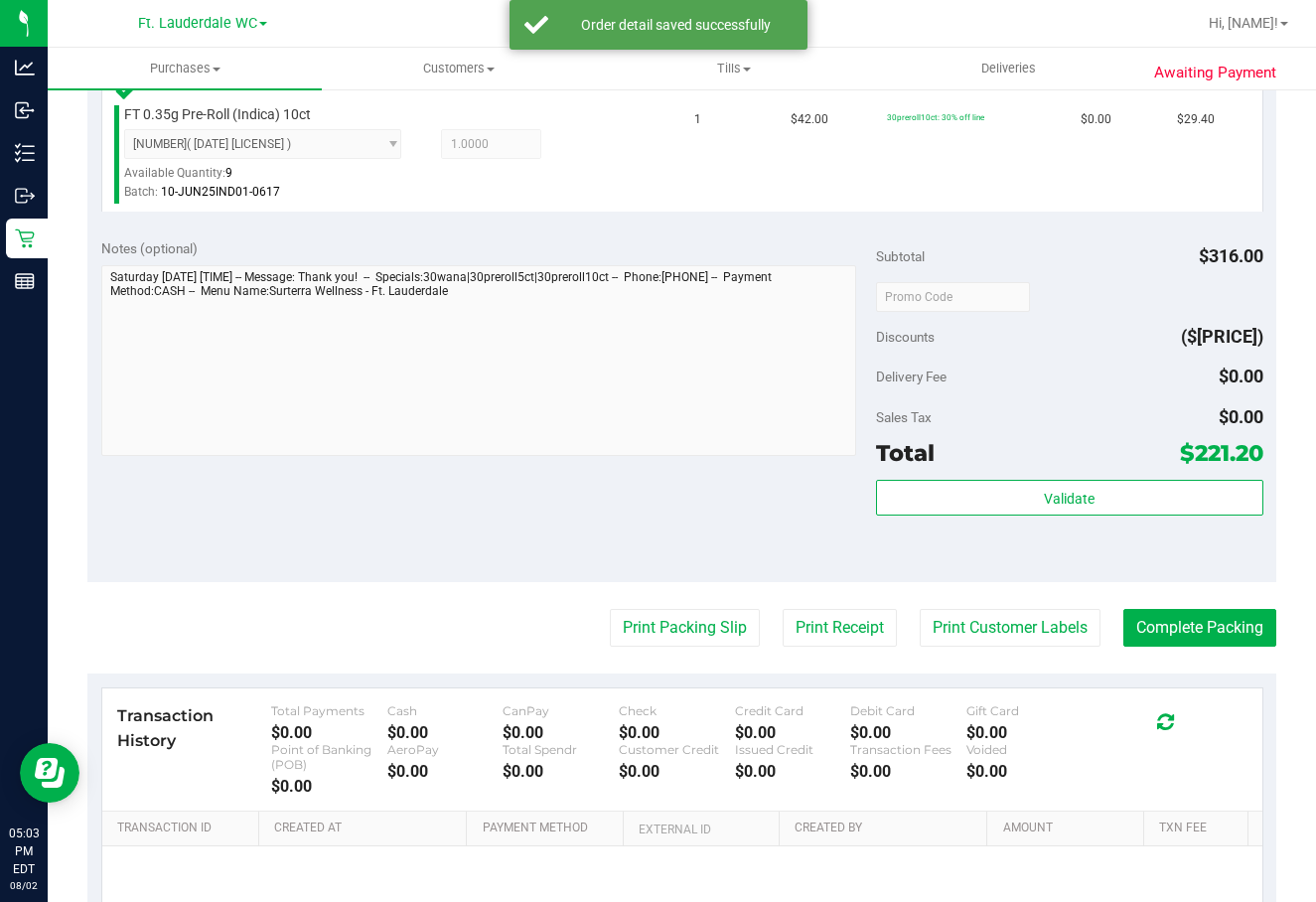 scroll, scrollTop: 991, scrollLeft: 0, axis: vertical 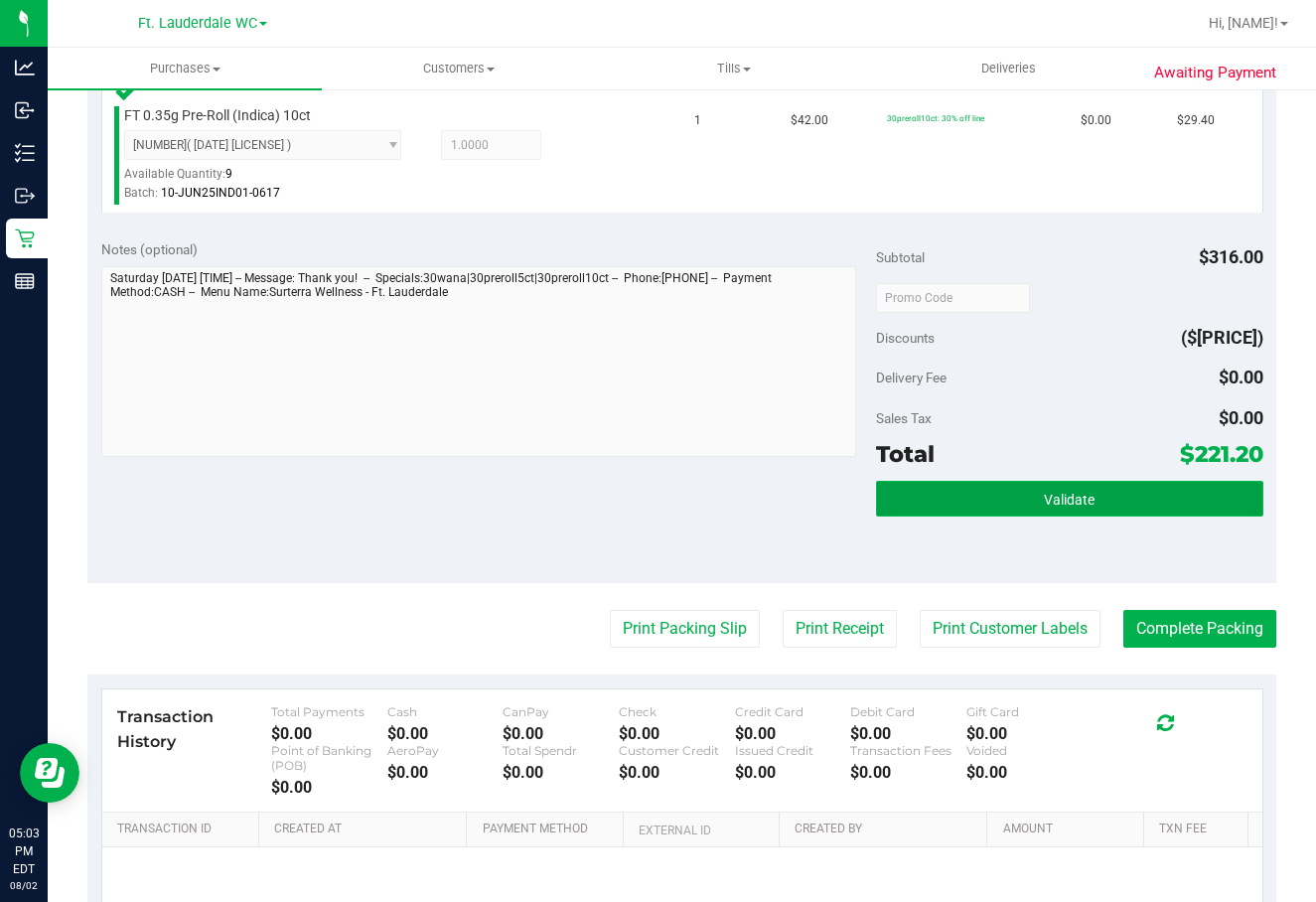 click on "Validate" at bounding box center [1070, 499] 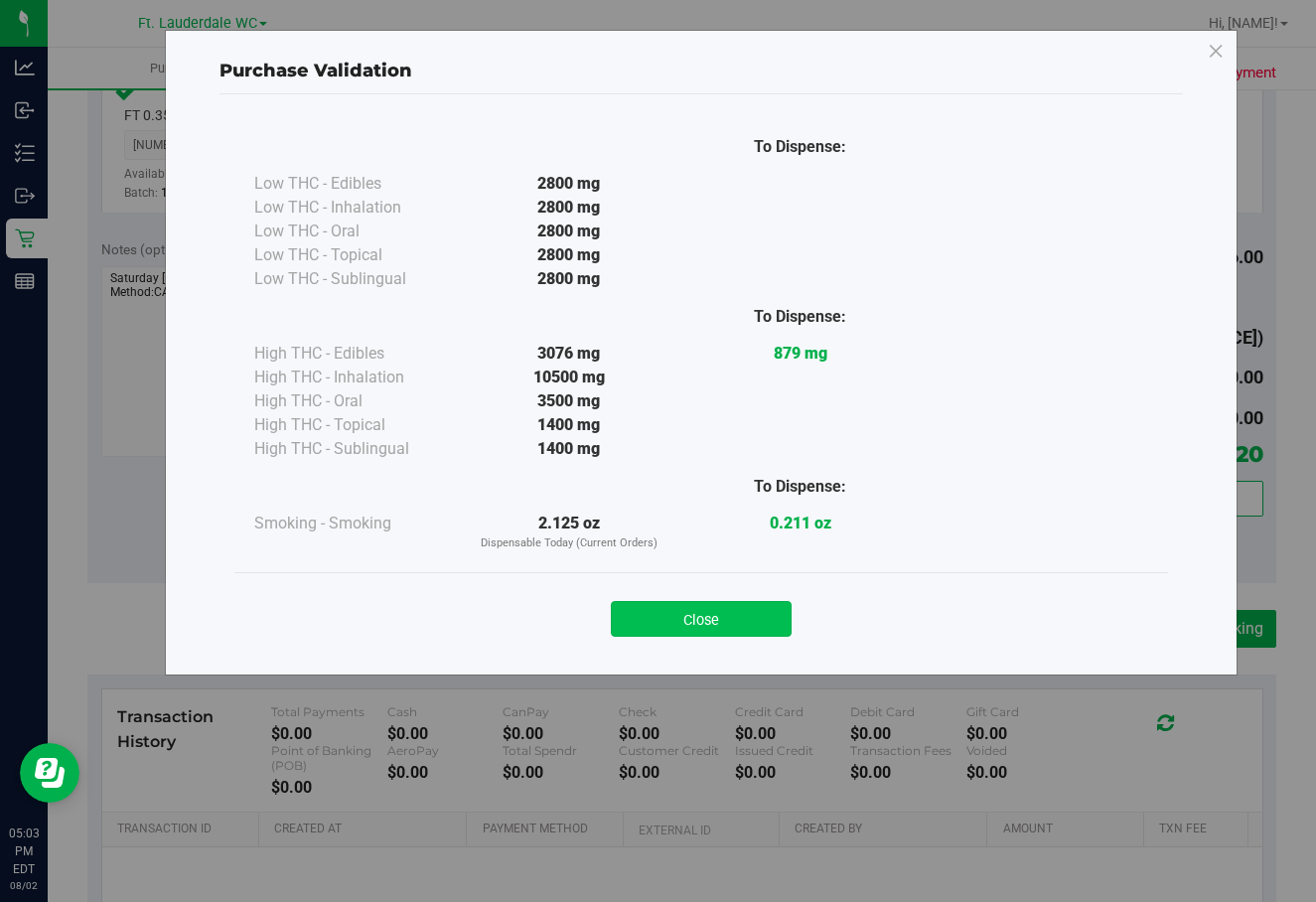 click on "Close" at bounding box center [701, 619] 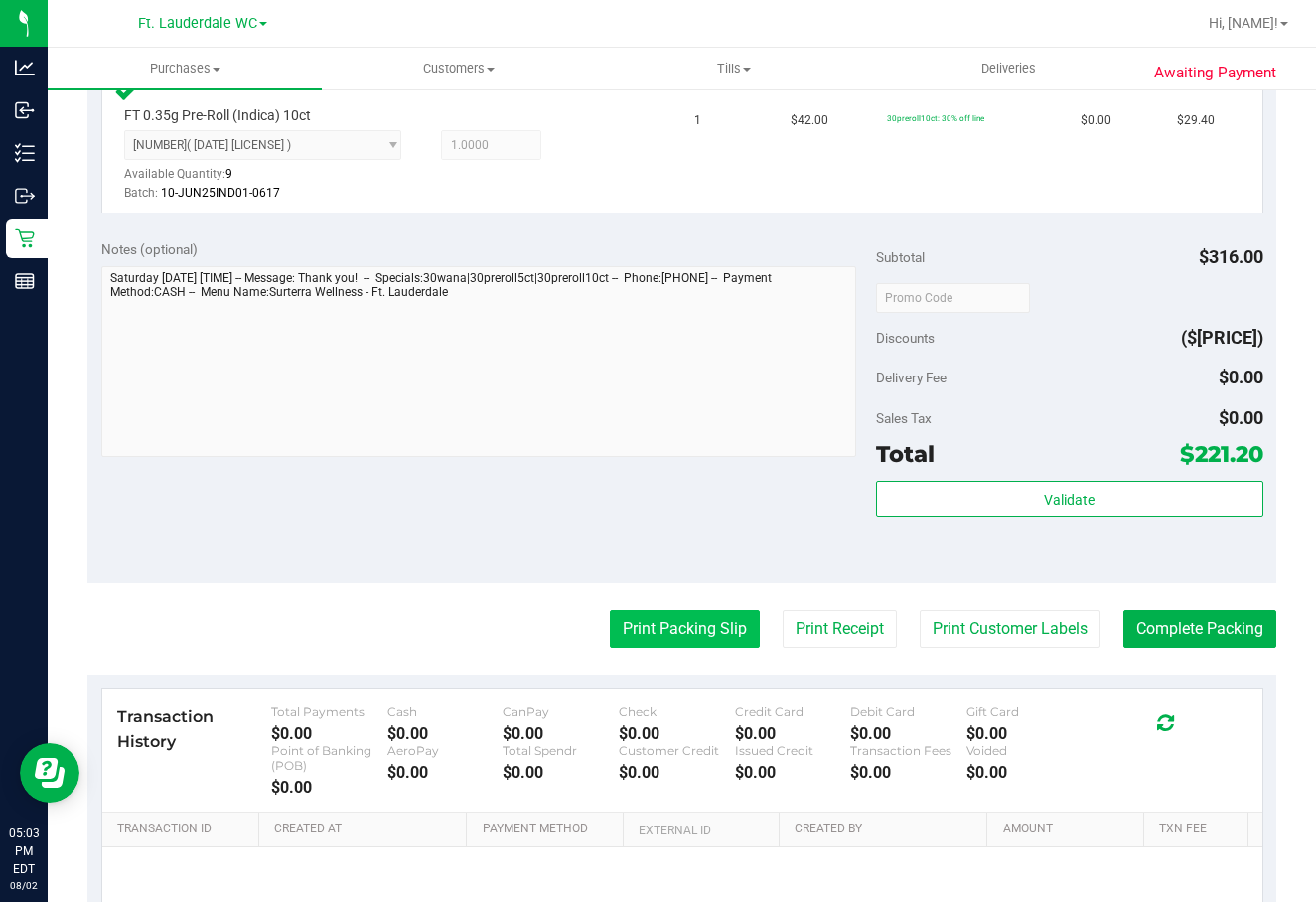 click on "Print Packing Slip" at bounding box center [684, 629] 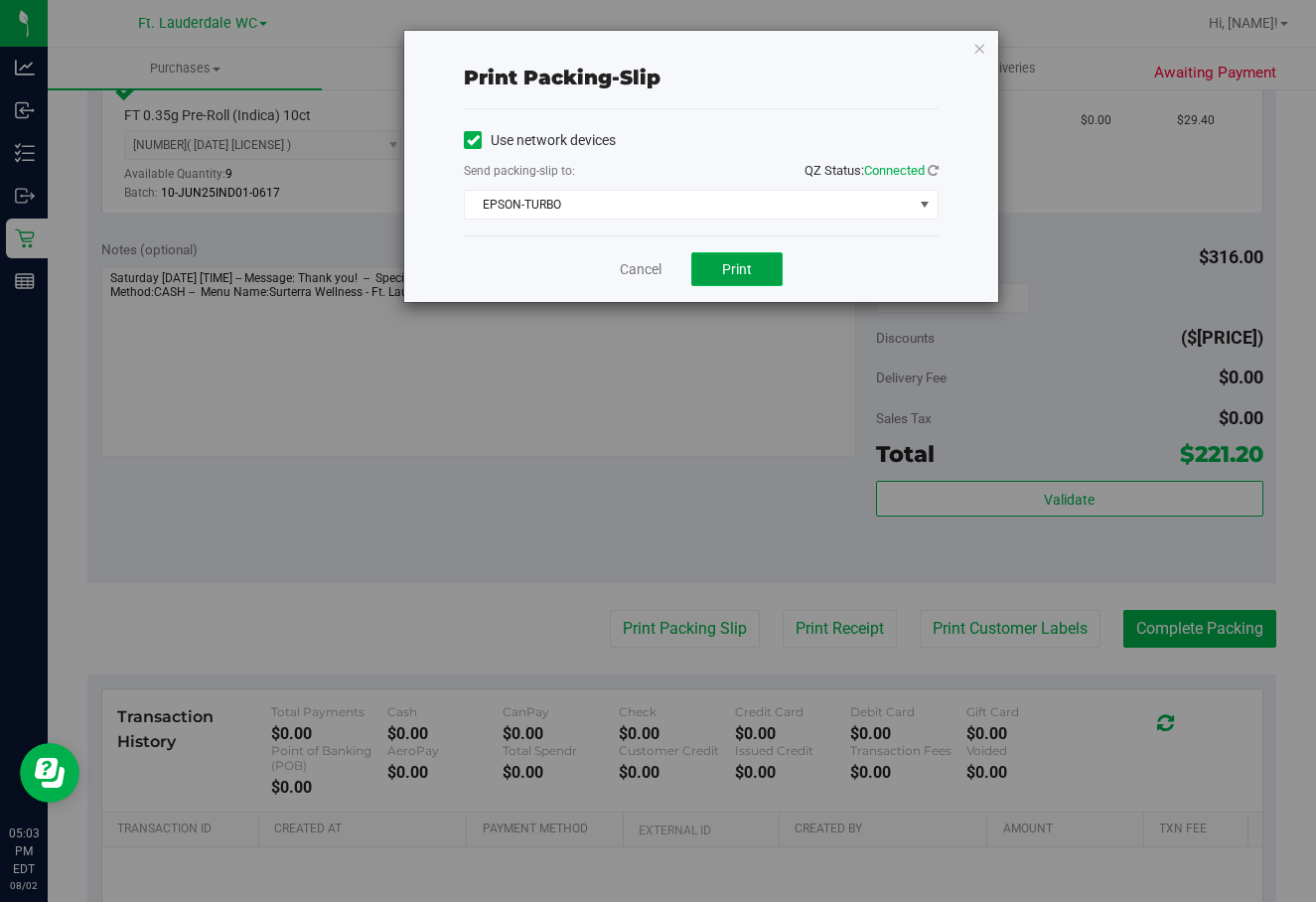 click on "Print" at bounding box center (737, 269) 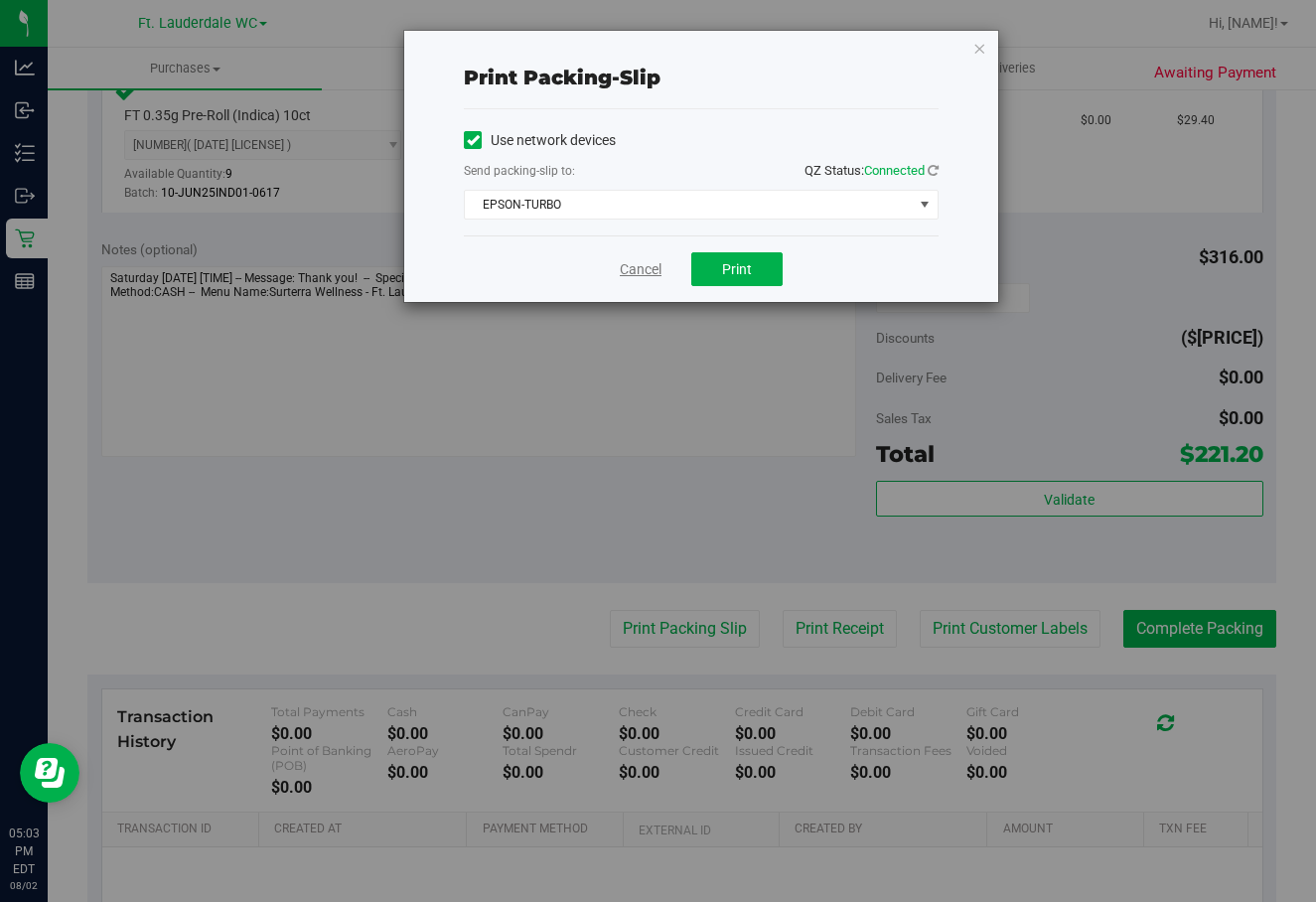 click on "Cancel" at bounding box center (641, 269) 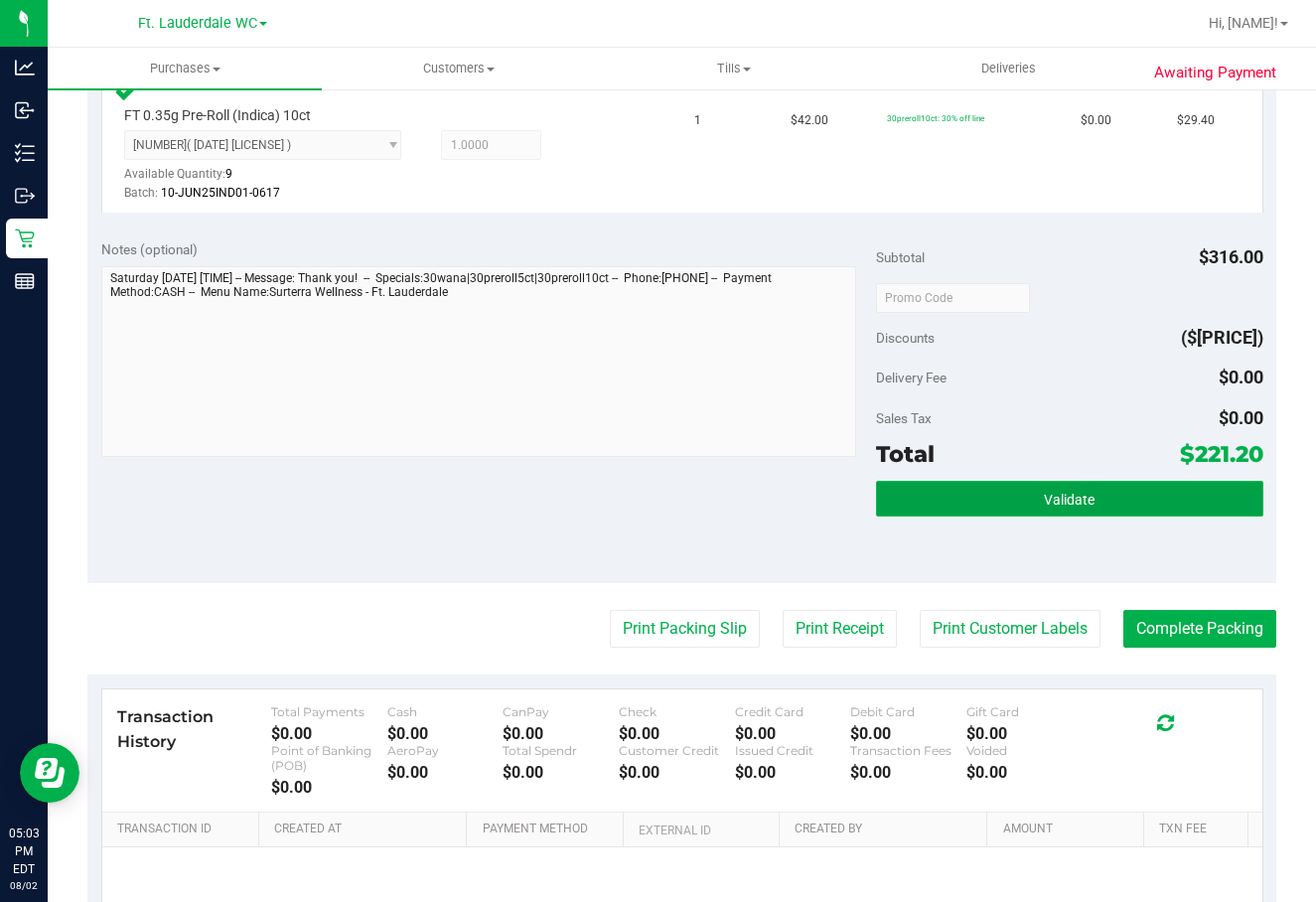 click on "Validate" at bounding box center [1070, 499] 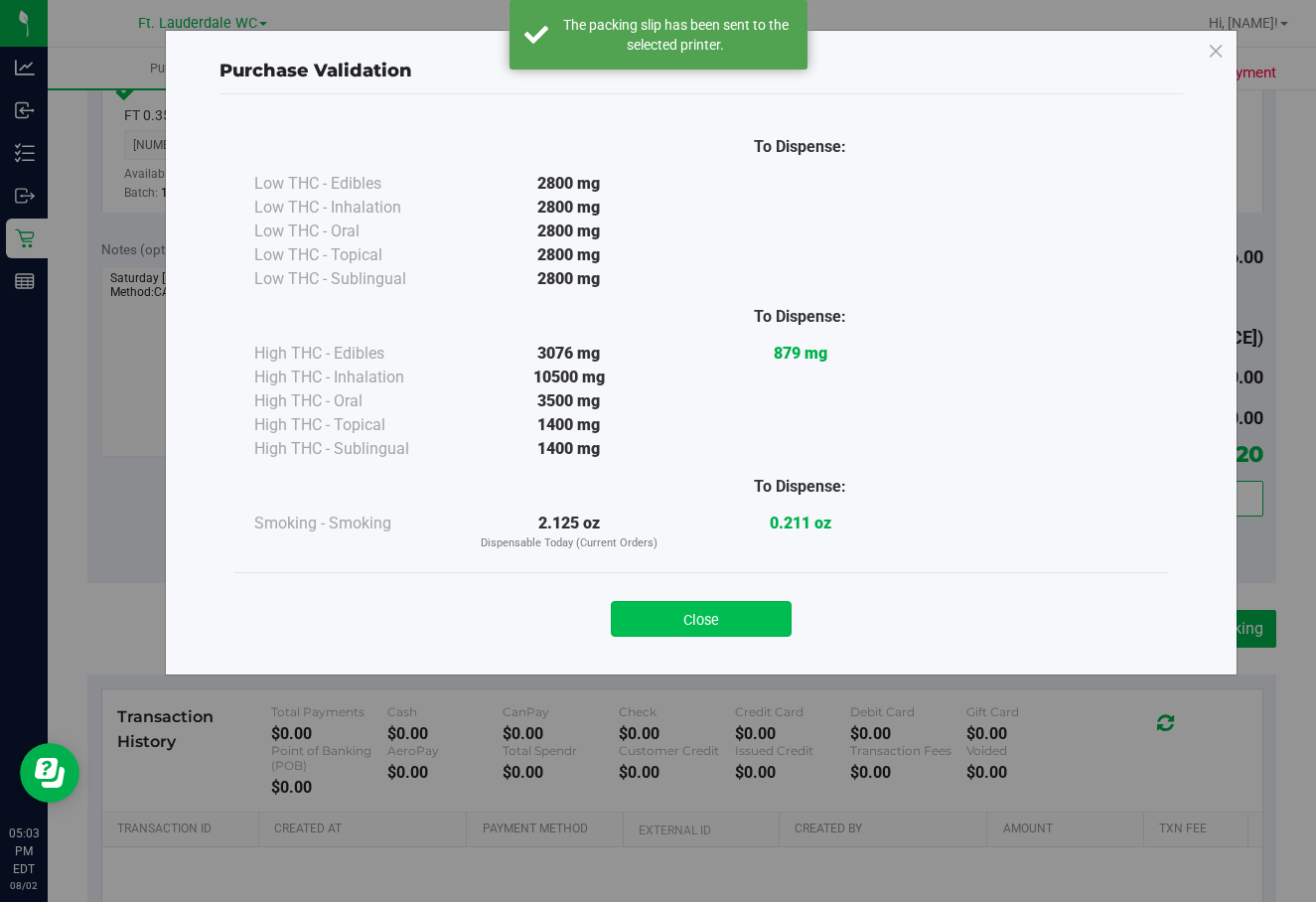 click on "Close" at bounding box center [701, 619] 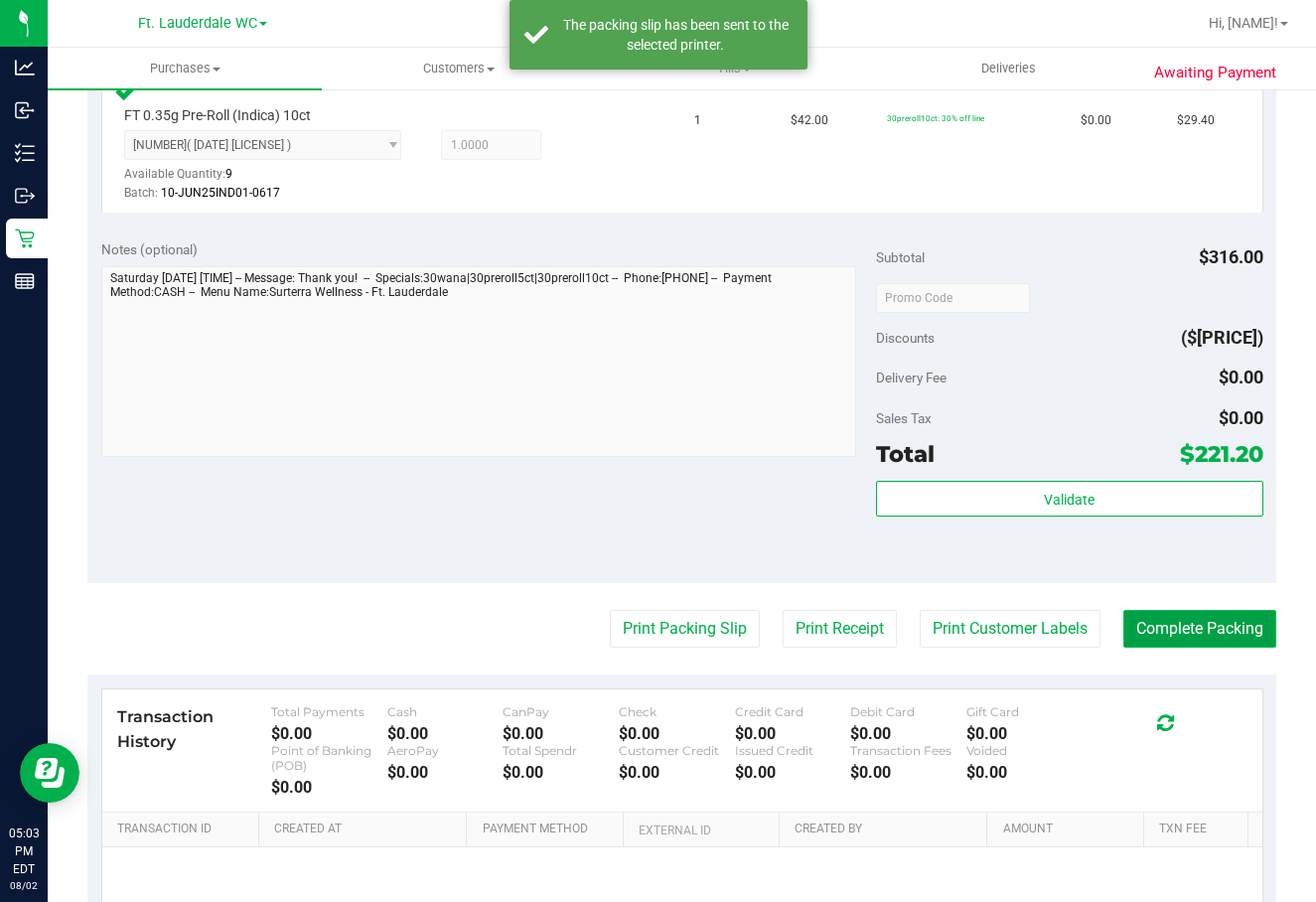 click on "Complete Packing" at bounding box center (1200, 629) 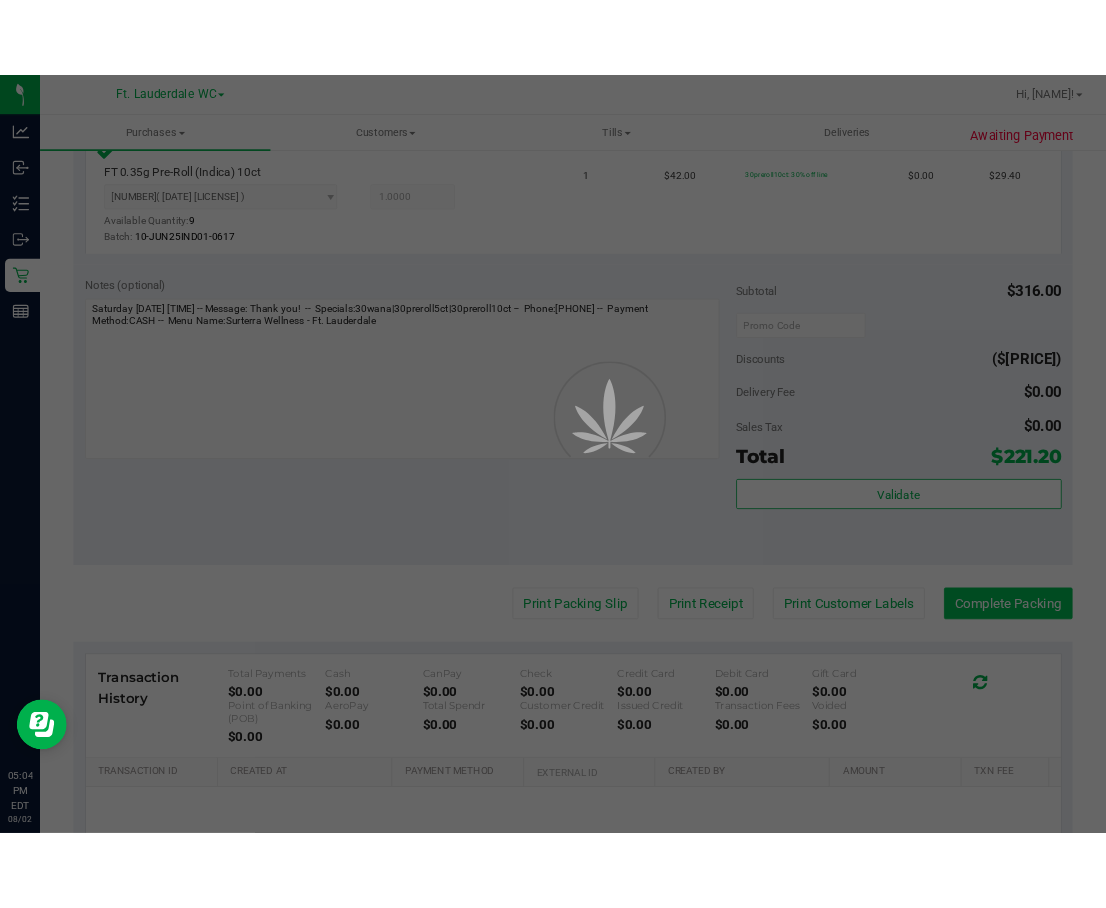 scroll, scrollTop: 0, scrollLeft: 0, axis: both 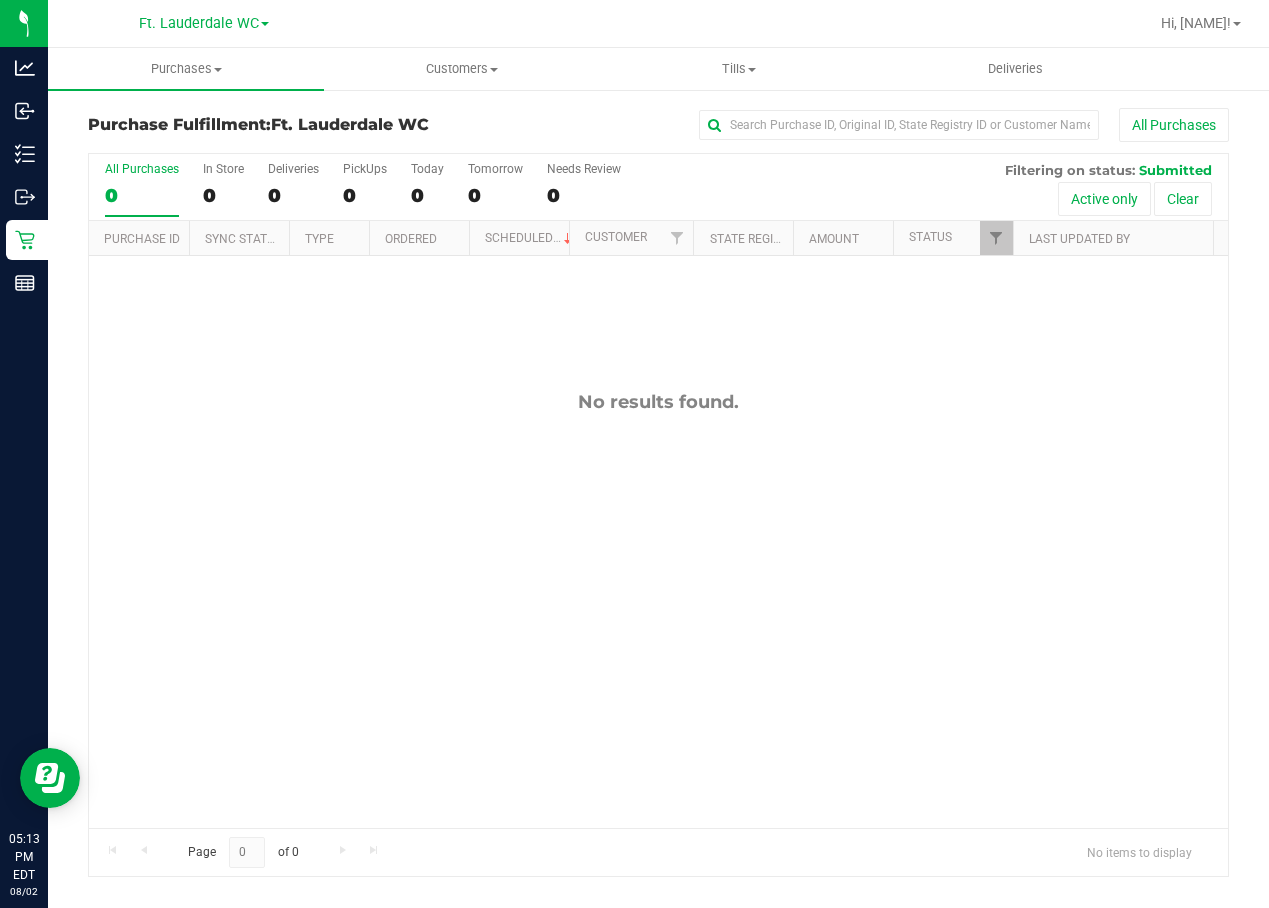 click on "0" at bounding box center [142, 195] 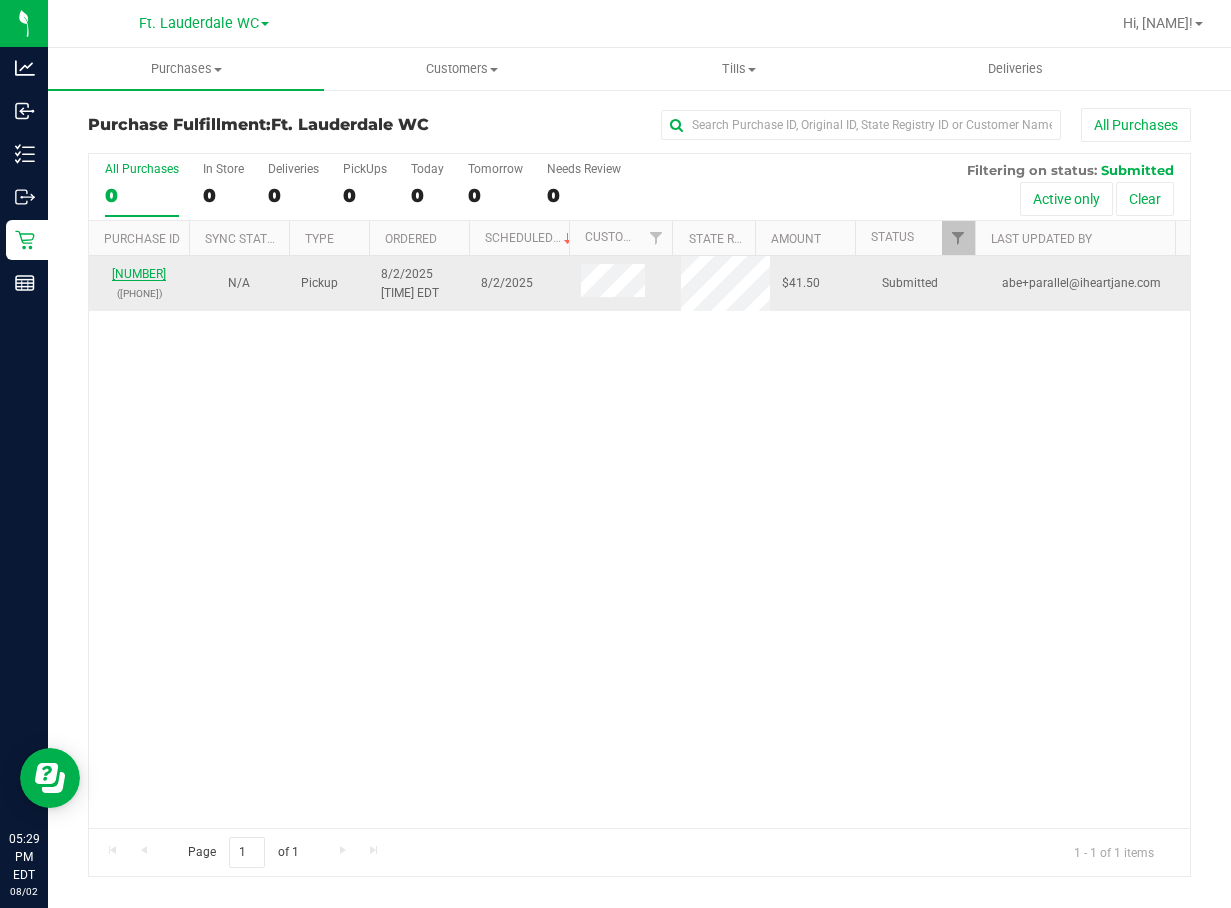 click on "[NUMBER]" at bounding box center [139, 274] 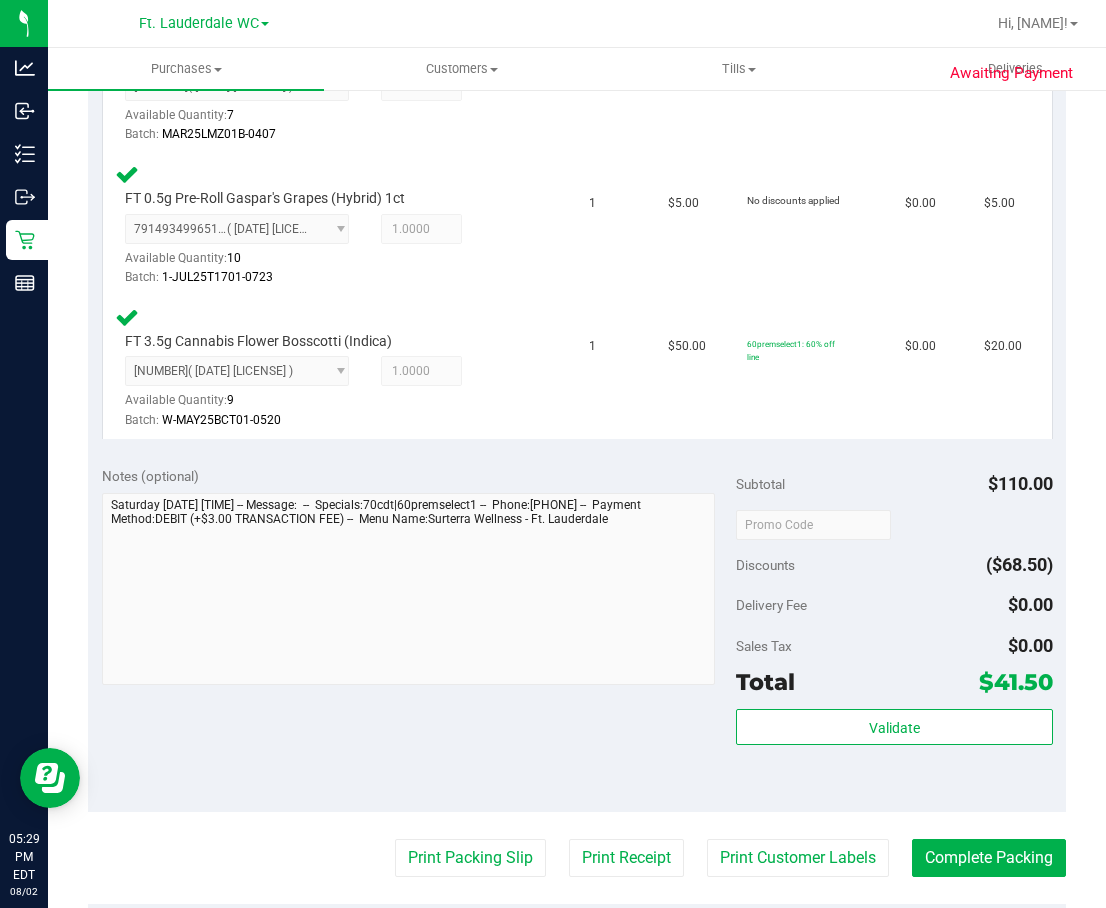 scroll, scrollTop: 671, scrollLeft: 0, axis: vertical 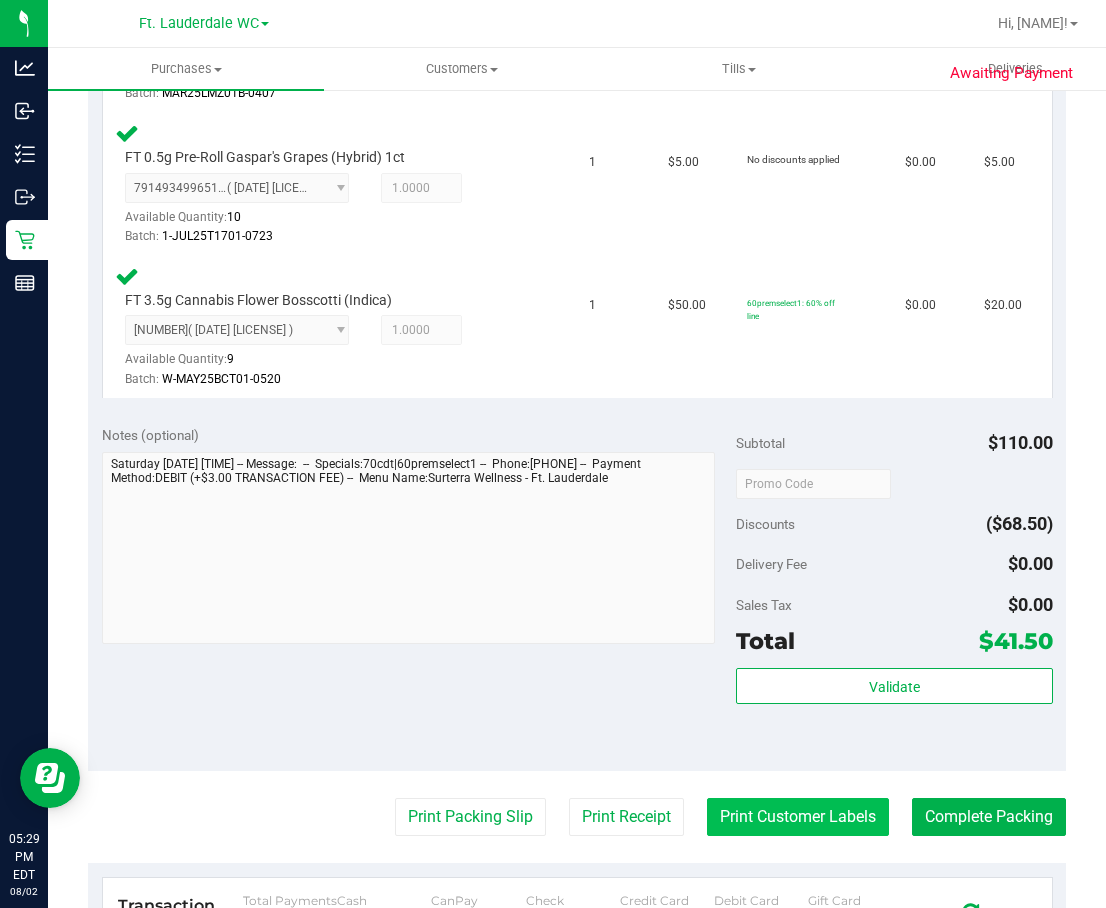 click on "Print Customer Labels" at bounding box center [798, 817] 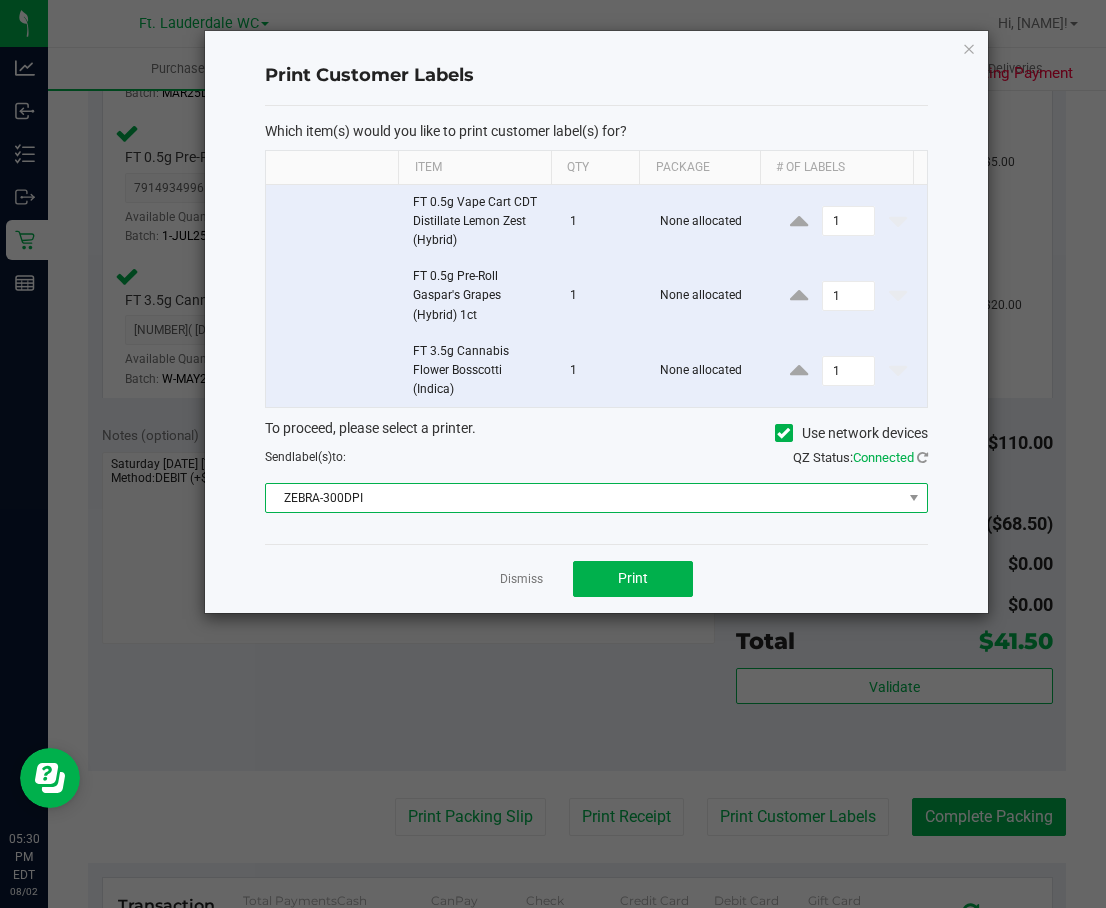click on "ZEBRA-300DPI" at bounding box center (584, 498) 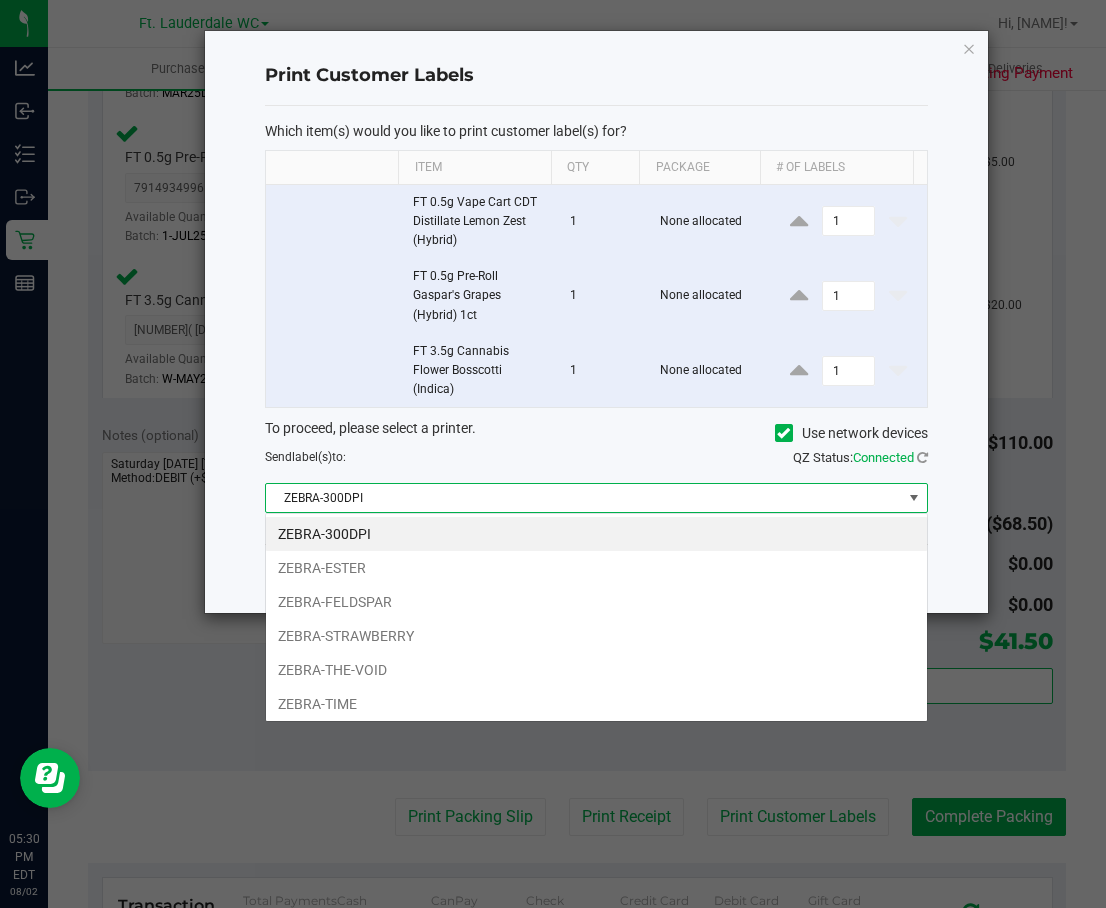 scroll, scrollTop: 99970, scrollLeft: 99337, axis: both 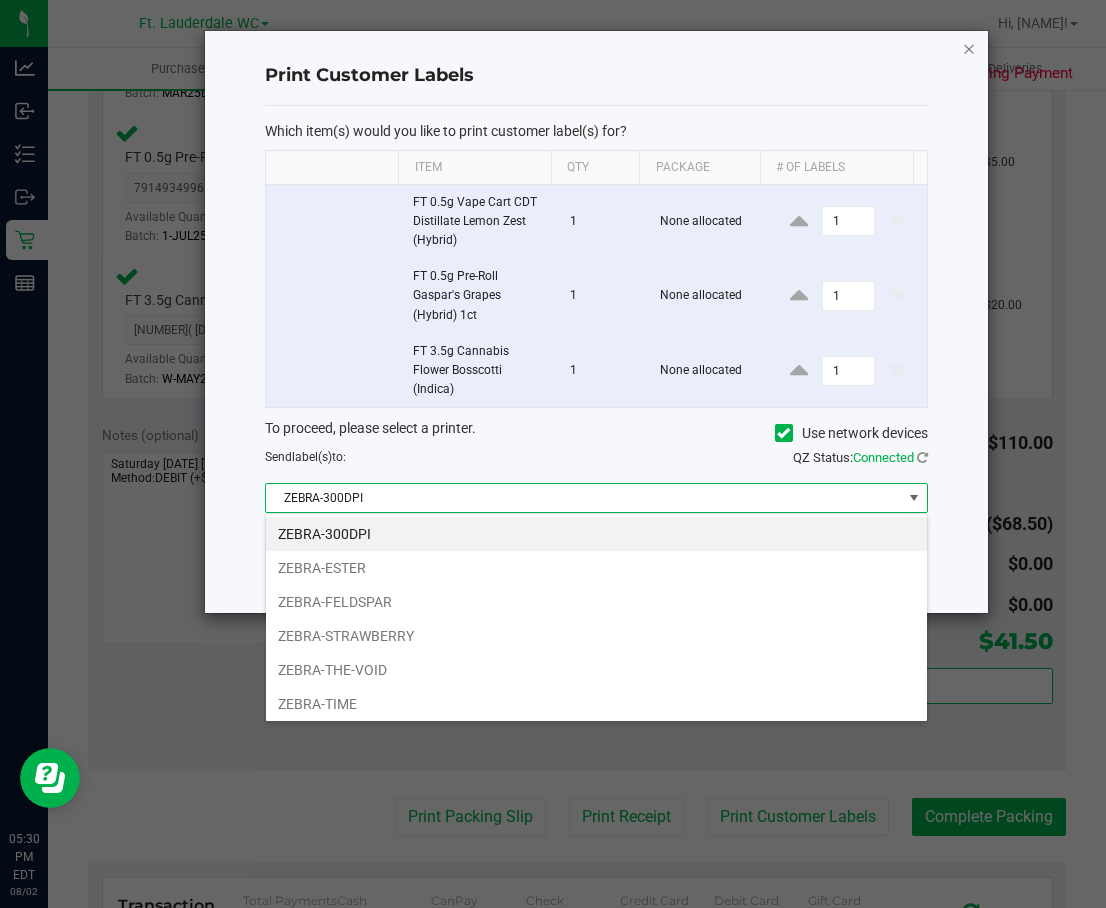 click 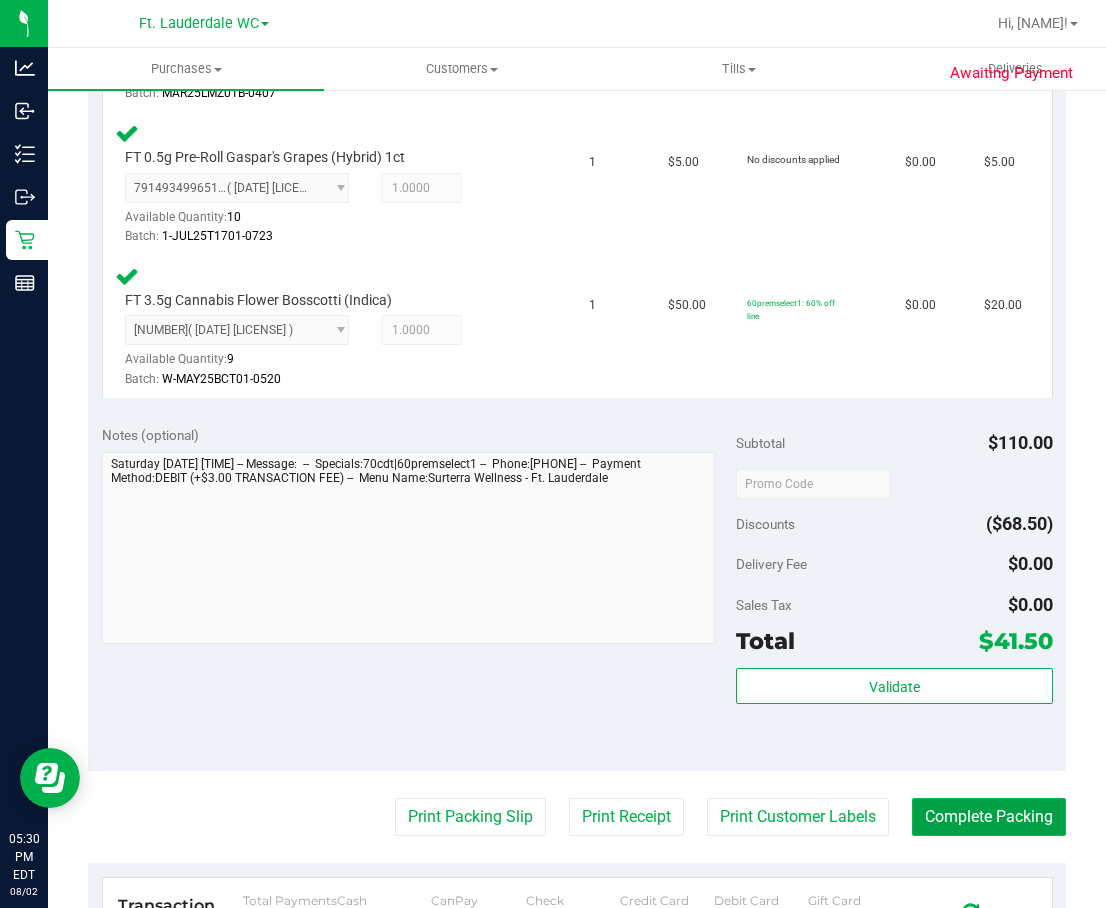 click on "Complete Packing" at bounding box center [989, 817] 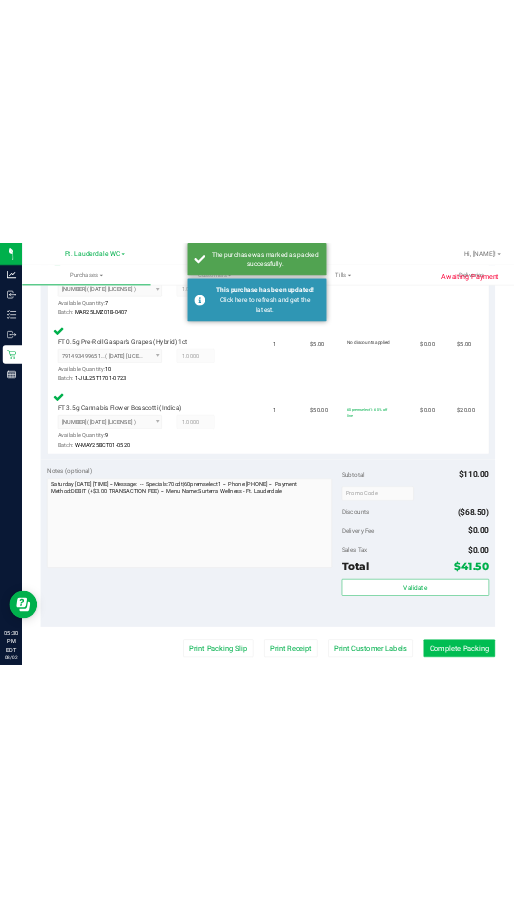 scroll, scrollTop: 772, scrollLeft: 0, axis: vertical 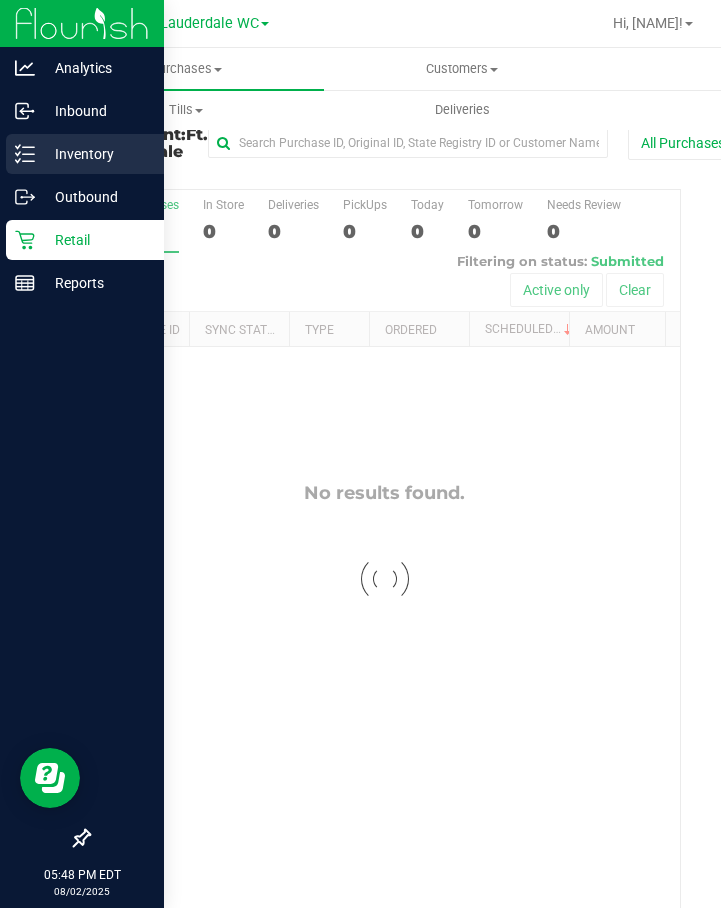 click 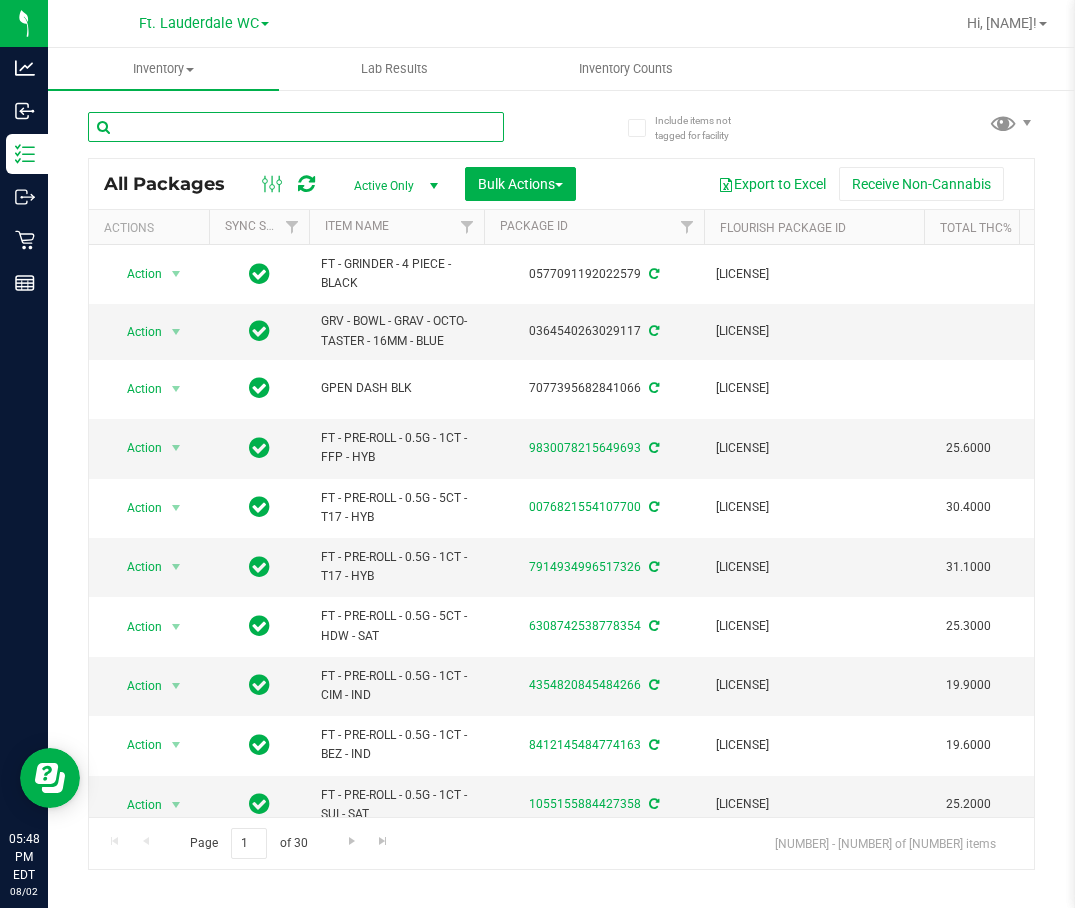 click at bounding box center [296, 127] 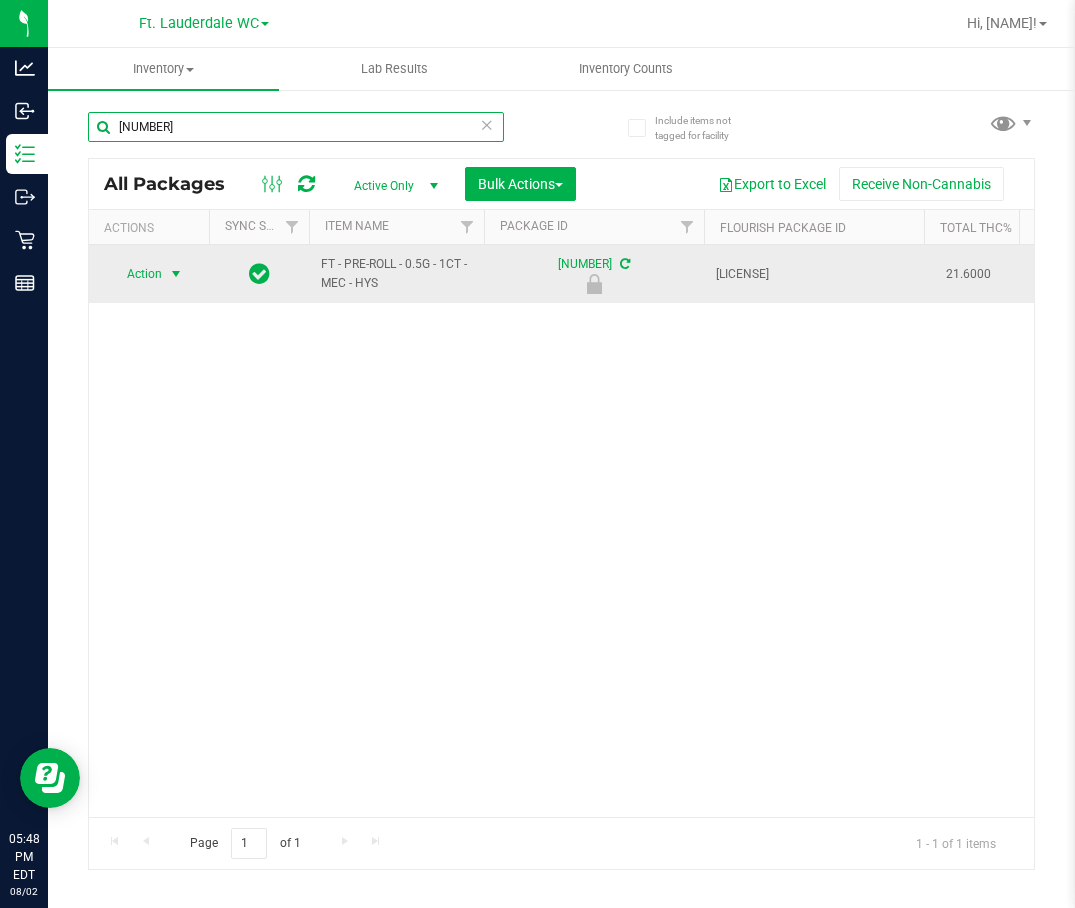 type on "[NUMBER]" 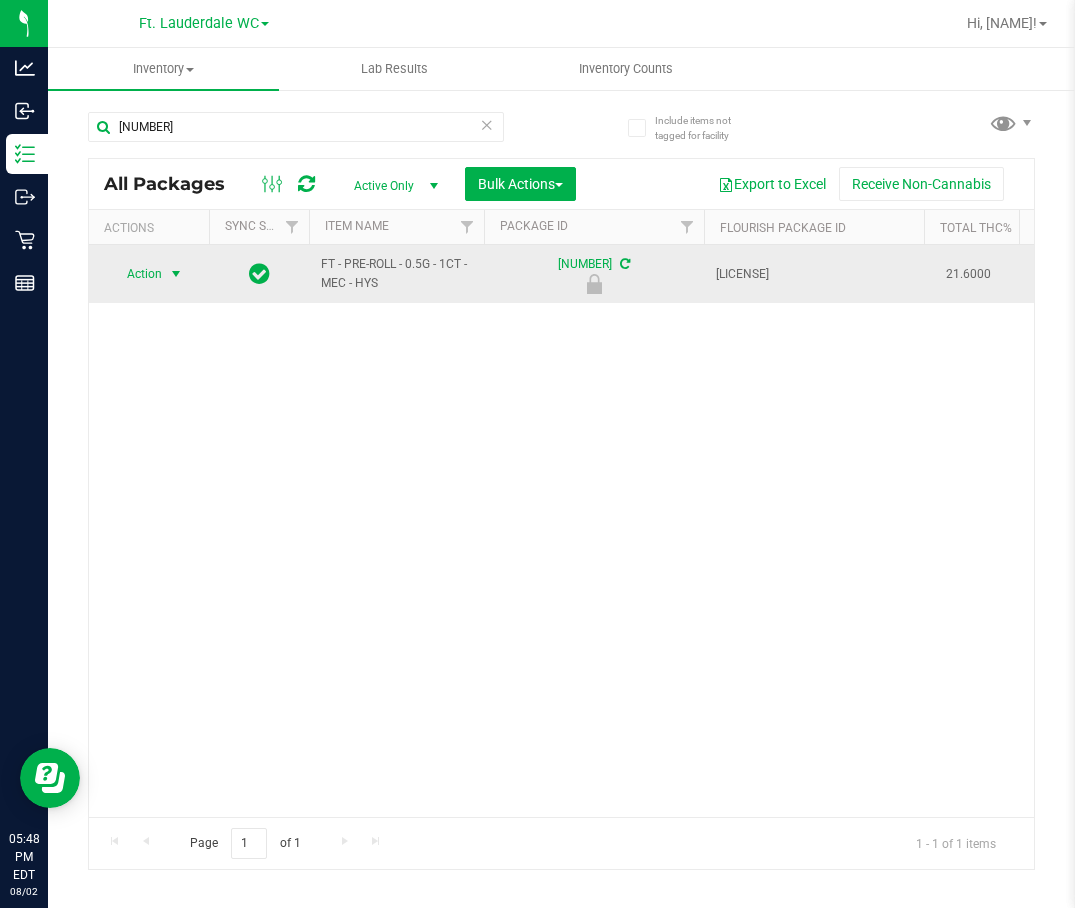 click at bounding box center (176, 274) 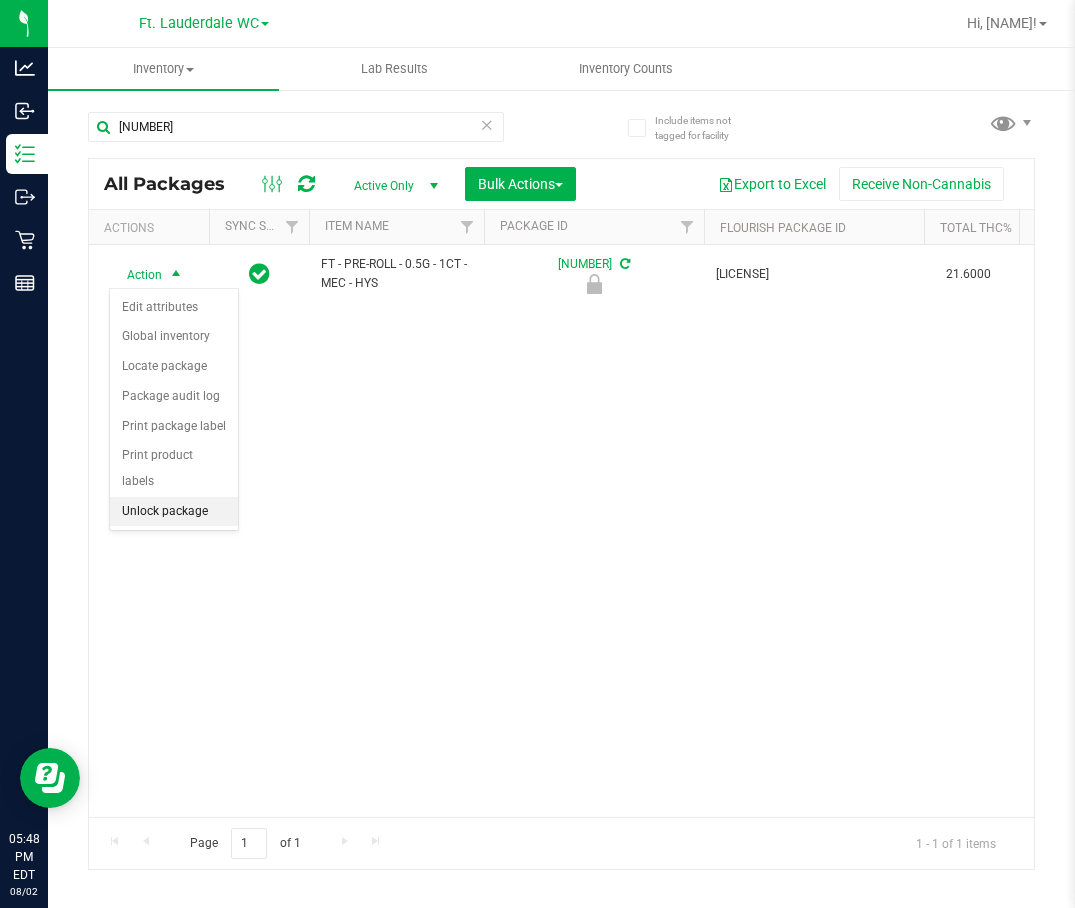 click on "Unlock package" at bounding box center (174, 512) 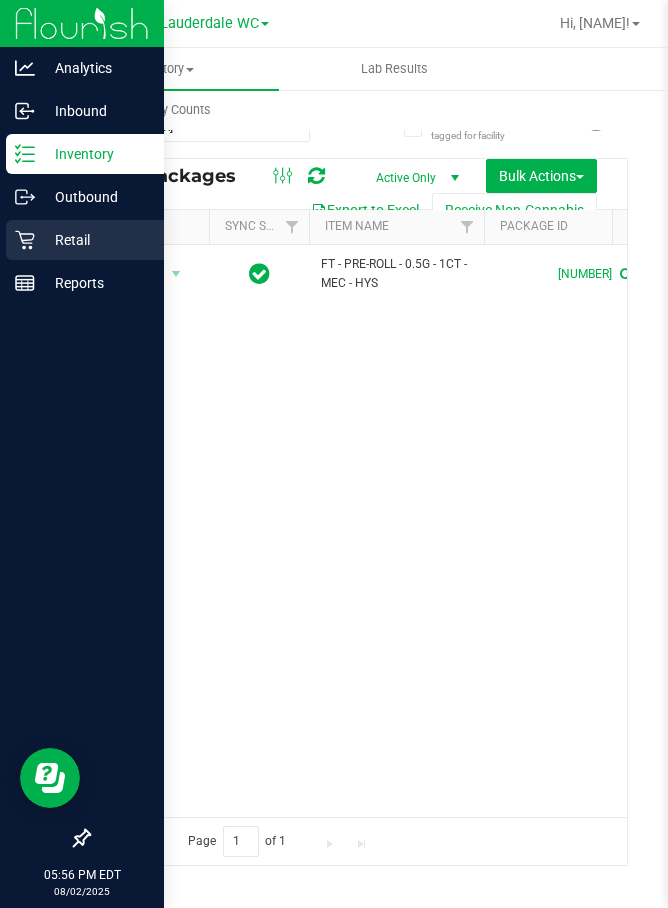 click 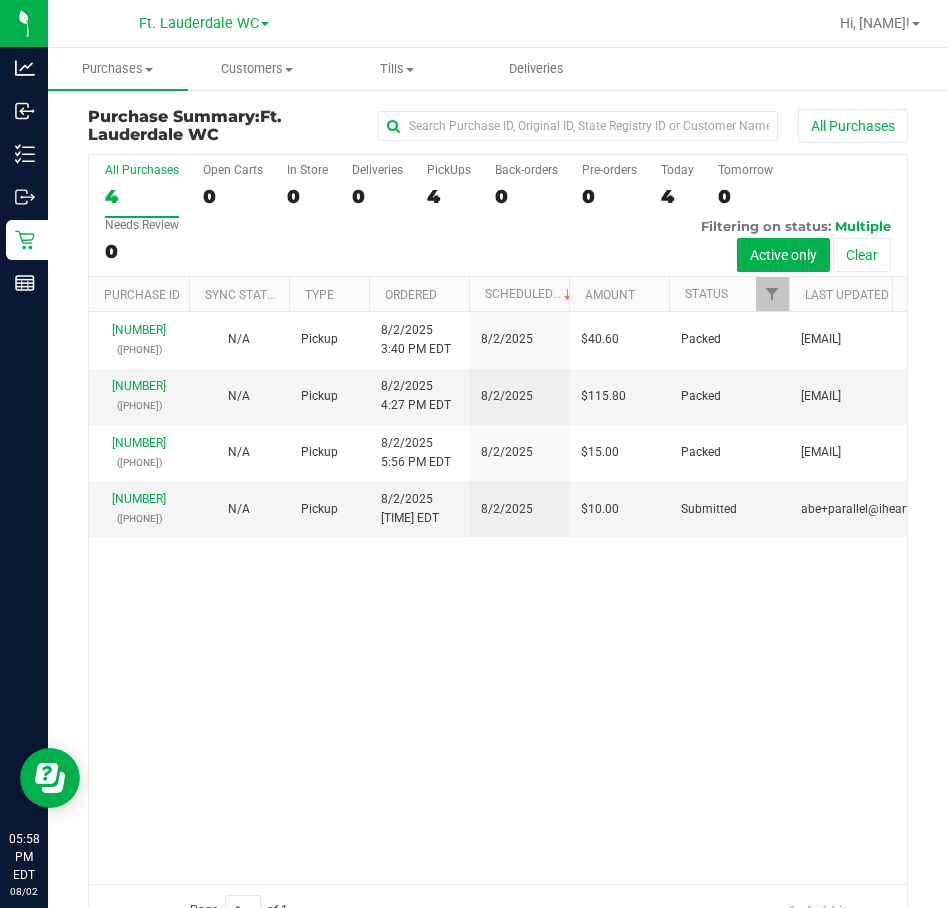 click on "4" at bounding box center (142, 196) 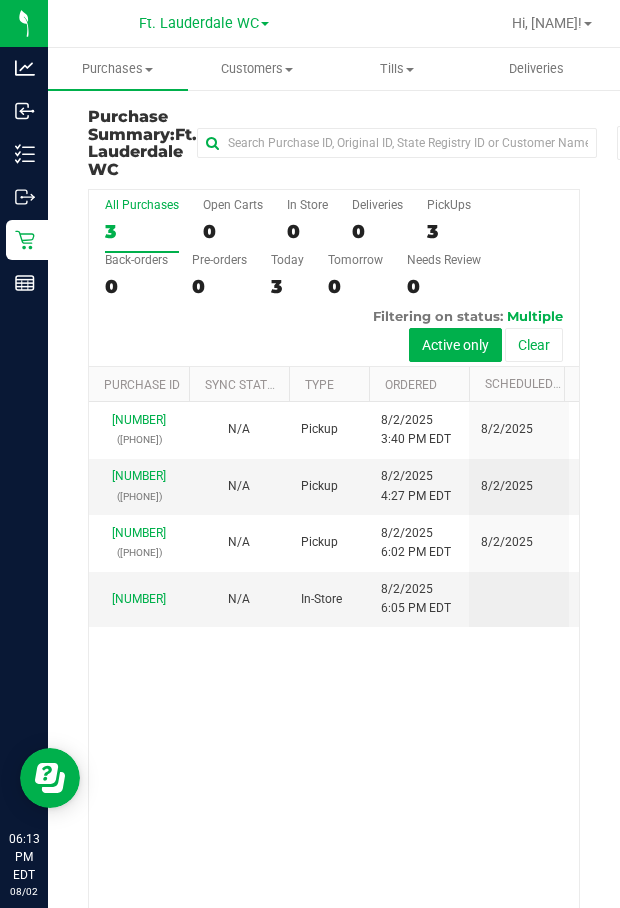 click on "3" at bounding box center (142, 231) 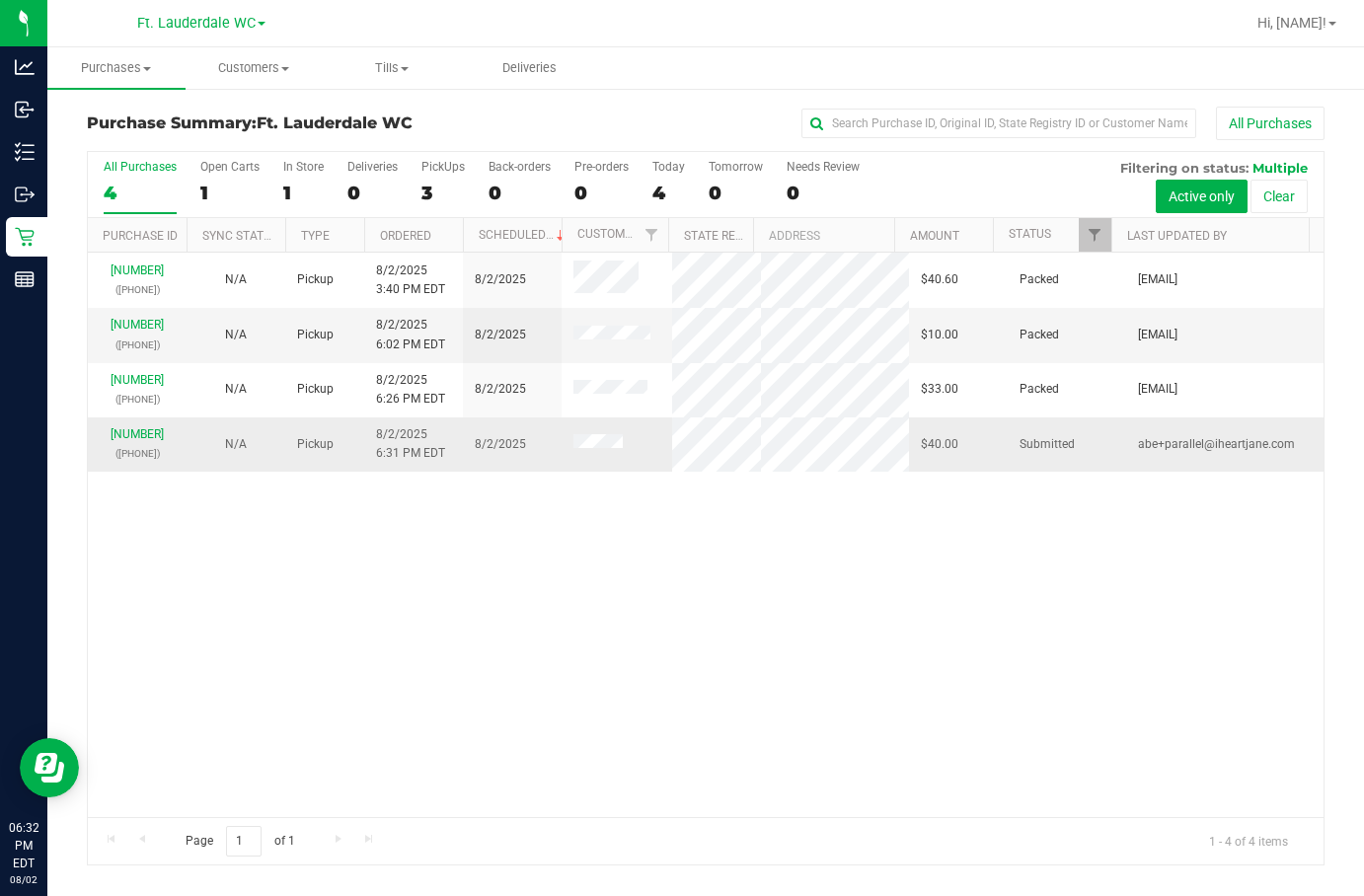 click on "([PHONE])" at bounding box center (137, 453) 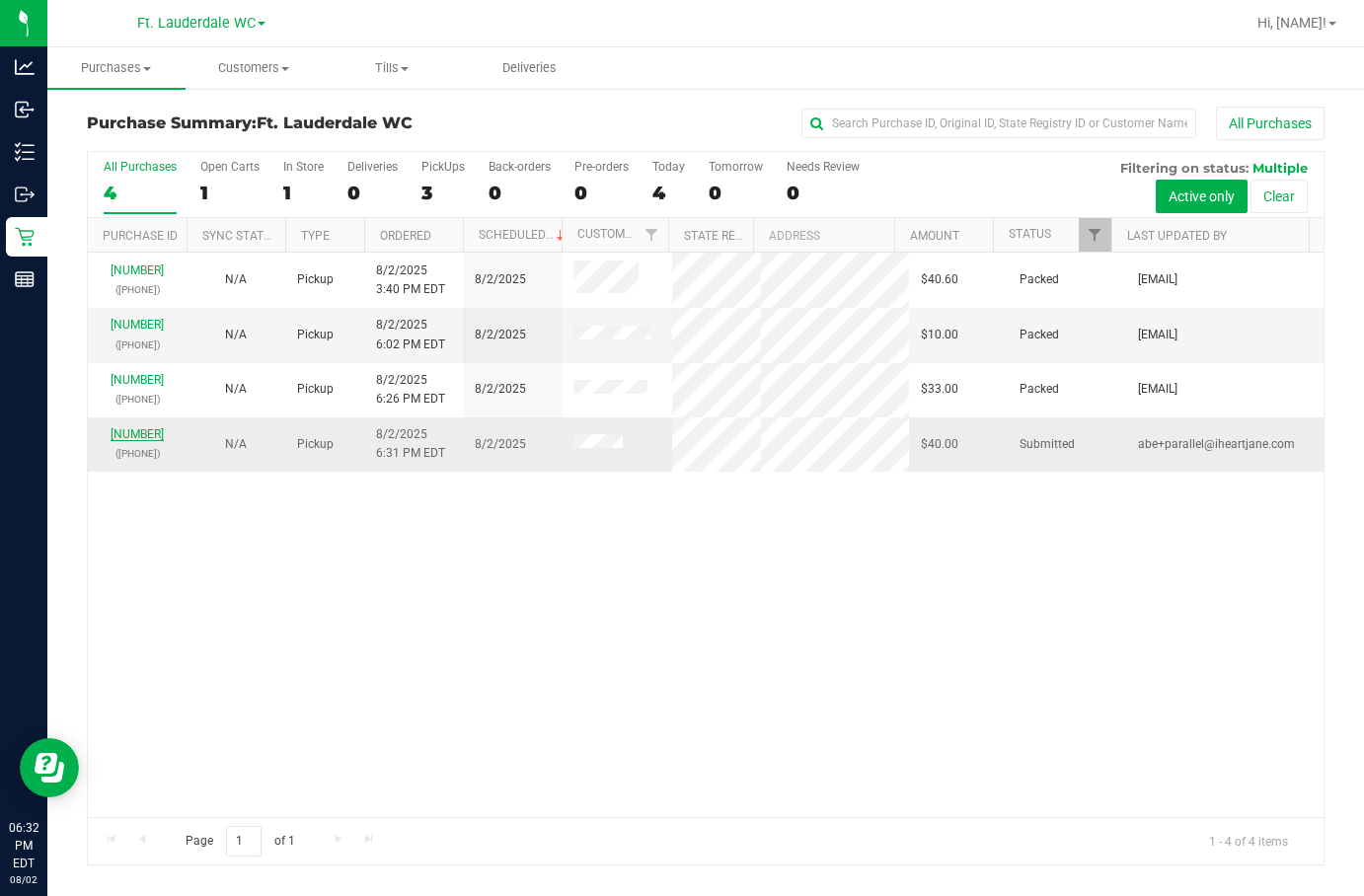 click on "[NUMBER]" at bounding box center [137, 434] 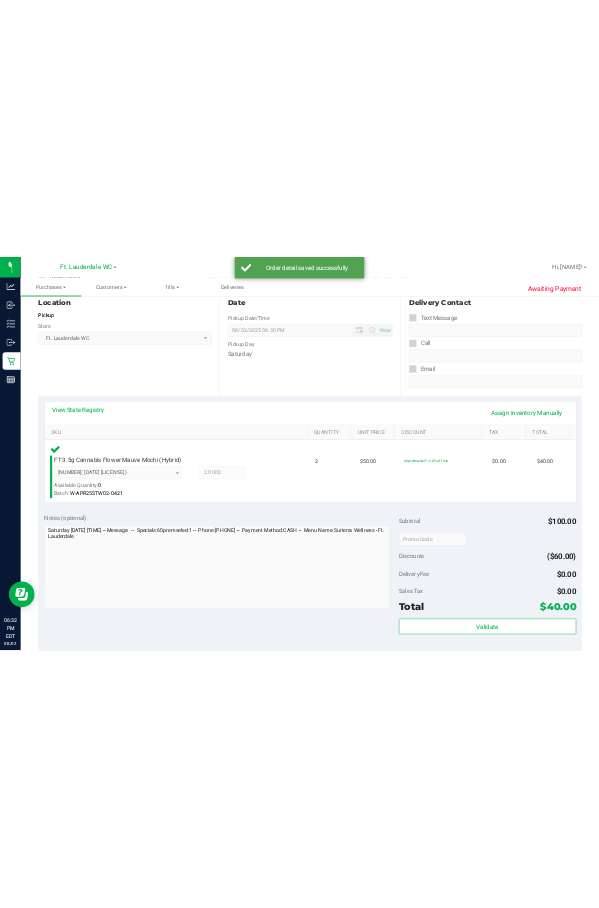 scroll, scrollTop: 393, scrollLeft: 0, axis: vertical 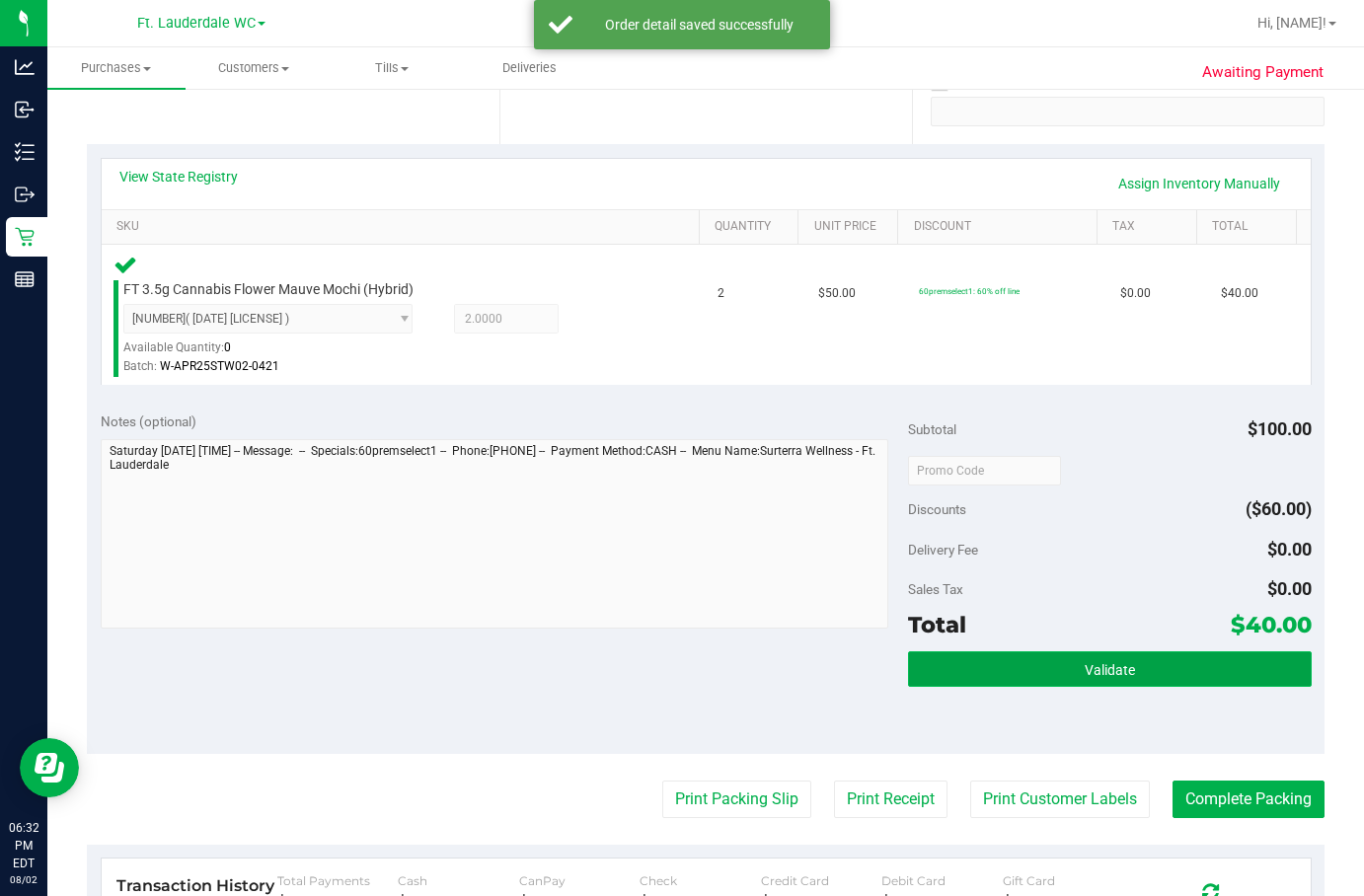 click on "Validate" at bounding box center [1109, 669] 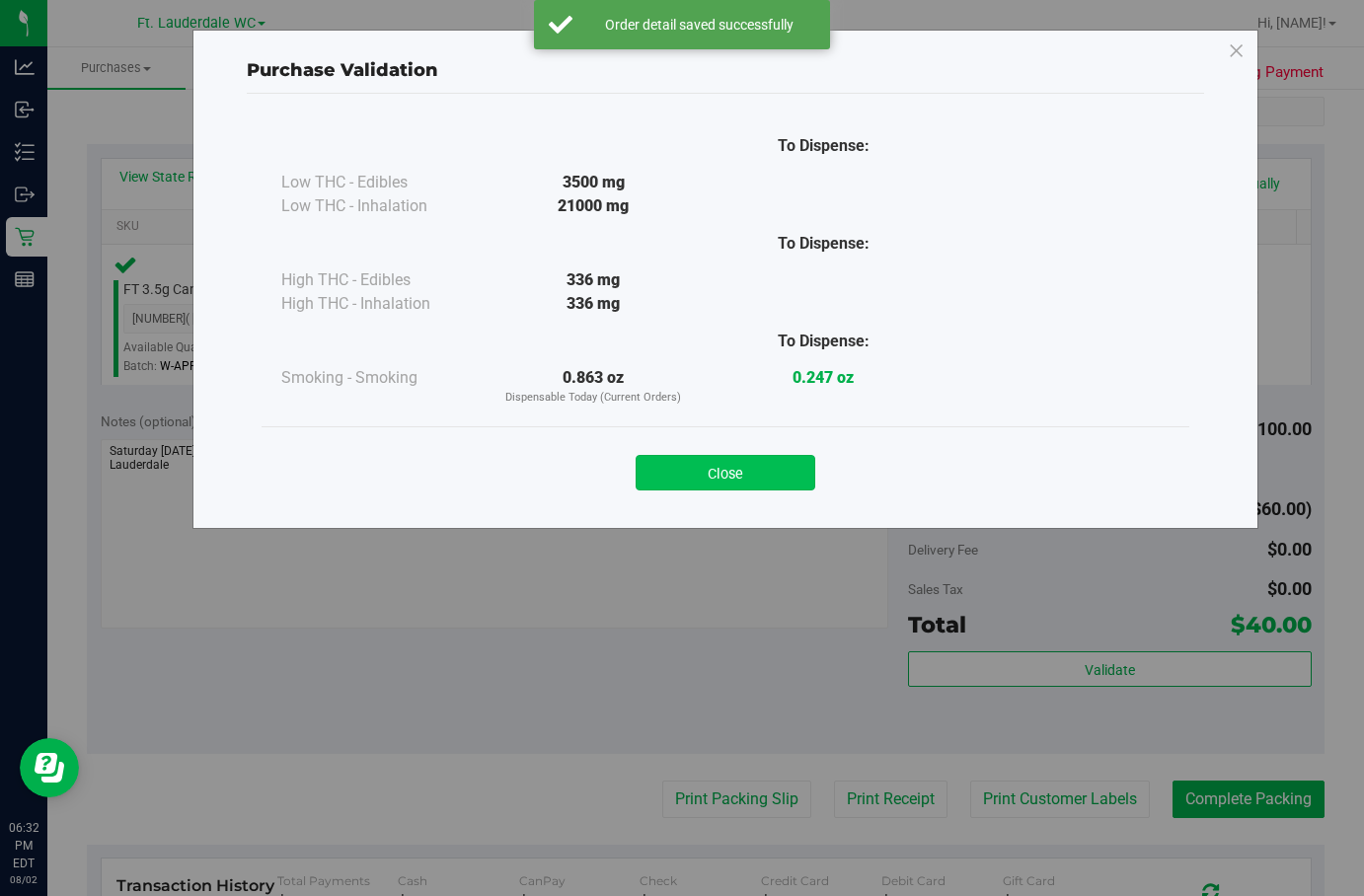 click on "Close" at bounding box center [725, 473] 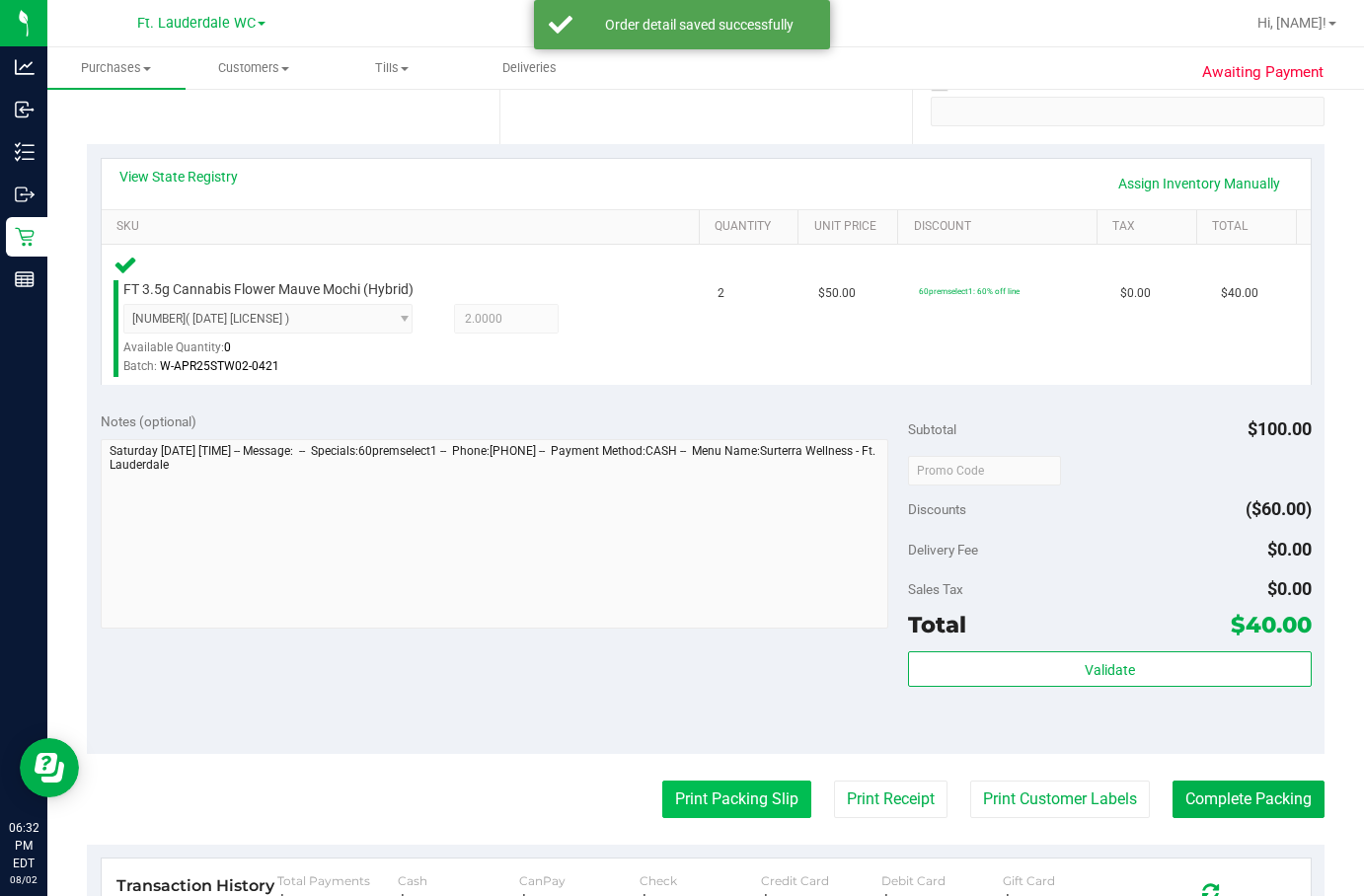 click on "Print Packing Slip" at bounding box center [736, 799] 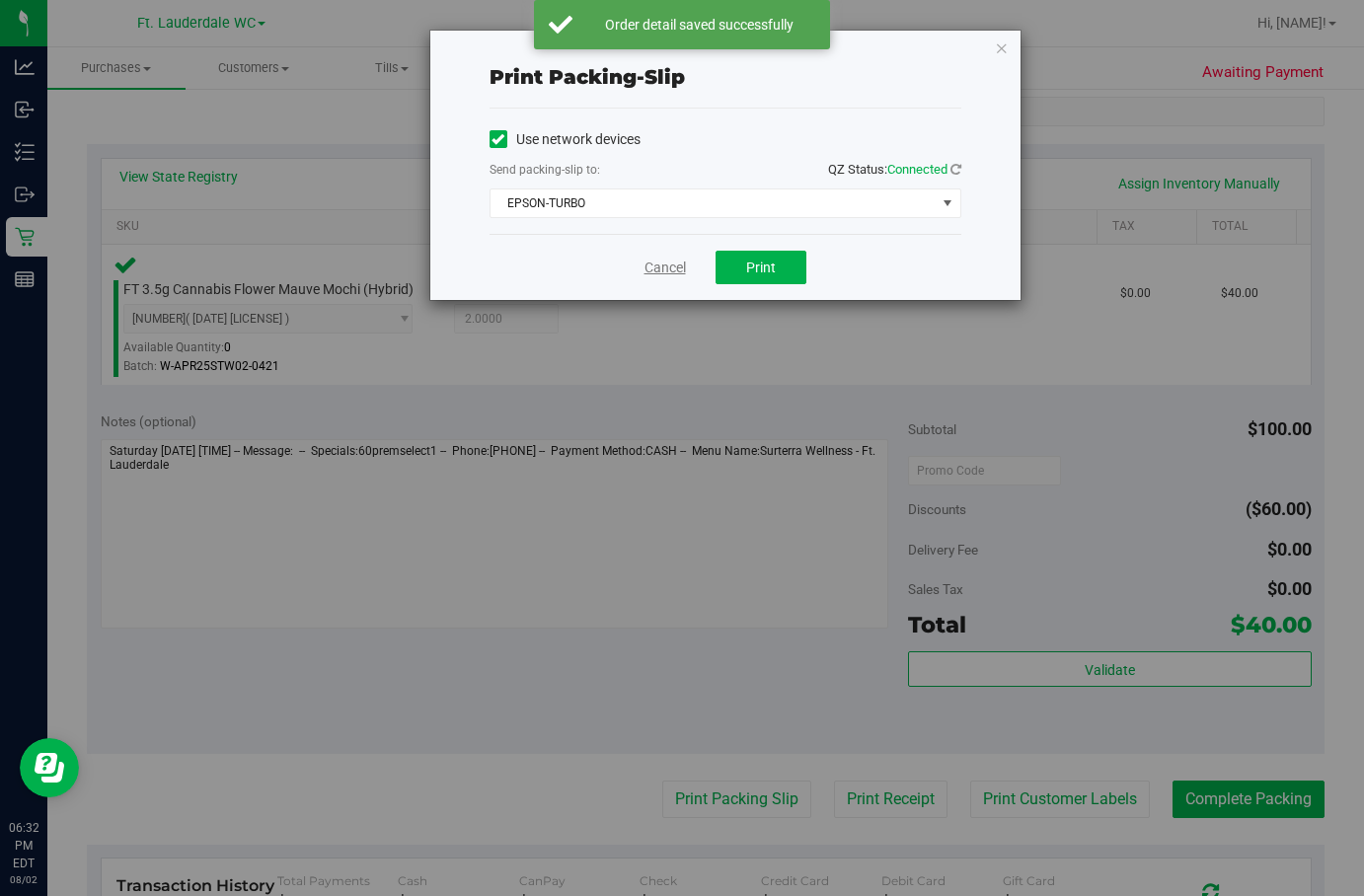 click on "Cancel" at bounding box center (665, 267) 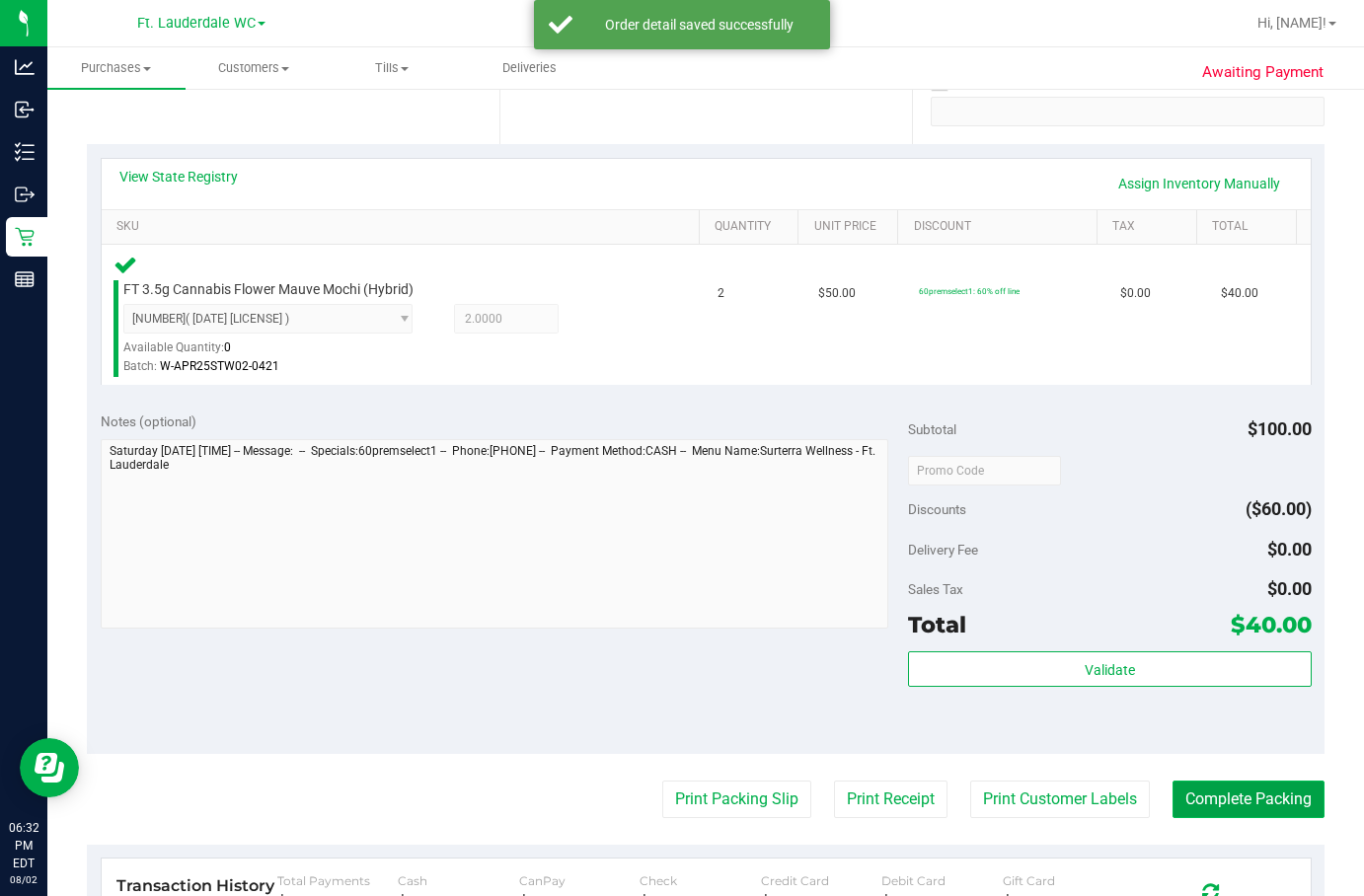 click on "Complete Packing" at bounding box center [1249, 799] 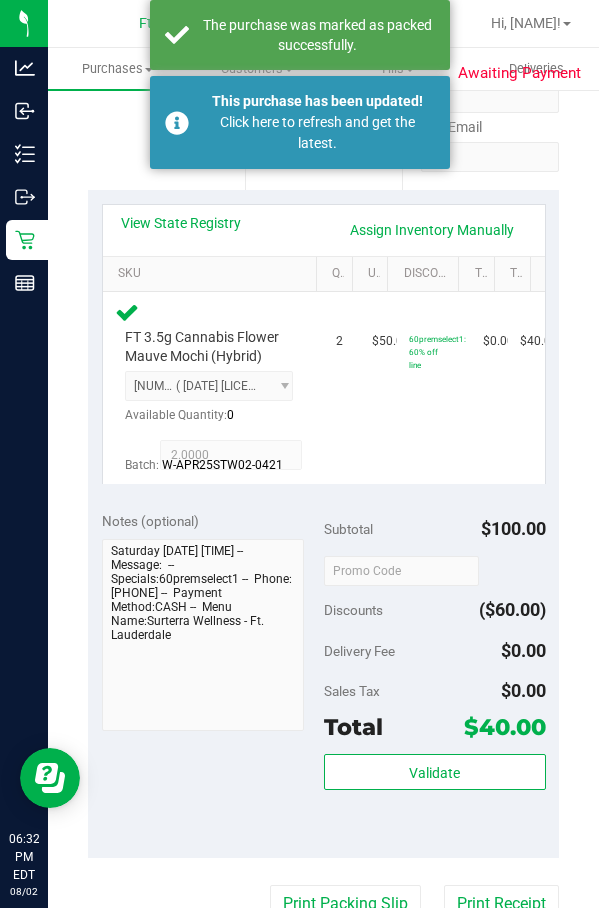 scroll, scrollTop: 449, scrollLeft: 0, axis: vertical 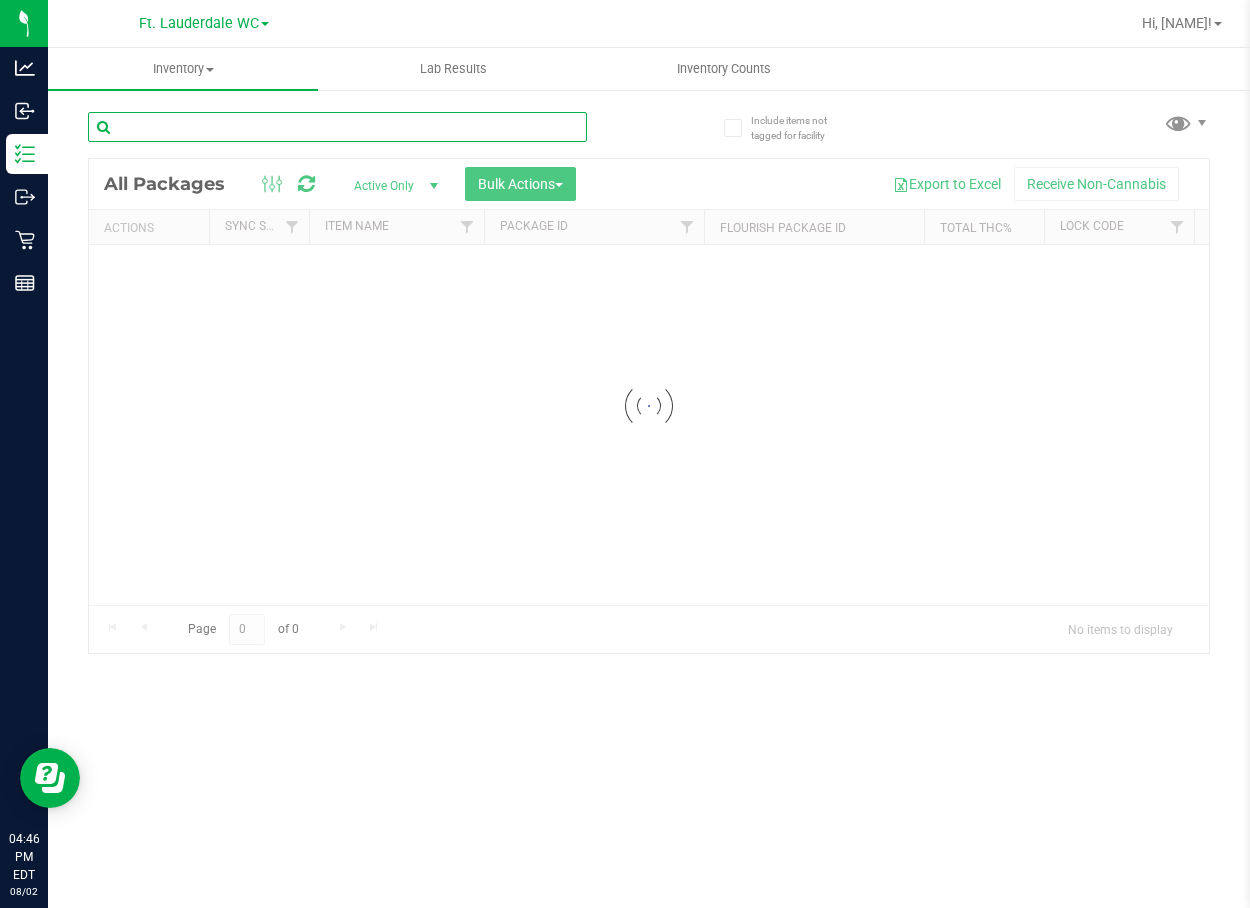click at bounding box center [337, 127] 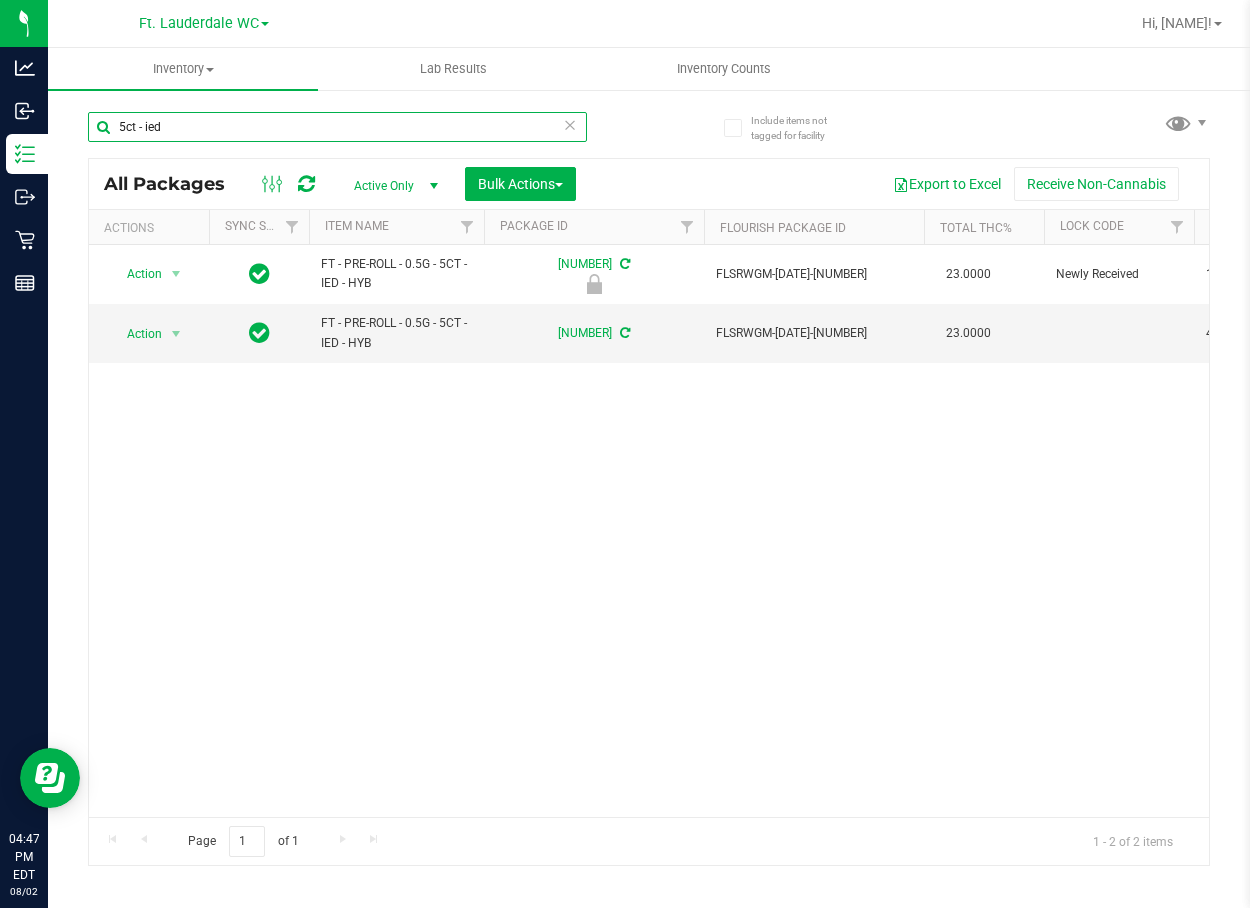 scroll, scrollTop: 0, scrollLeft: 121, axis: horizontal 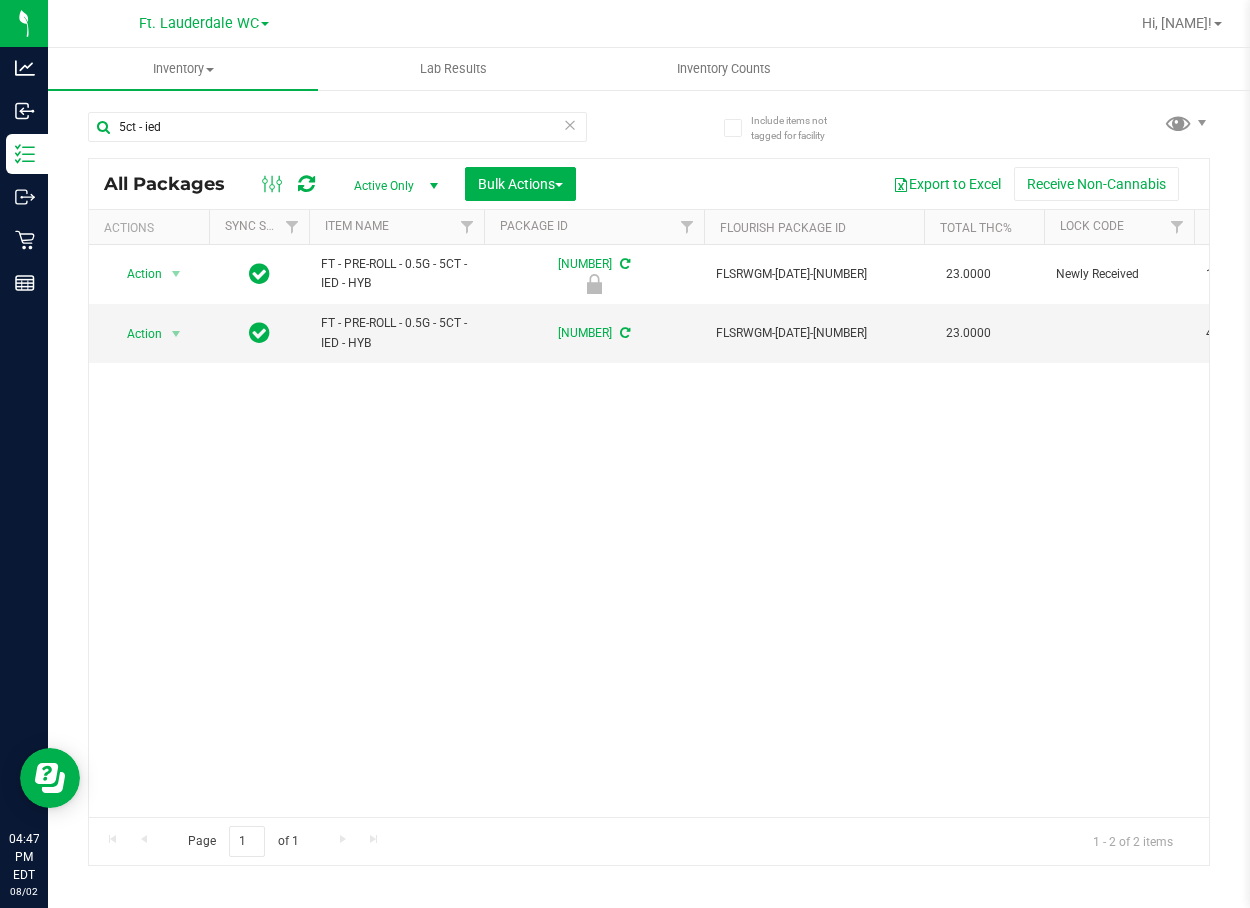 click on "Action Action Edit attributes Global inventory Locate package Package audit log Print package label Print product labels Unlock package
FT - PRE-ROLL - 0.5G - 5CT - IED - HYB
0500253830141219
FLSRWGM-20250714-1346
23.0000
Newly Received
12
0
Raw Pre-Roll
Ice Cold
Float
FT - PRE-ROLL - 0.5G - 5CT - IED - HYB
FLO-PRE-FT-IED.5CT" at bounding box center (649, 531) 